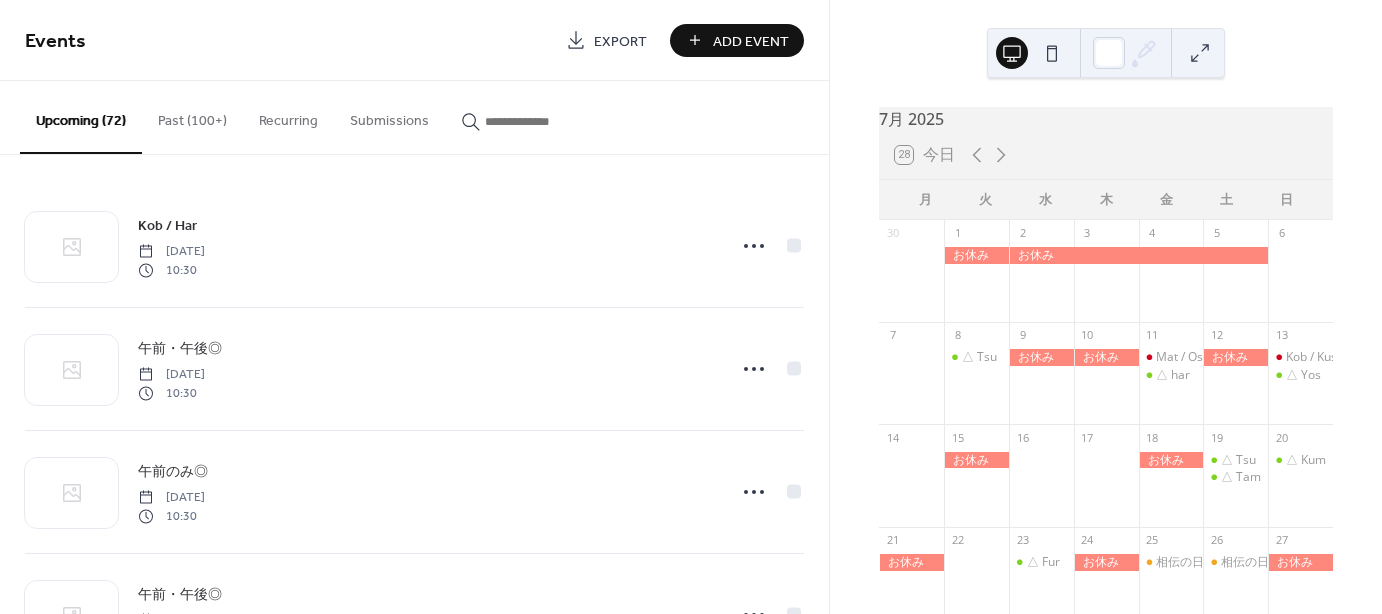 scroll, scrollTop: 0, scrollLeft: 0, axis: both 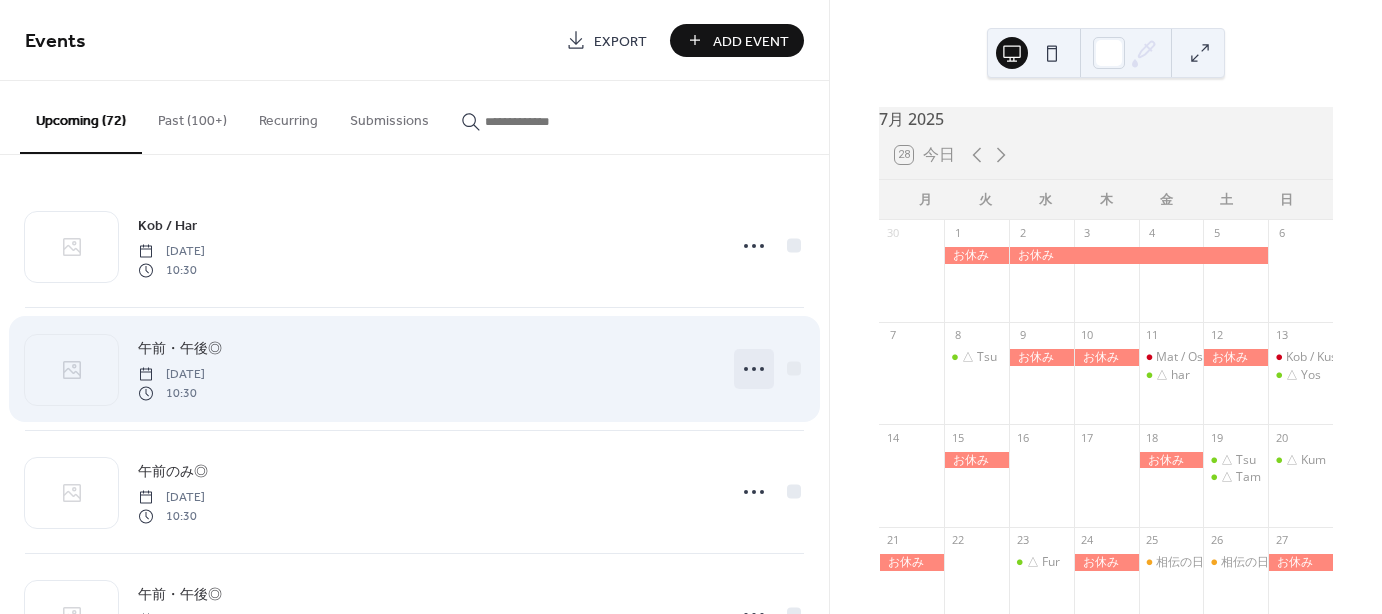 click 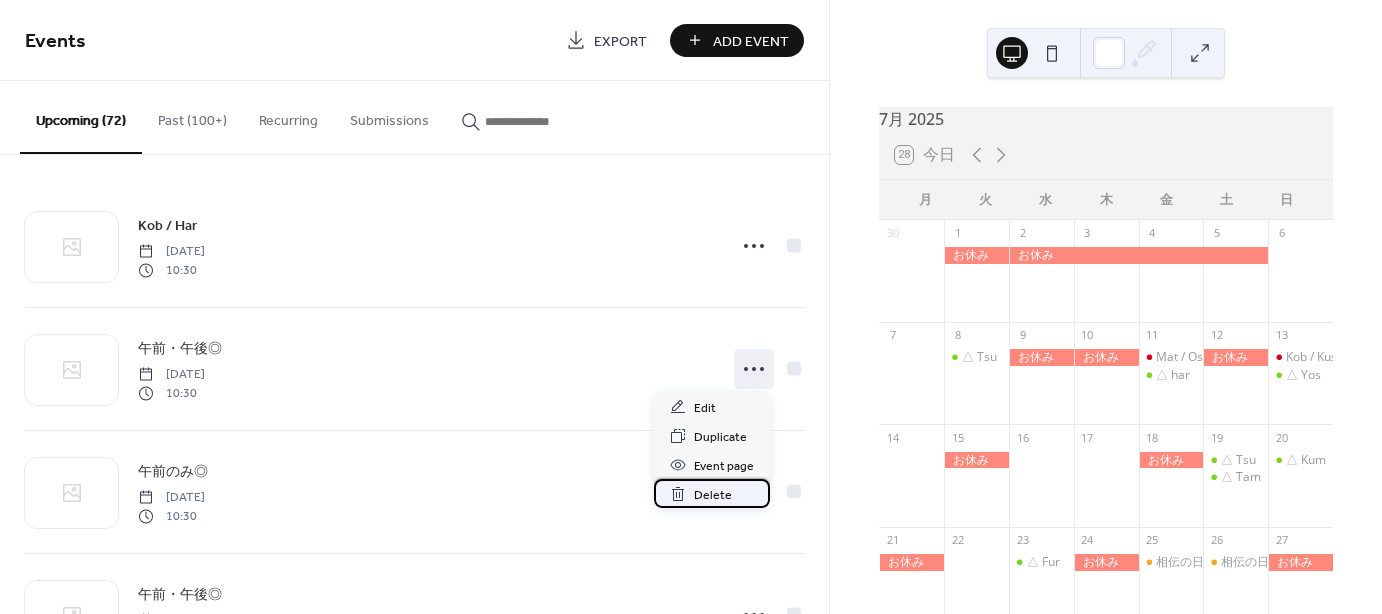 click on "Delete" at bounding box center [713, 495] 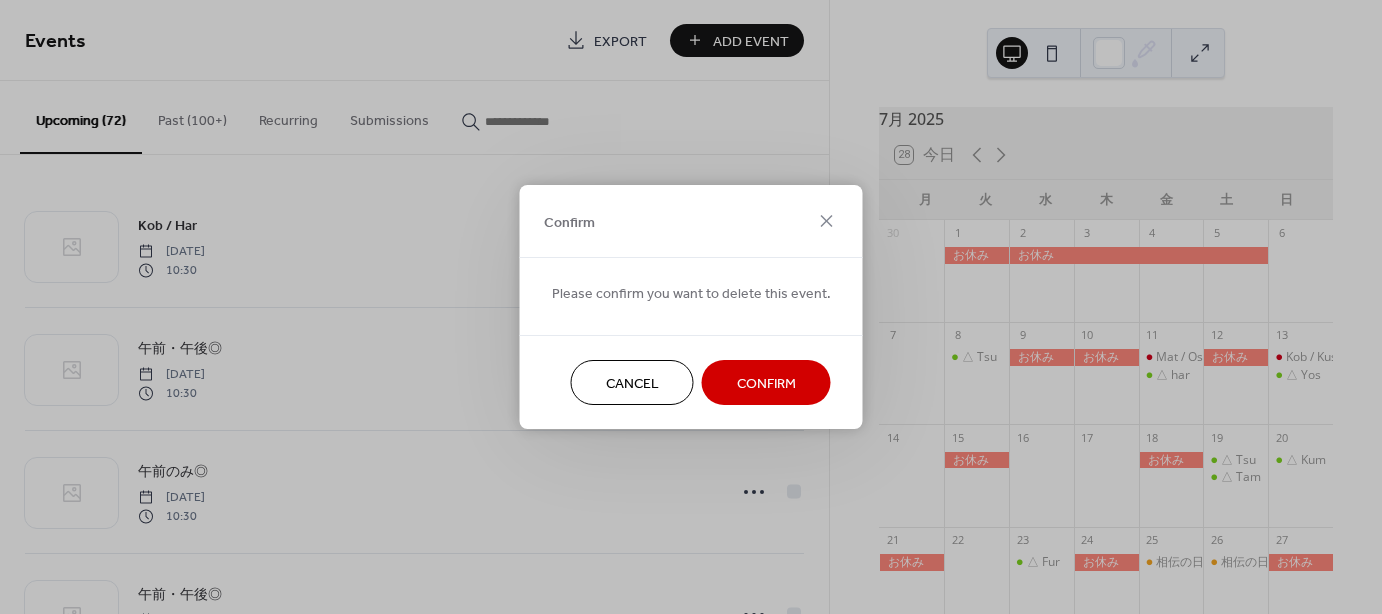 click on "Confirm" at bounding box center [766, 384] 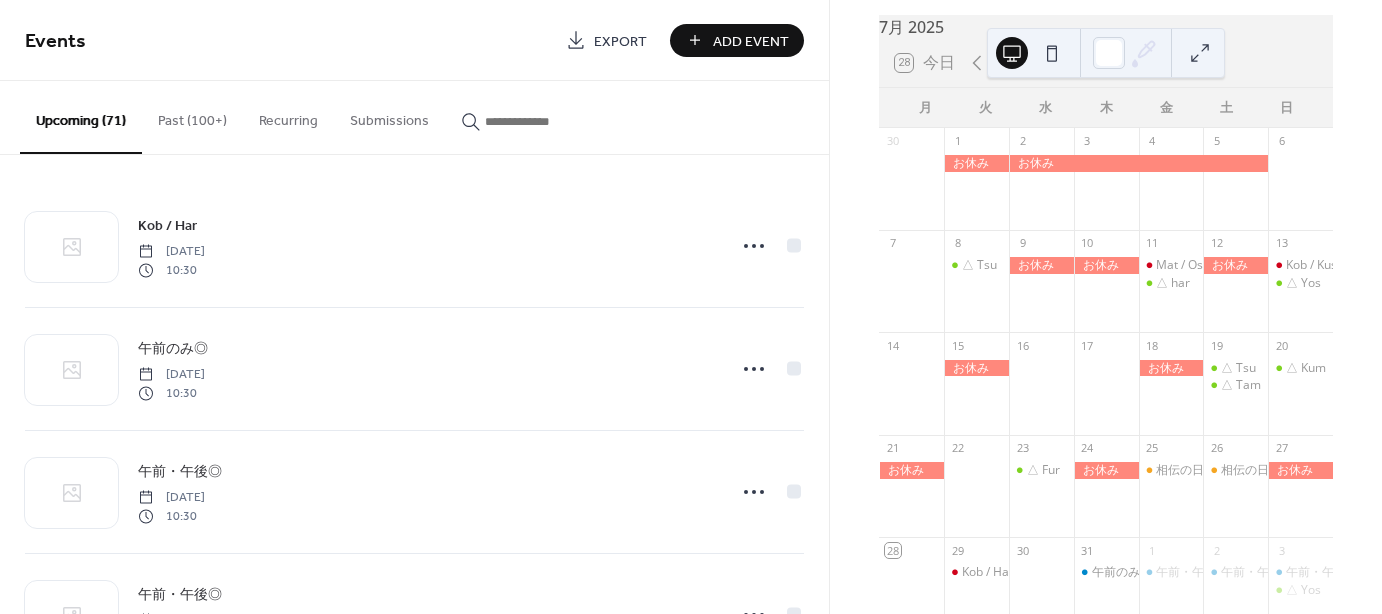 scroll, scrollTop: 0, scrollLeft: 0, axis: both 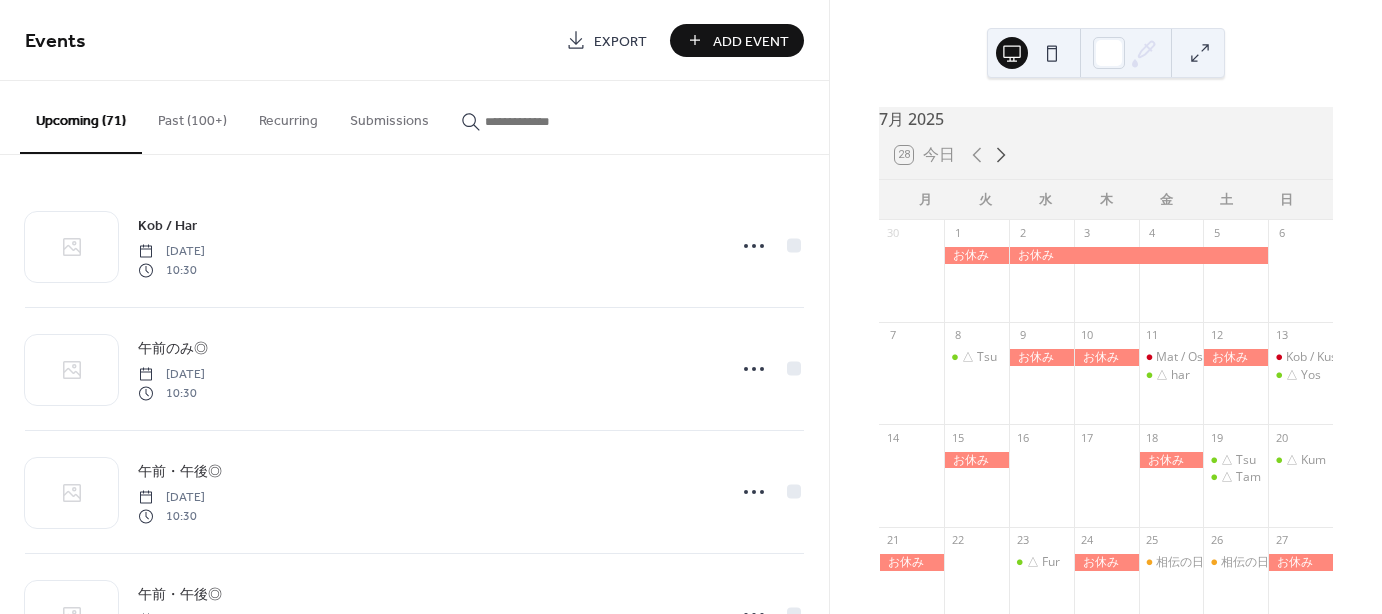 click 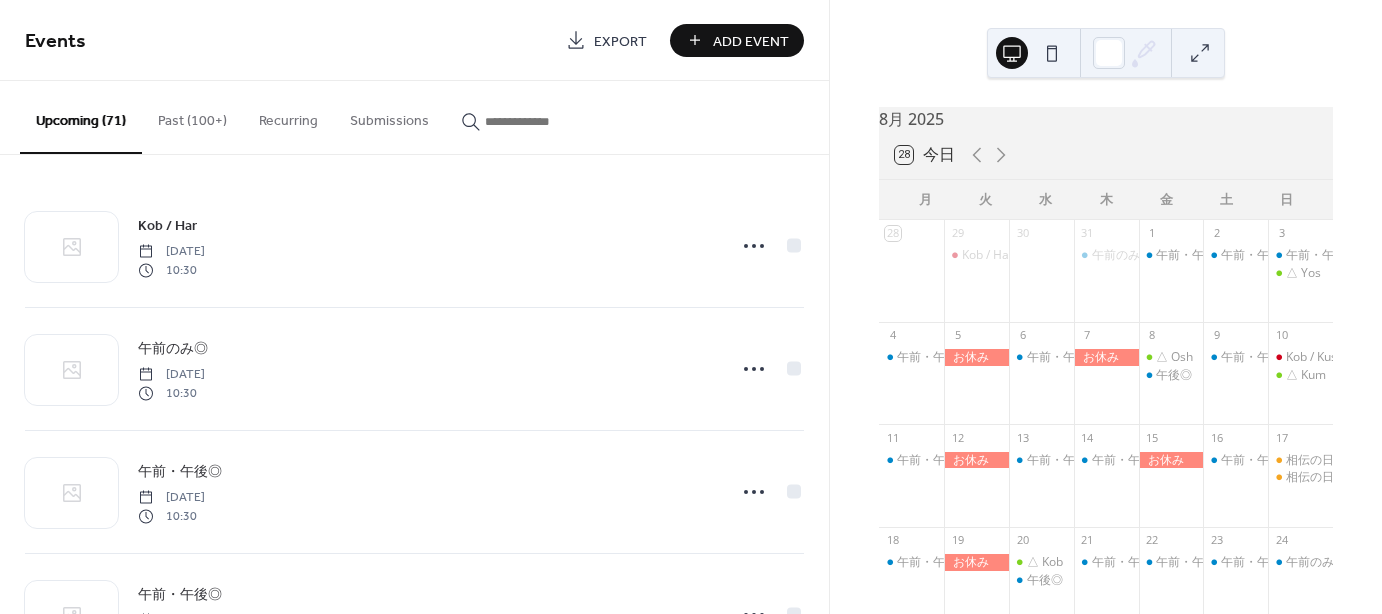 scroll, scrollTop: 0, scrollLeft: 0, axis: both 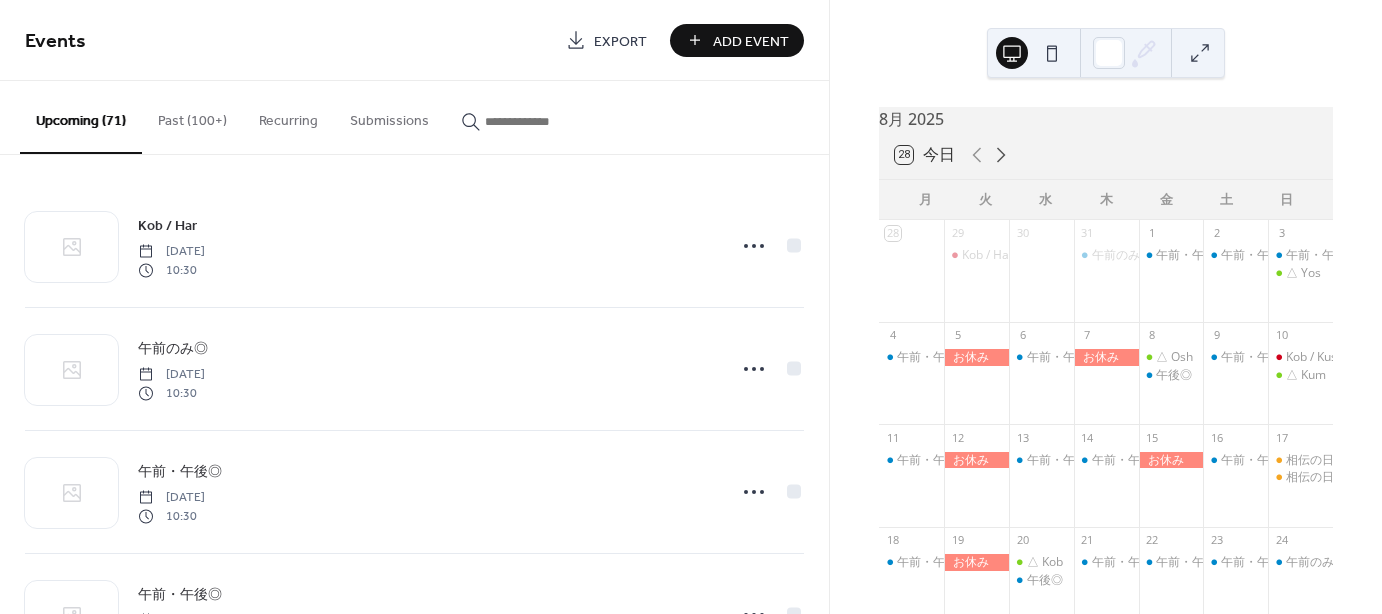 click 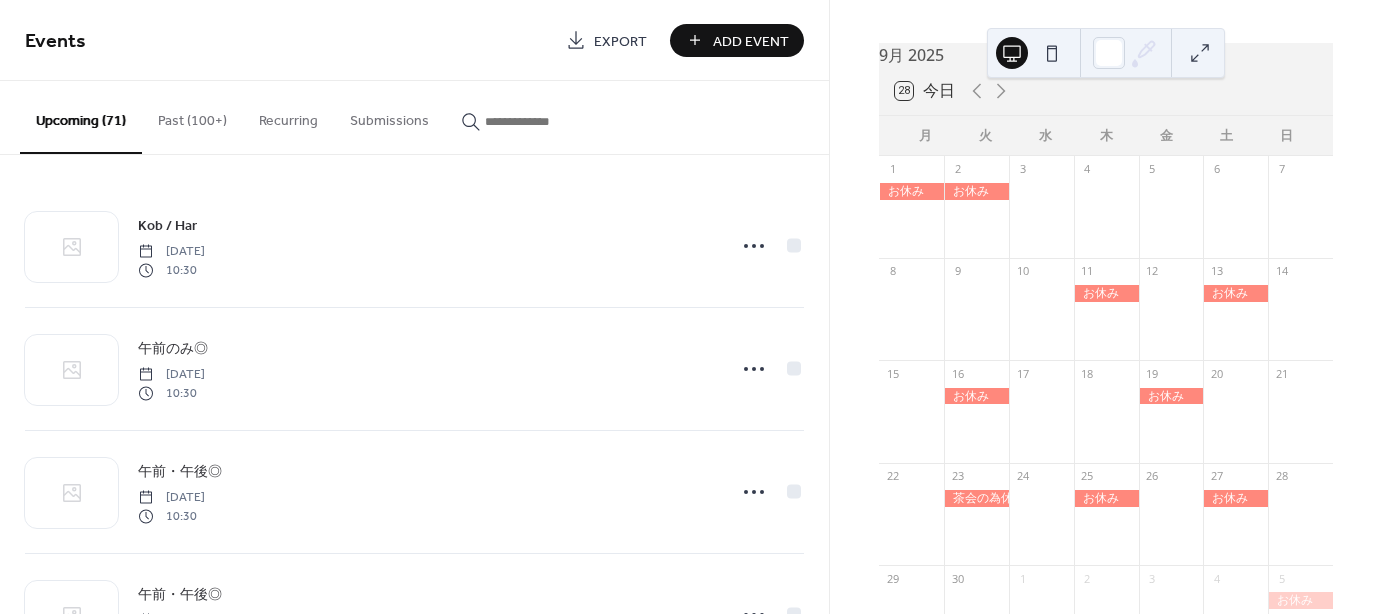 scroll, scrollTop: 0, scrollLeft: 0, axis: both 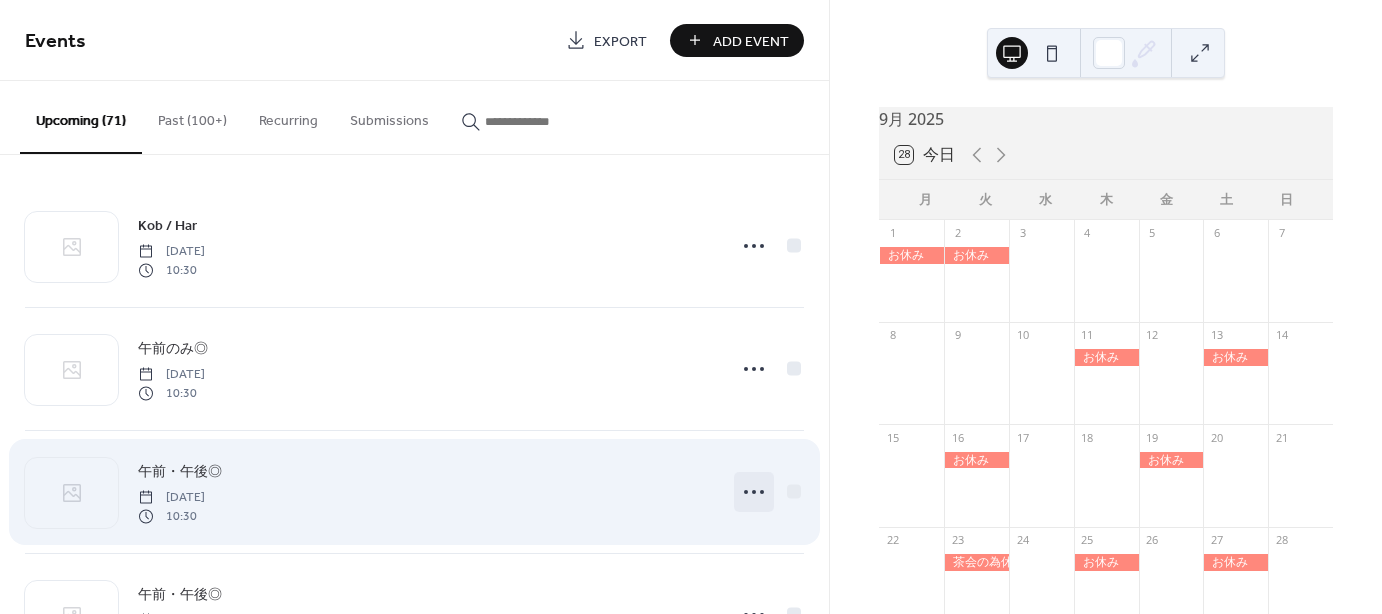 click 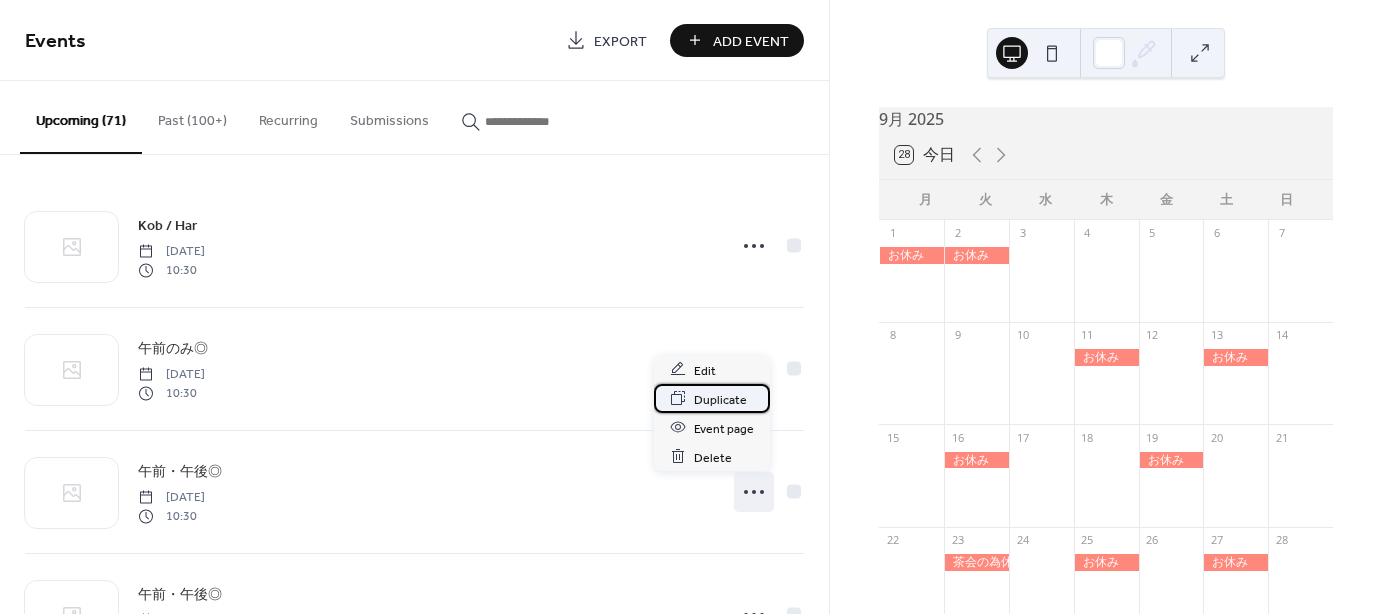 click on "Duplicate" at bounding box center [720, 399] 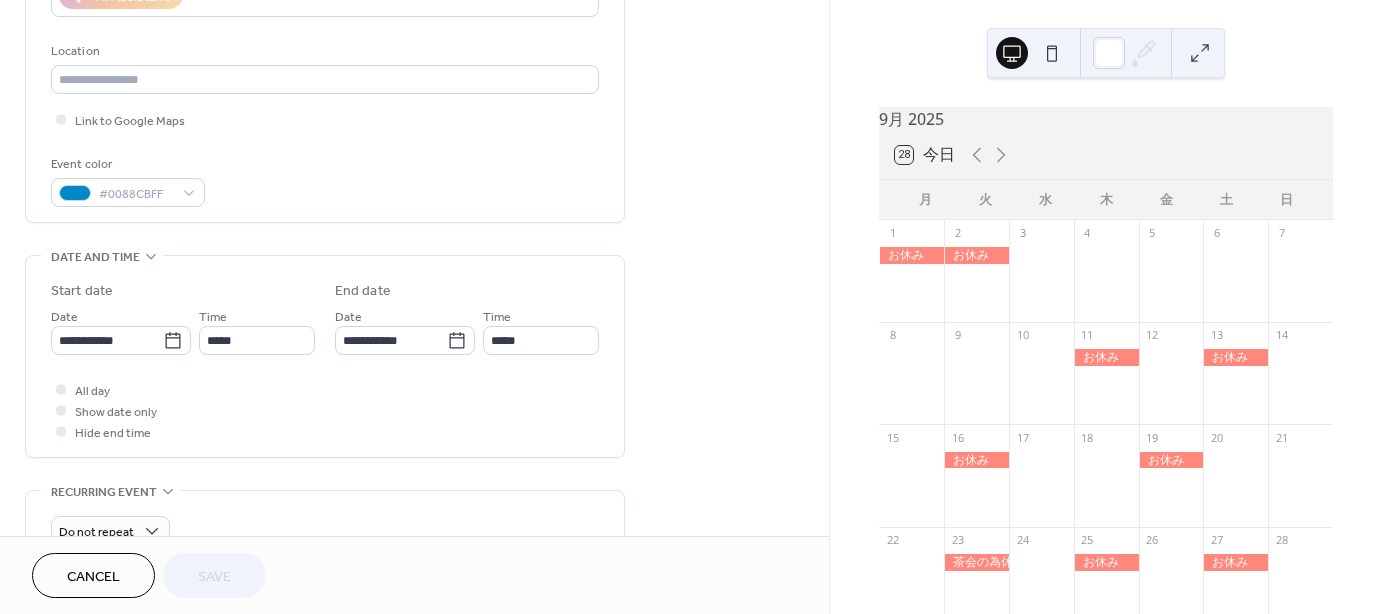 scroll, scrollTop: 400, scrollLeft: 0, axis: vertical 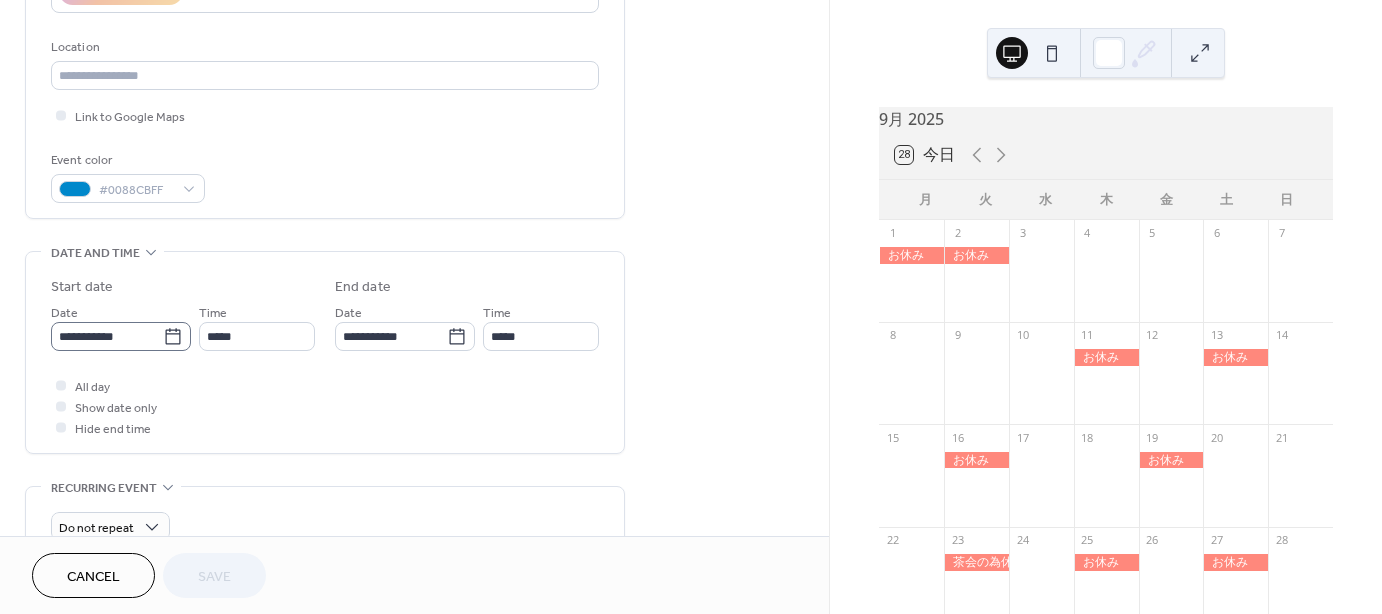 click 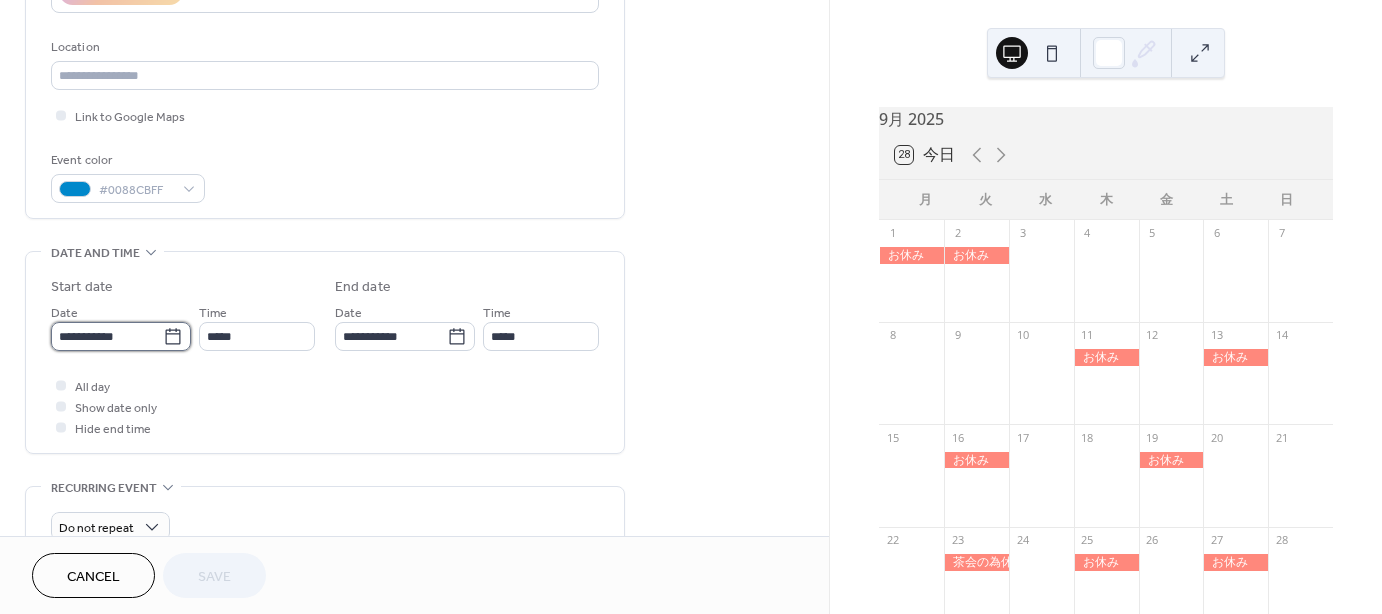click on "**********" at bounding box center (107, 336) 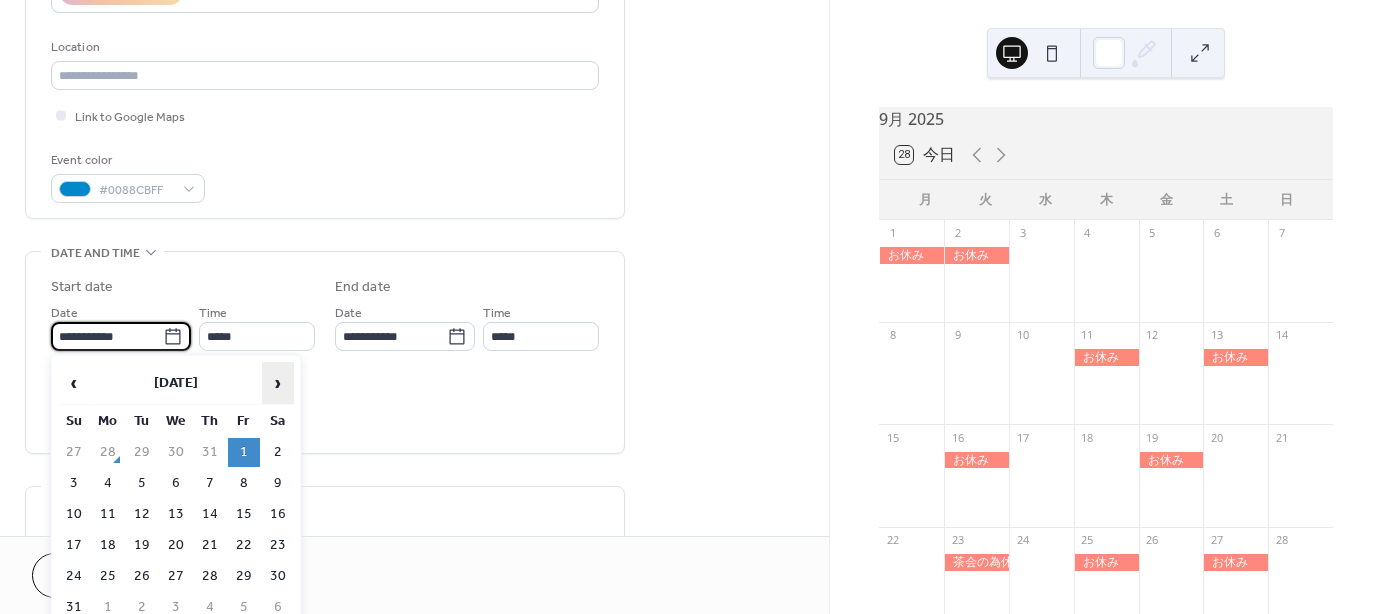 click on "›" at bounding box center [278, 383] 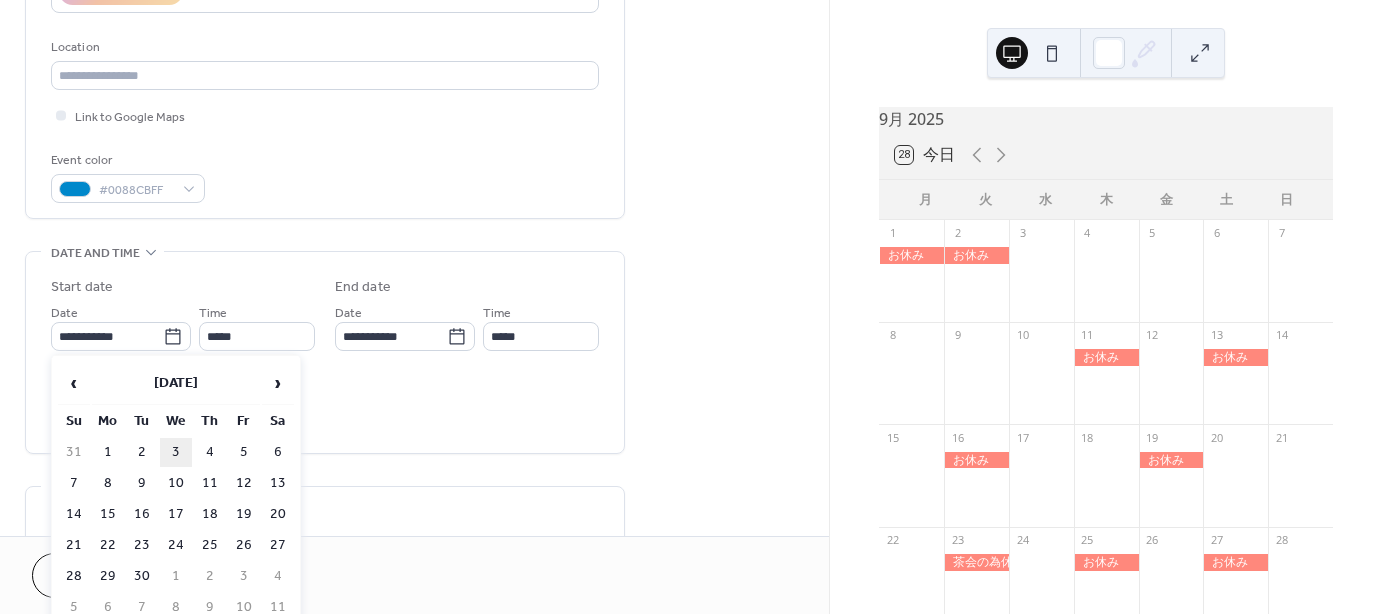 click on "3" at bounding box center [176, 452] 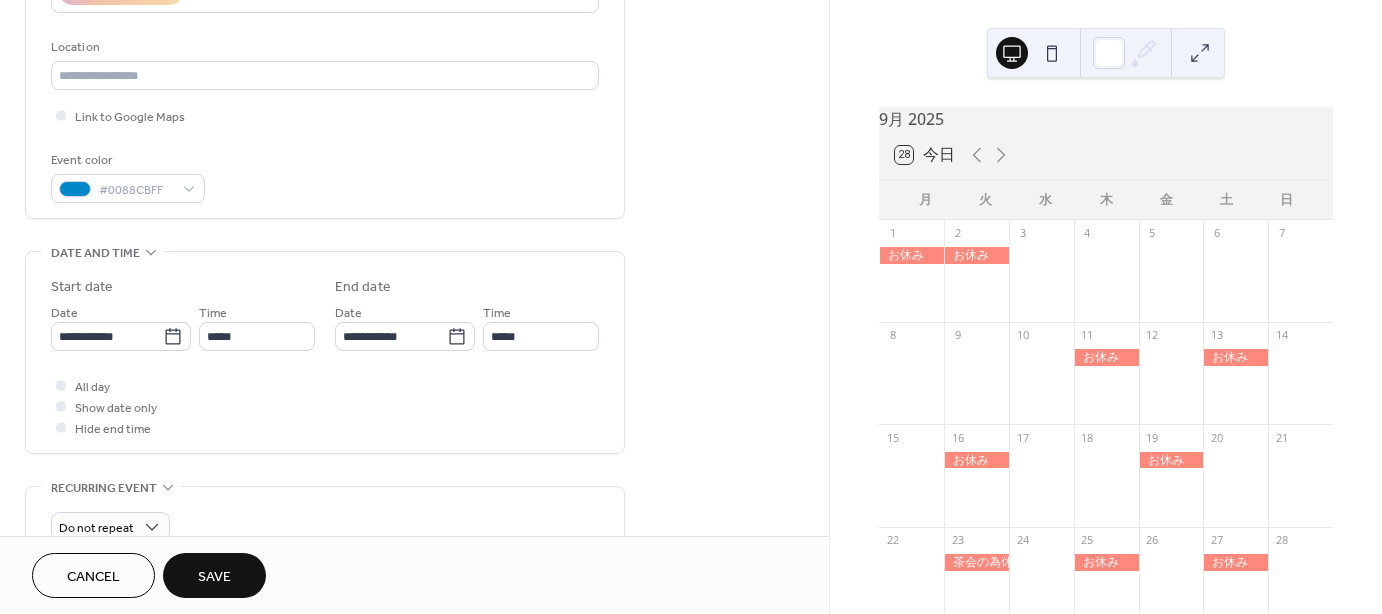 click on "Save" at bounding box center (214, 577) 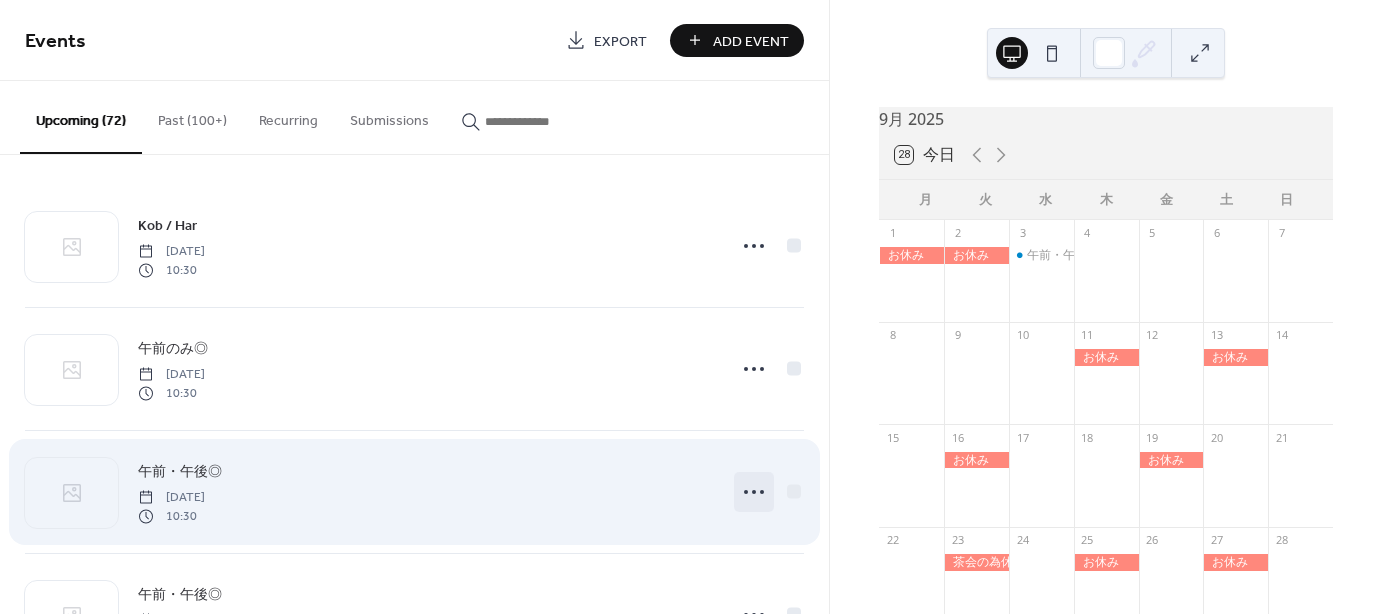 click 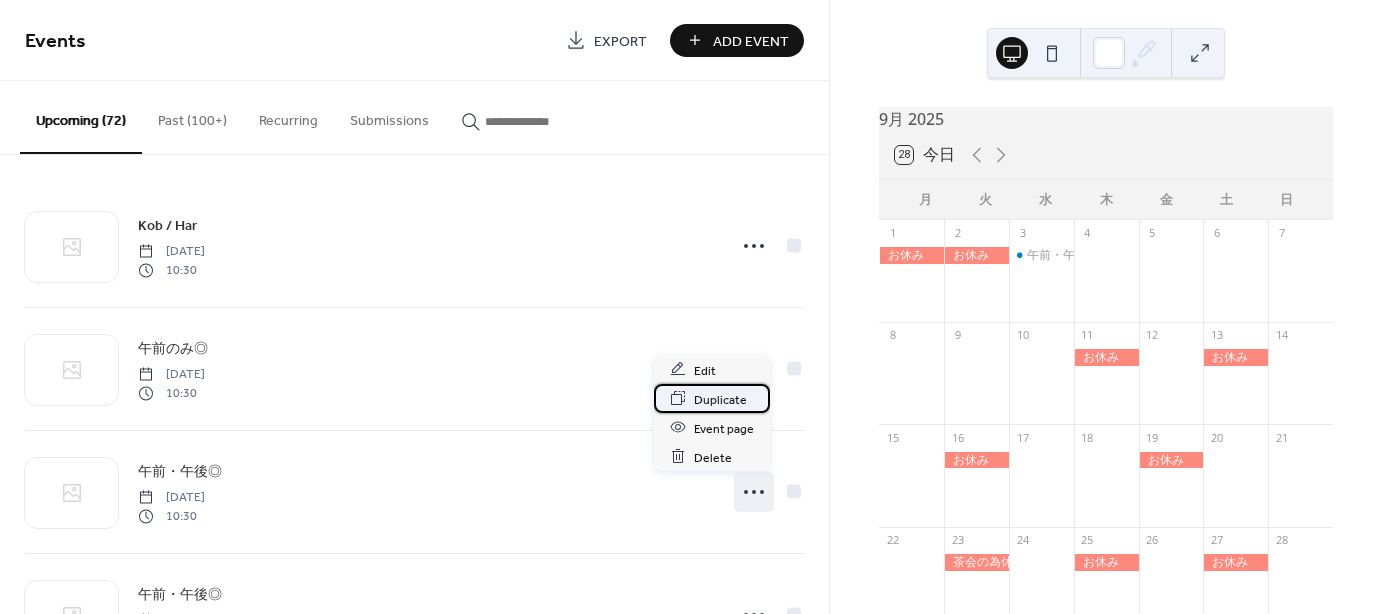 click on "Duplicate" at bounding box center [720, 399] 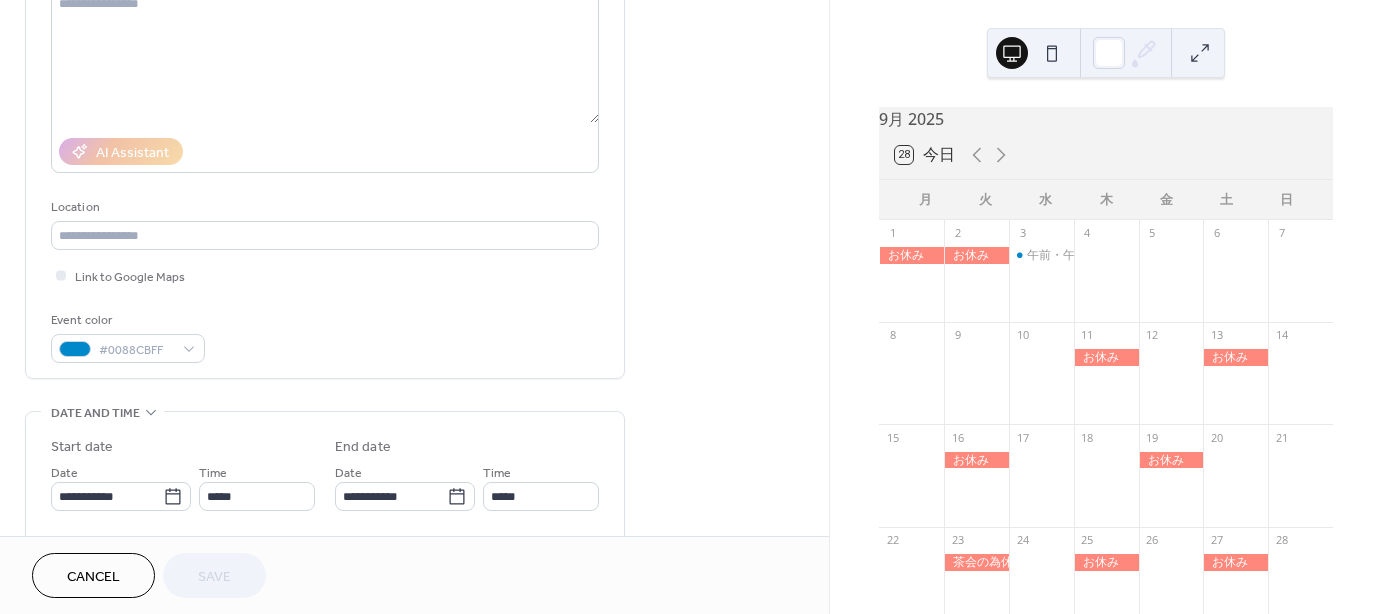 scroll, scrollTop: 300, scrollLeft: 0, axis: vertical 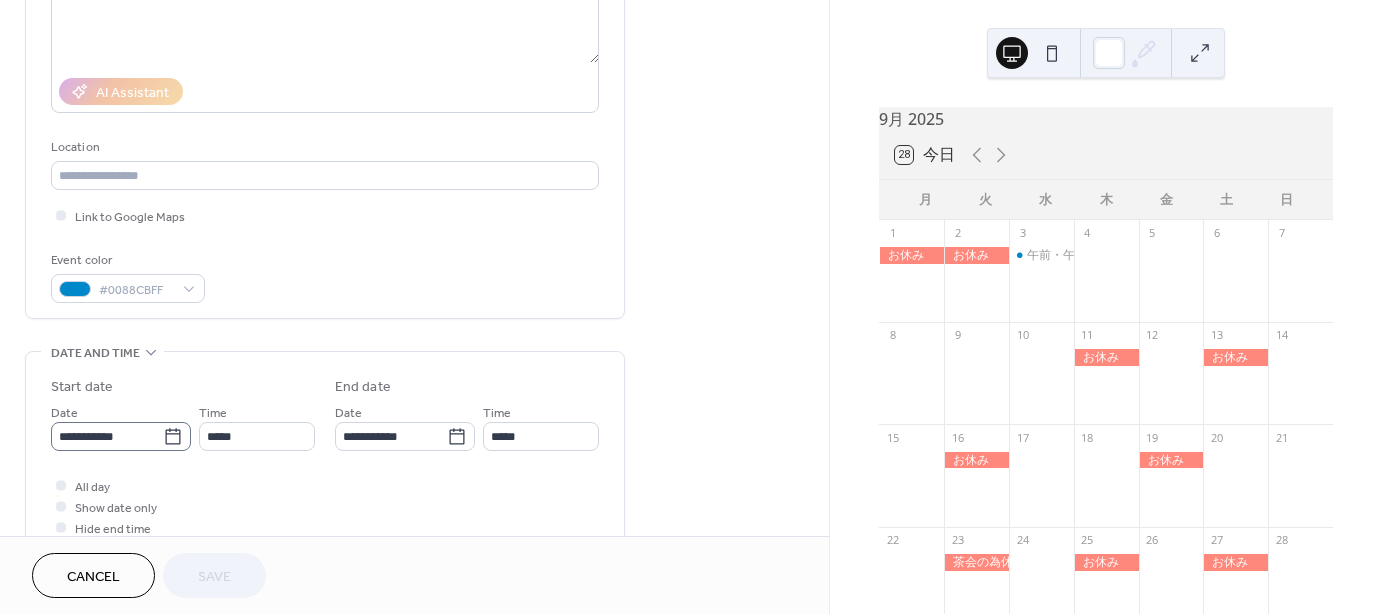 click 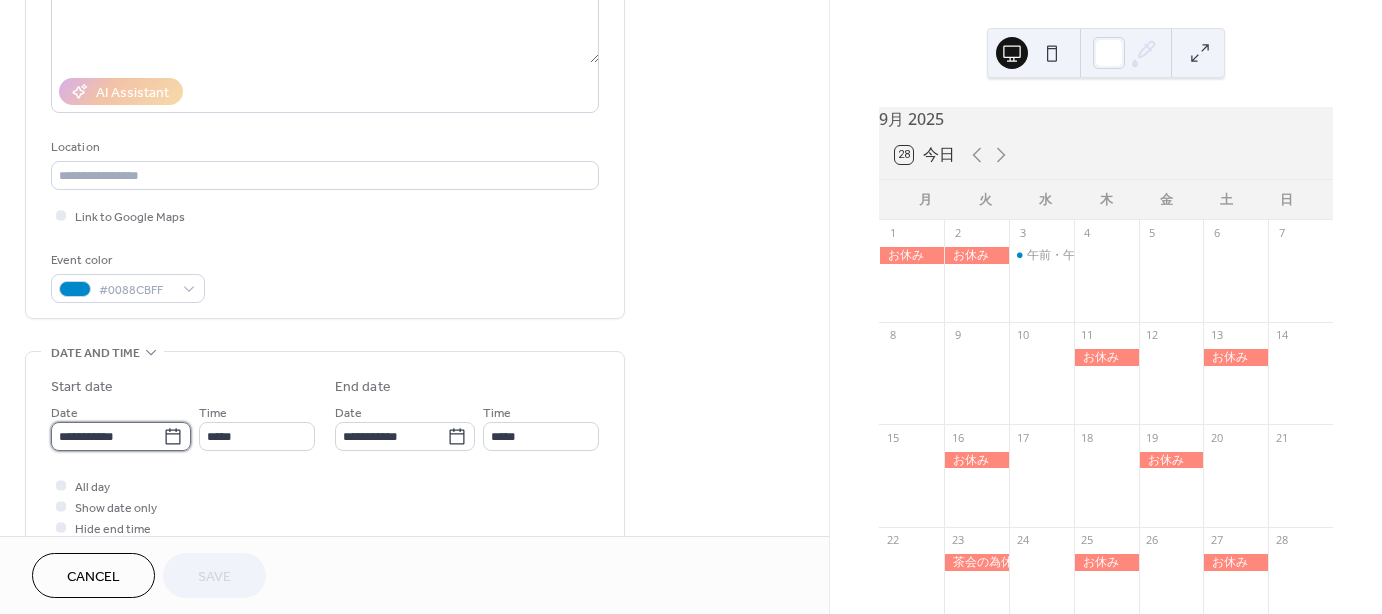 click on "**********" at bounding box center [107, 436] 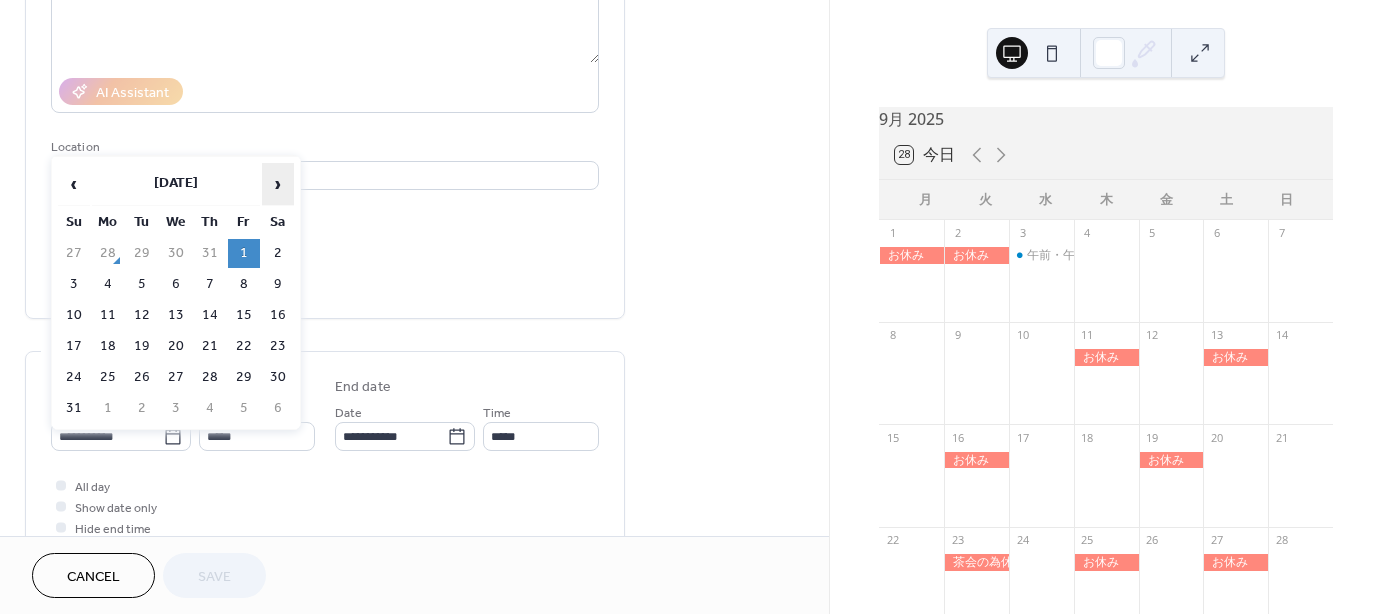 click on "›" at bounding box center (278, 184) 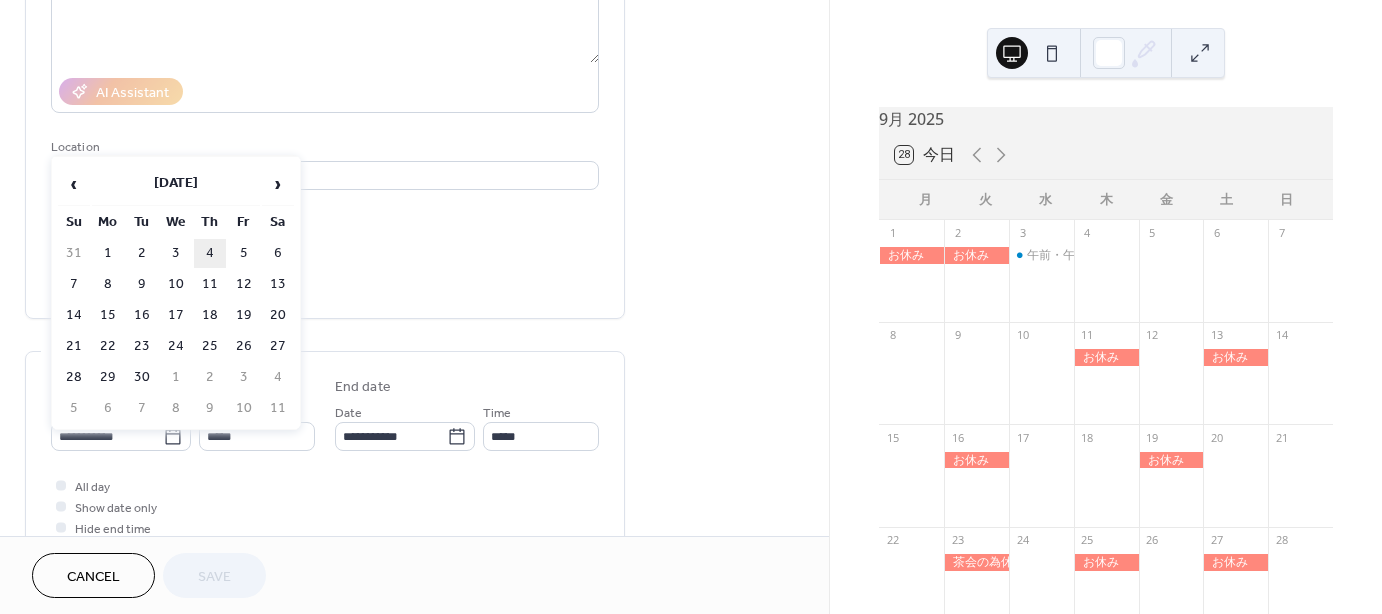 click on "4" at bounding box center (210, 253) 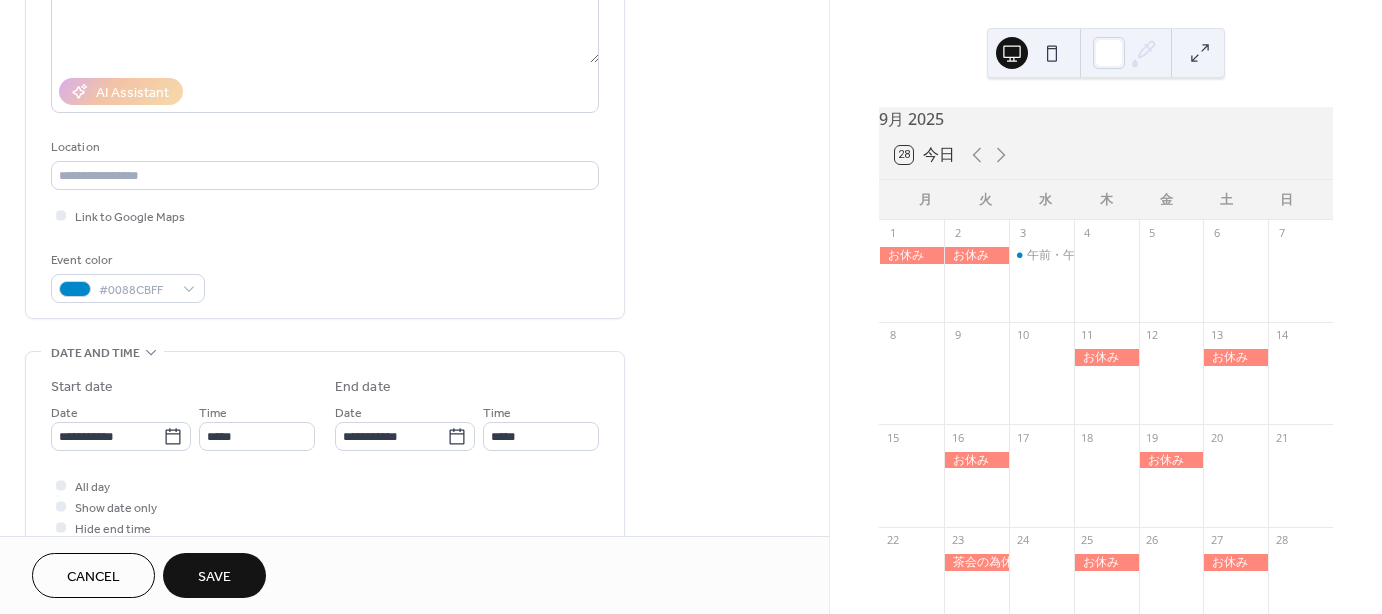 click on "Save" at bounding box center (214, 577) 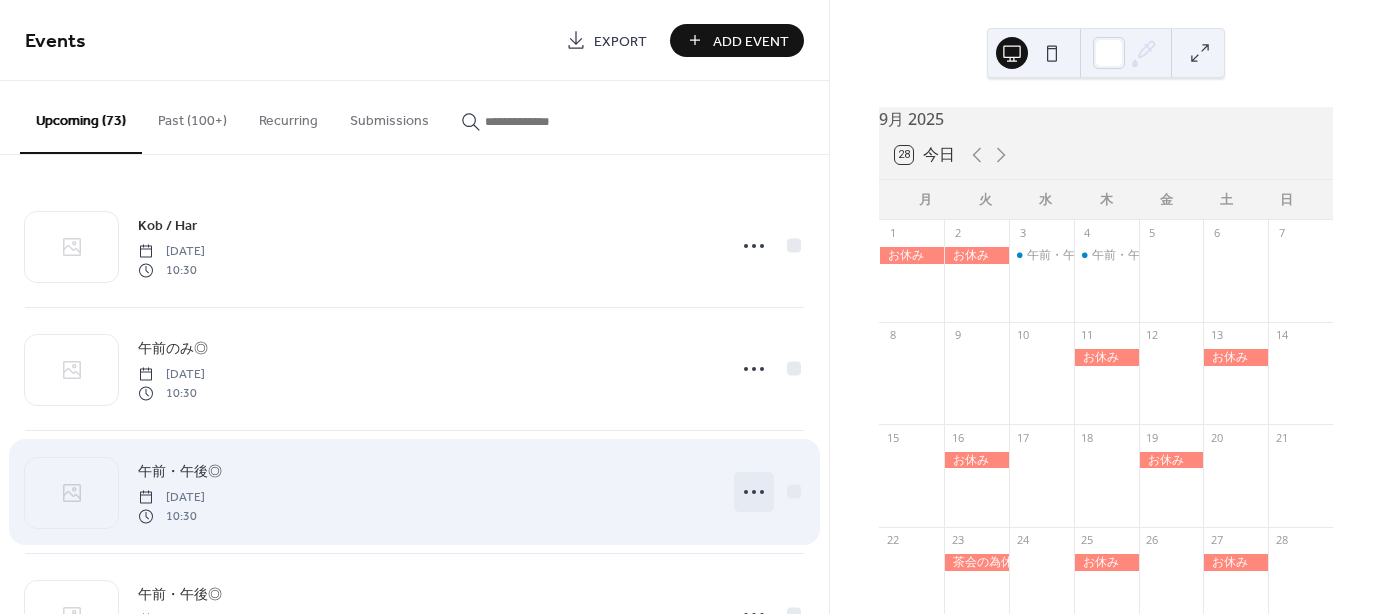click 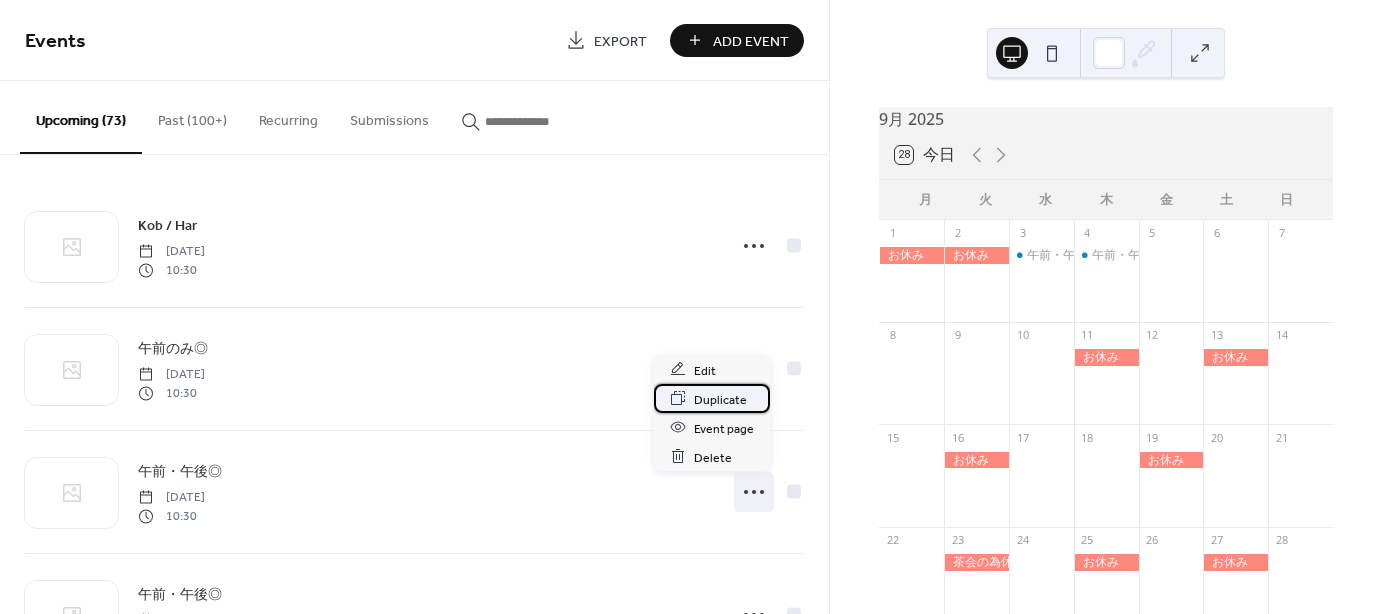 click on "Duplicate" at bounding box center [720, 399] 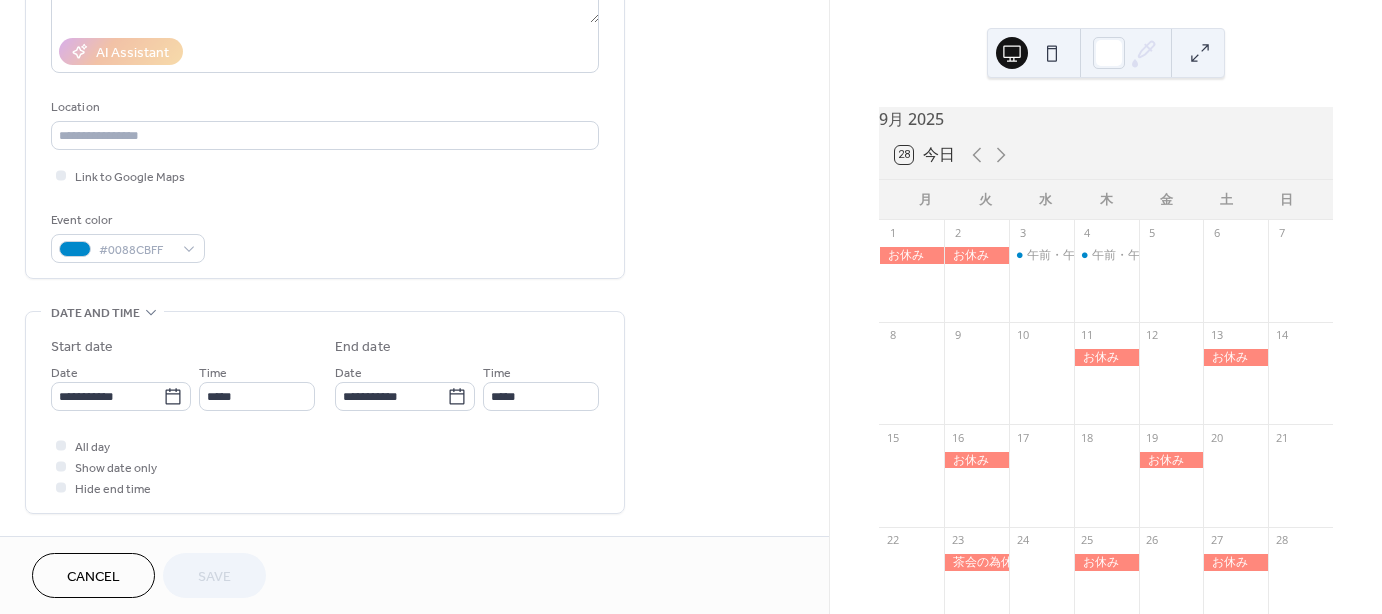 scroll, scrollTop: 400, scrollLeft: 0, axis: vertical 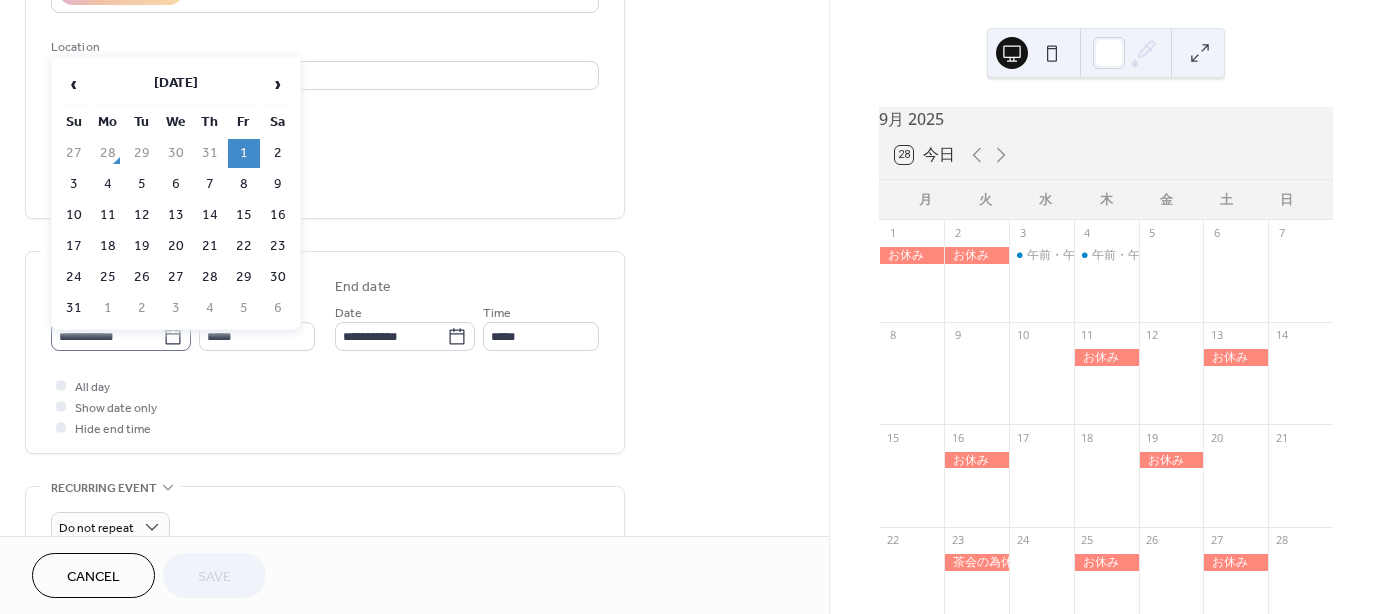 click 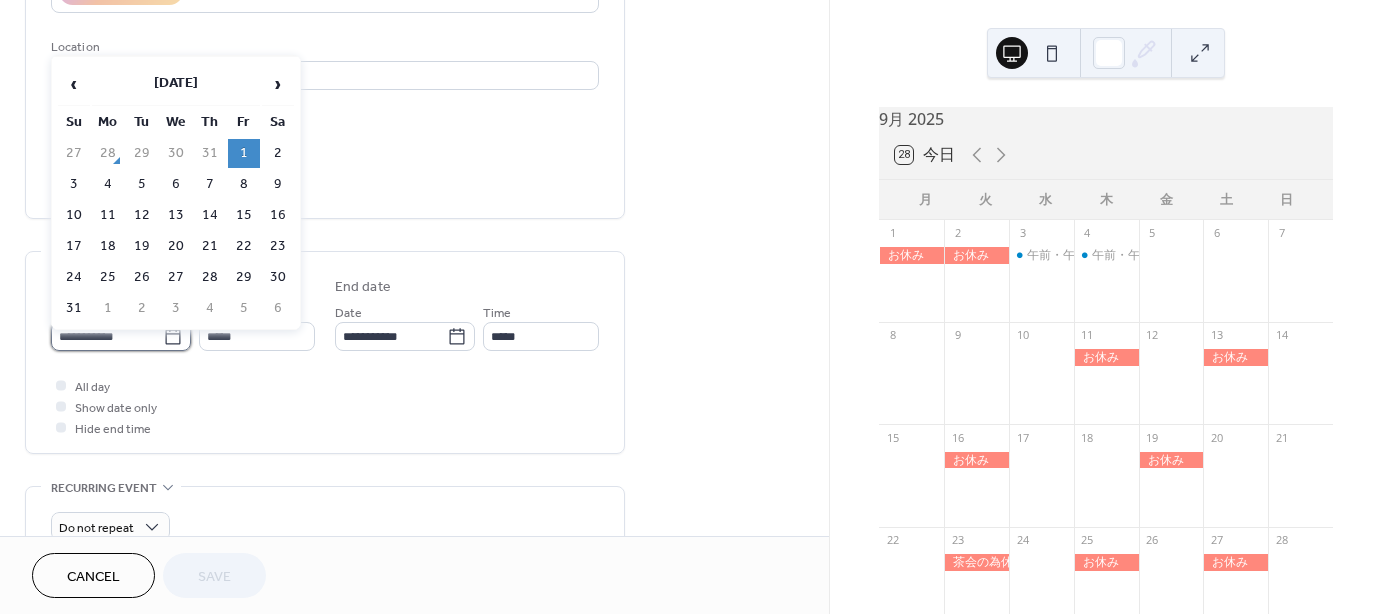 click on "**********" at bounding box center [107, 336] 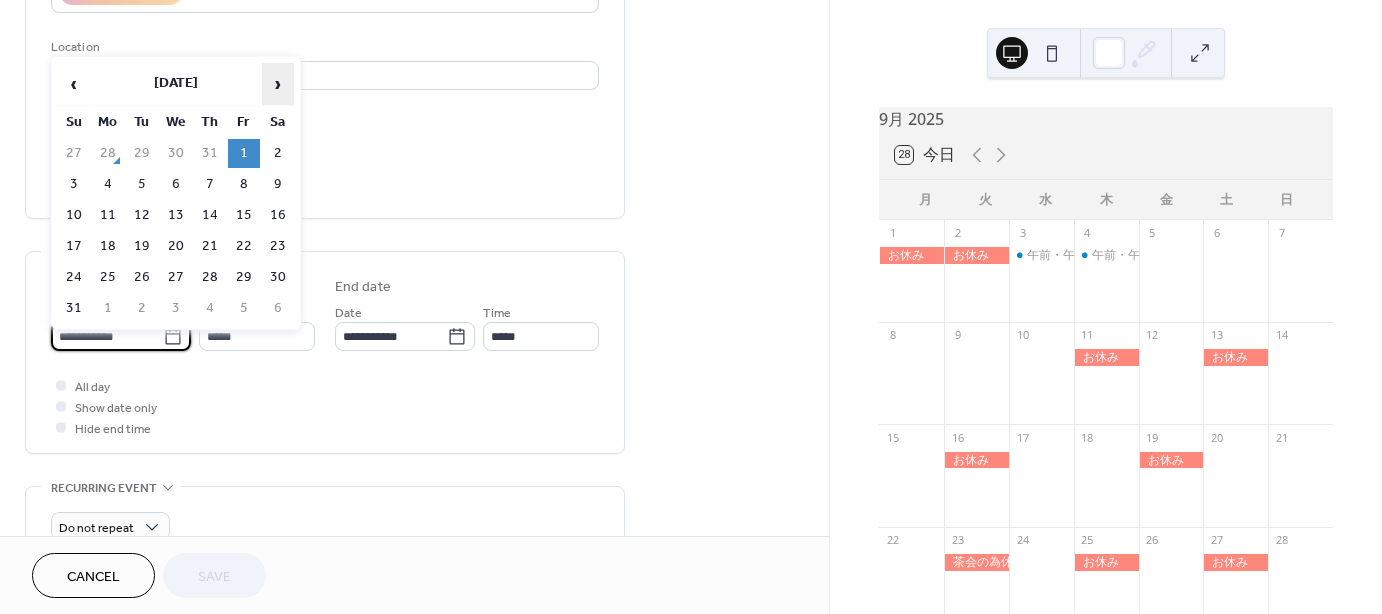 click on "›" at bounding box center [278, 84] 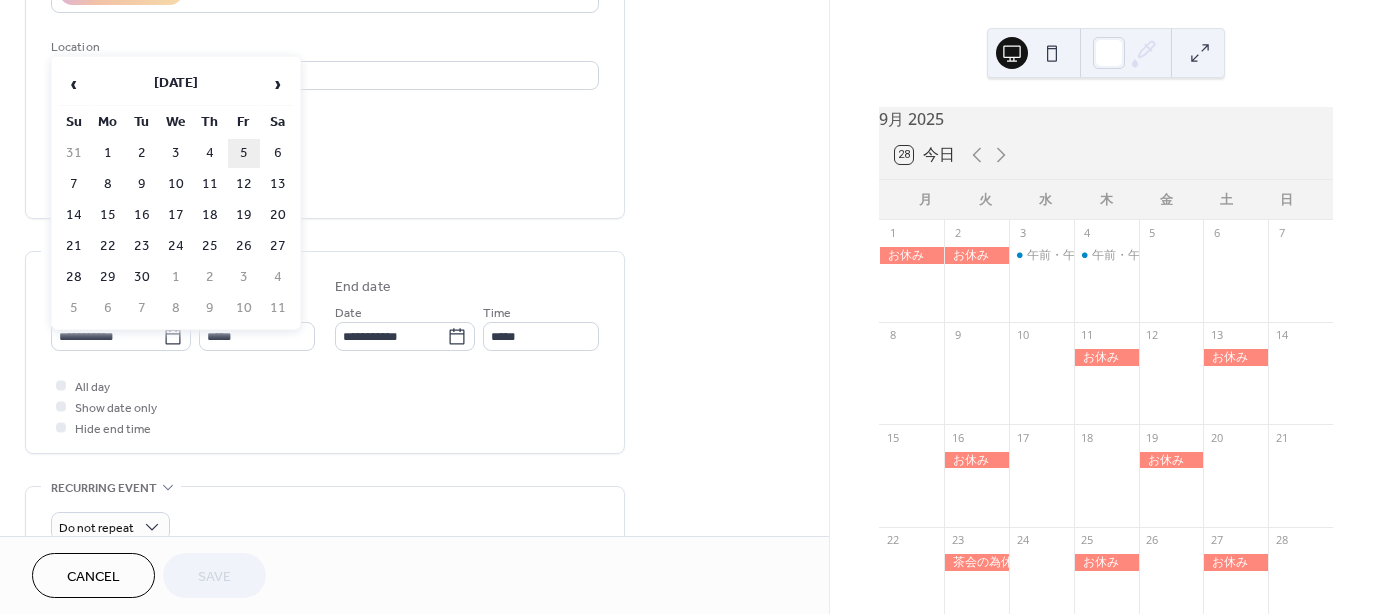 click on "5" at bounding box center [244, 153] 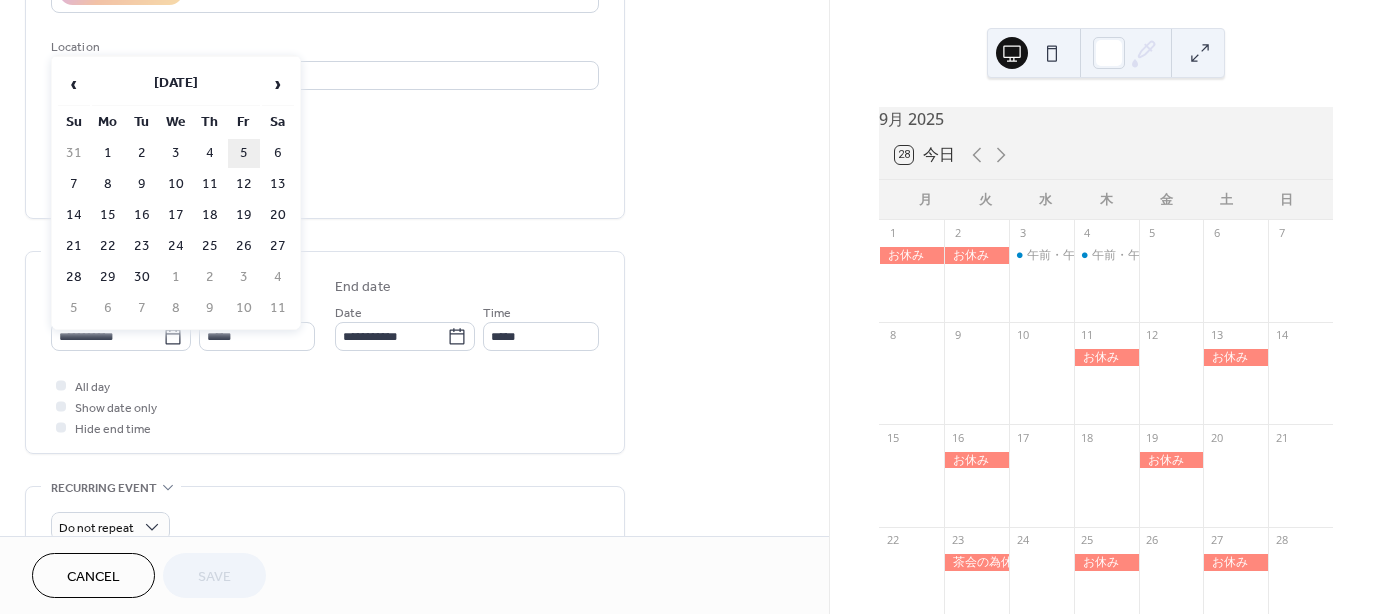 type on "**********" 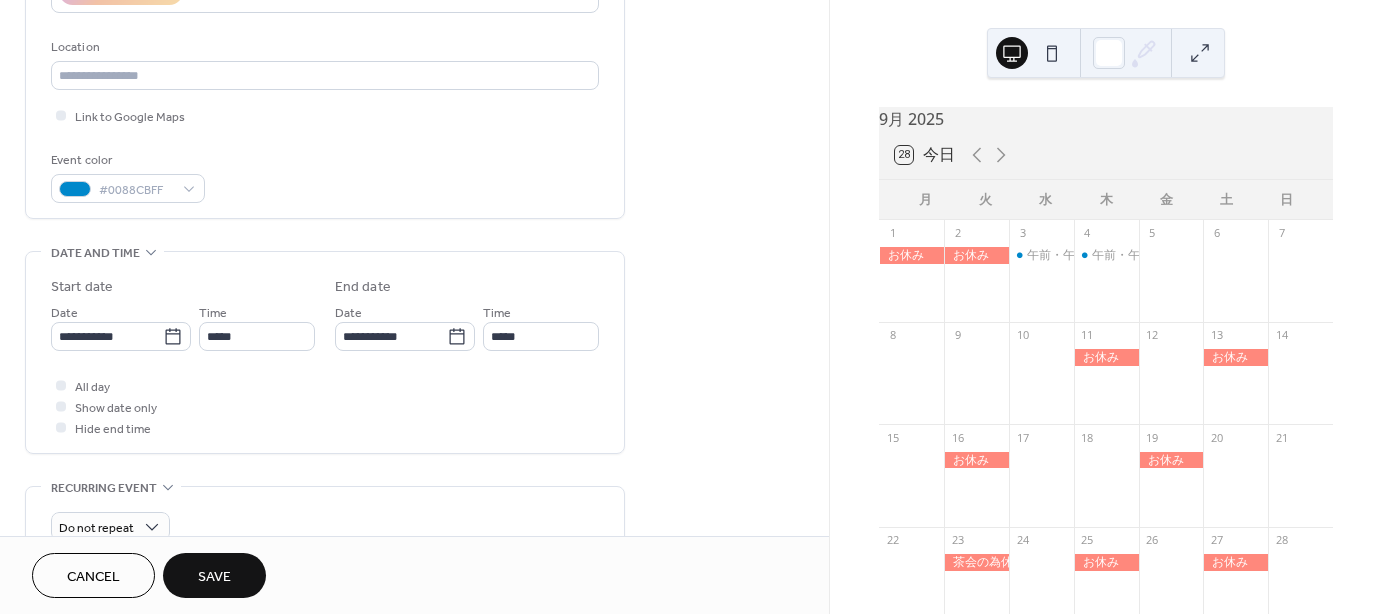 click on "Save" at bounding box center [214, 577] 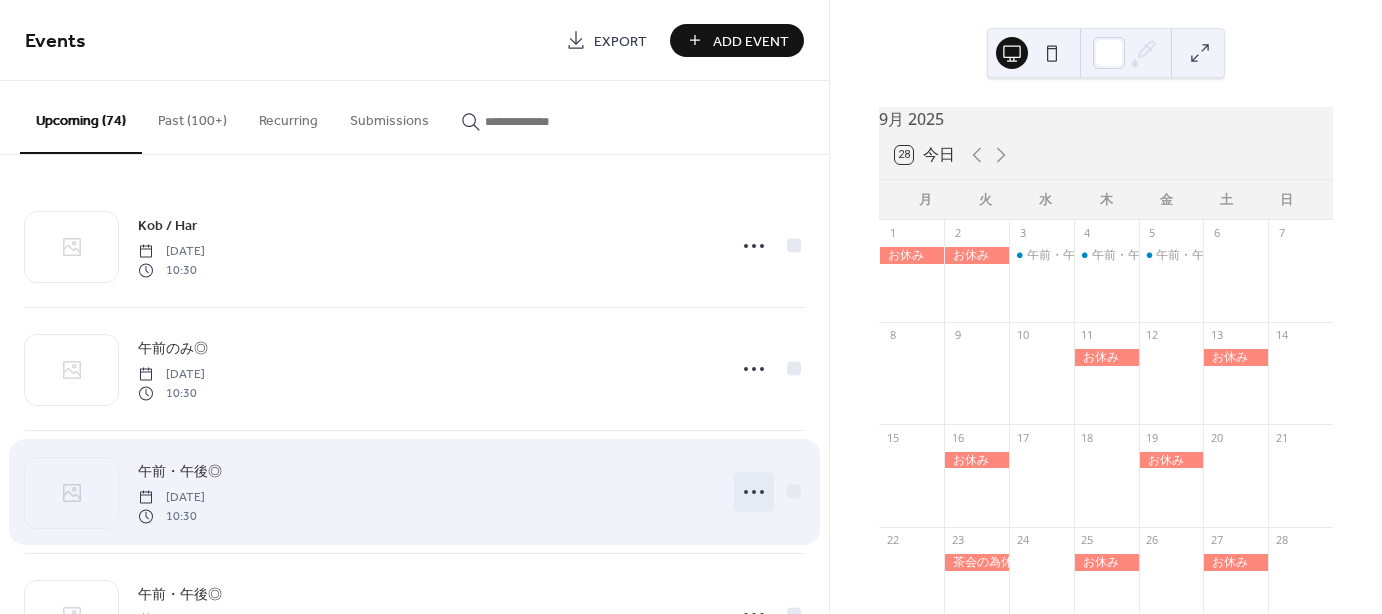 click 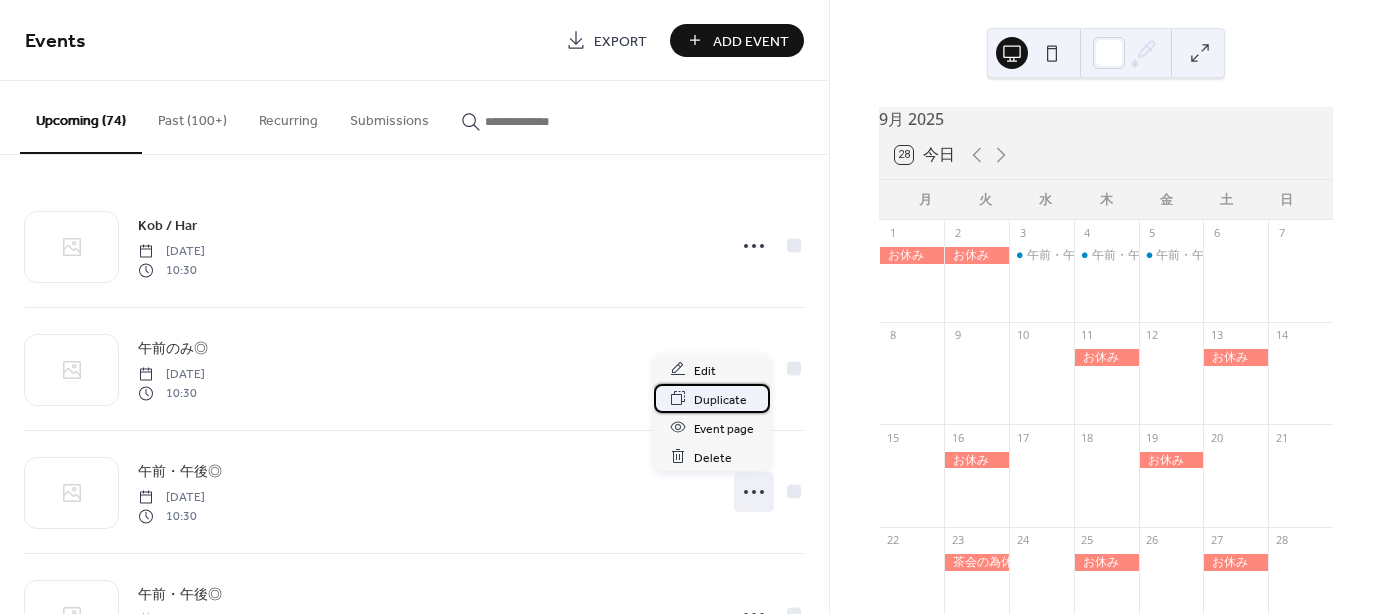 click on "Duplicate" at bounding box center (720, 399) 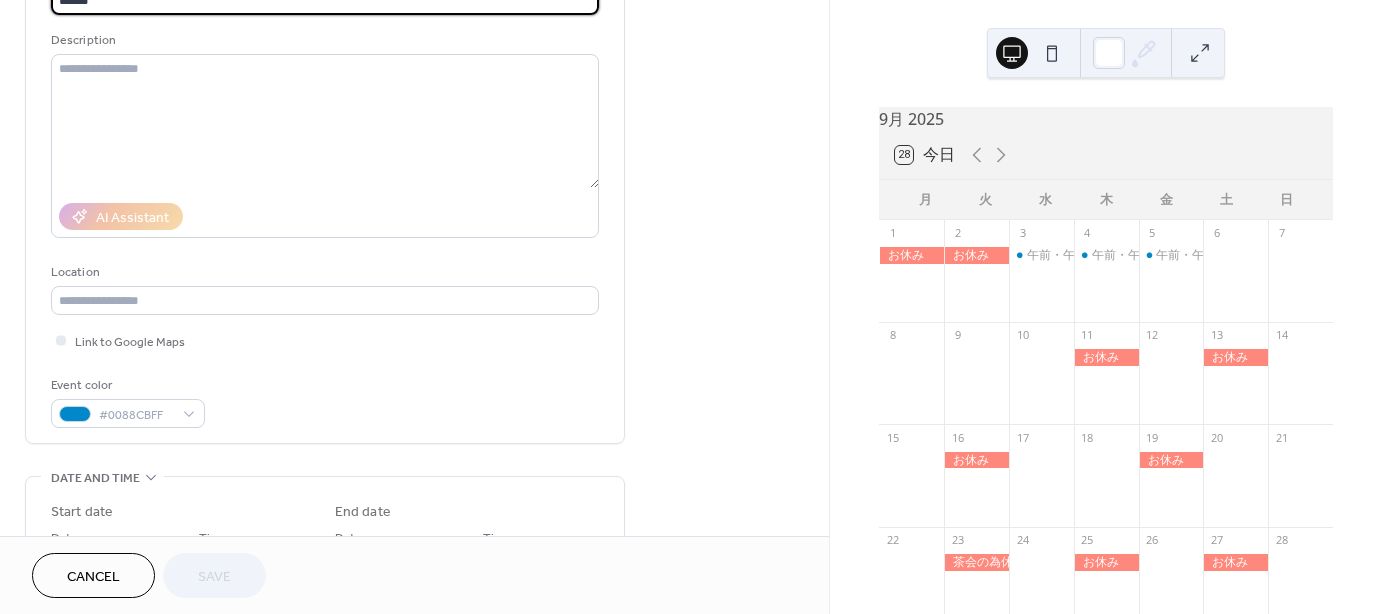 scroll, scrollTop: 300, scrollLeft: 0, axis: vertical 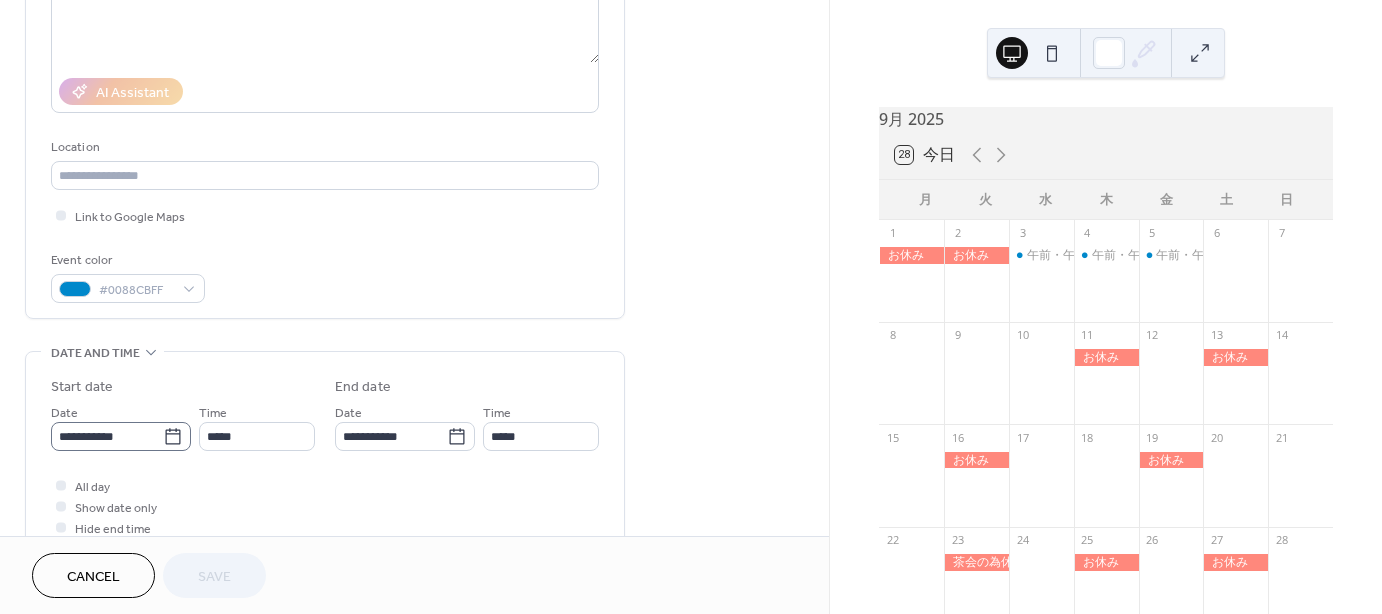 click 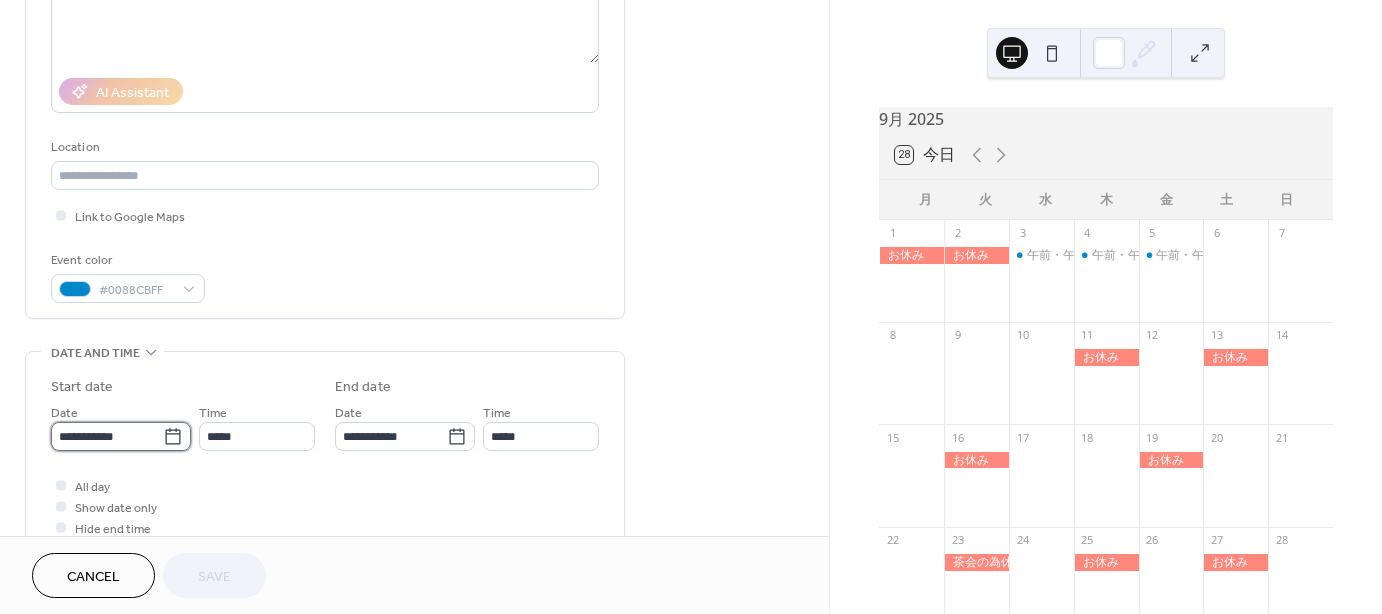 click on "**********" at bounding box center (107, 436) 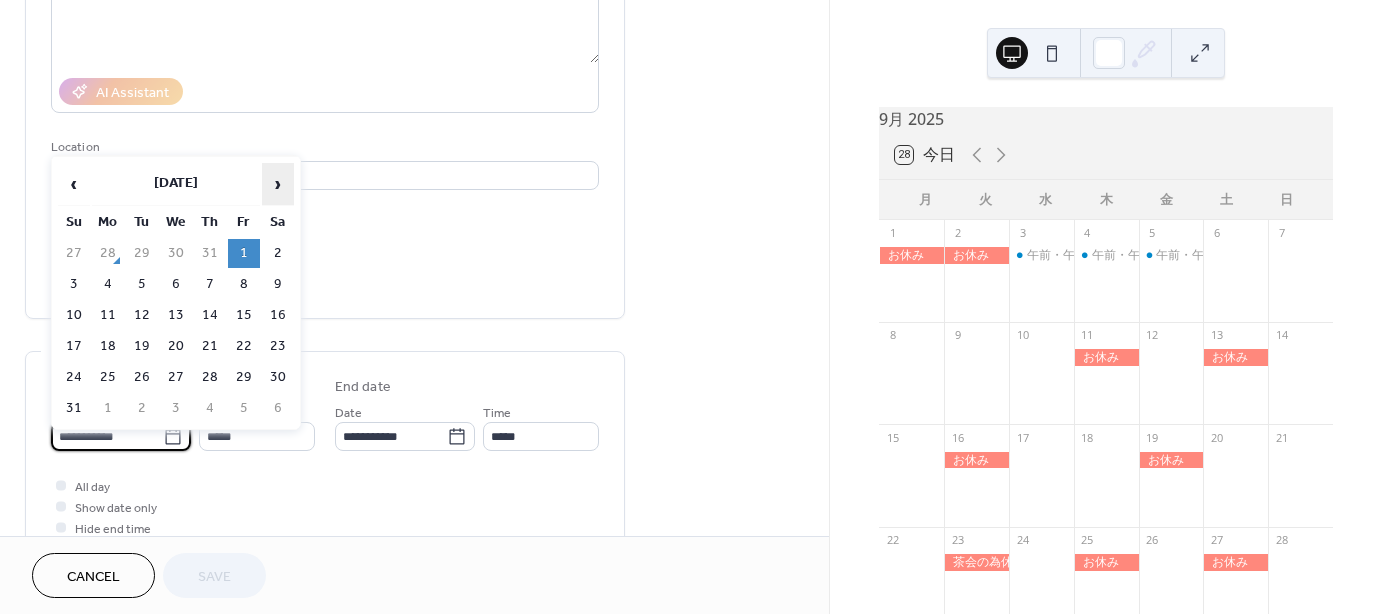 click on "›" at bounding box center [278, 184] 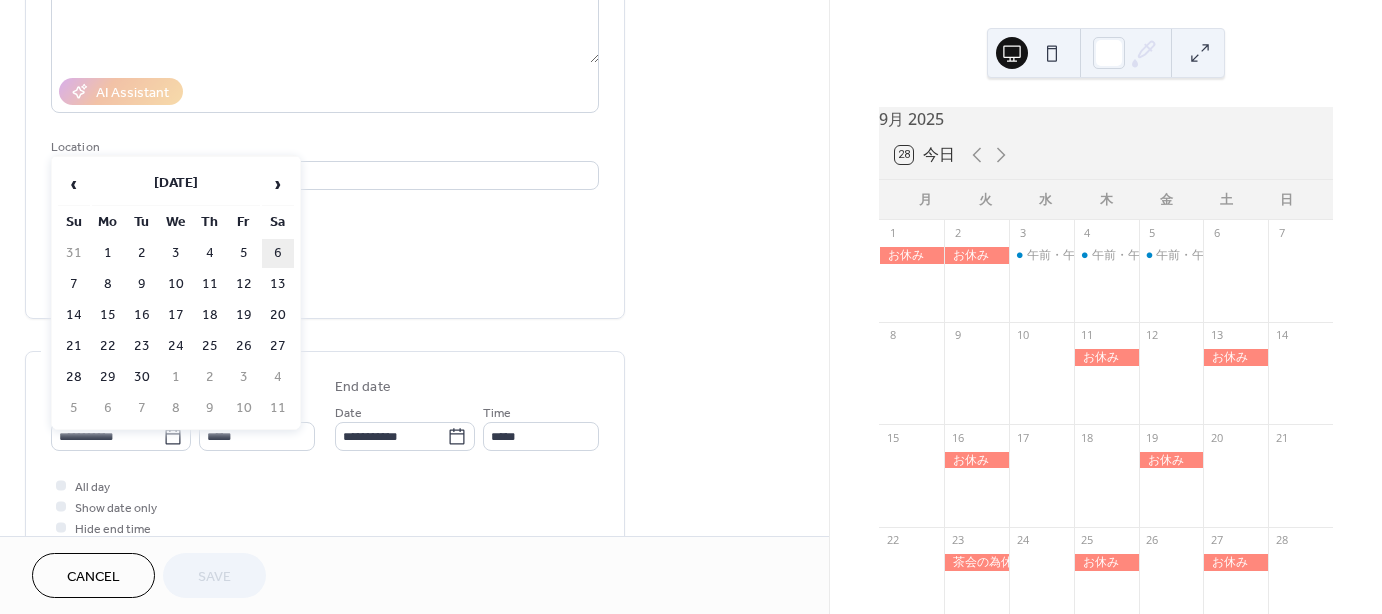 click on "6" at bounding box center [278, 253] 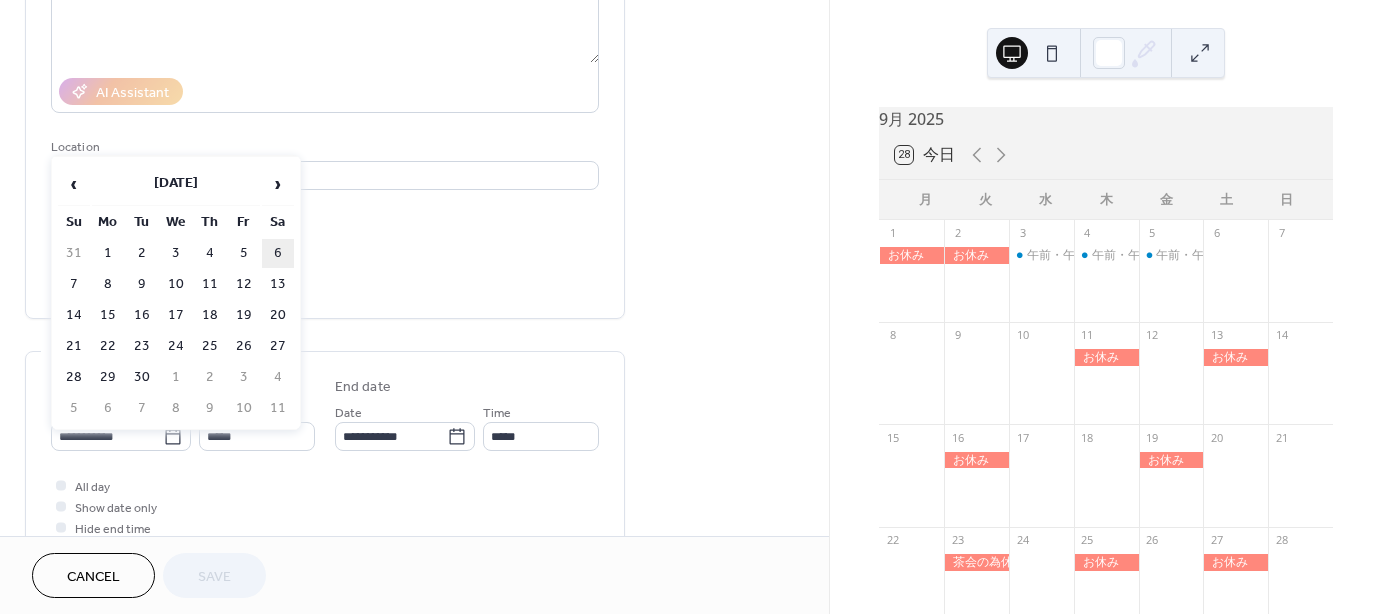 type on "**********" 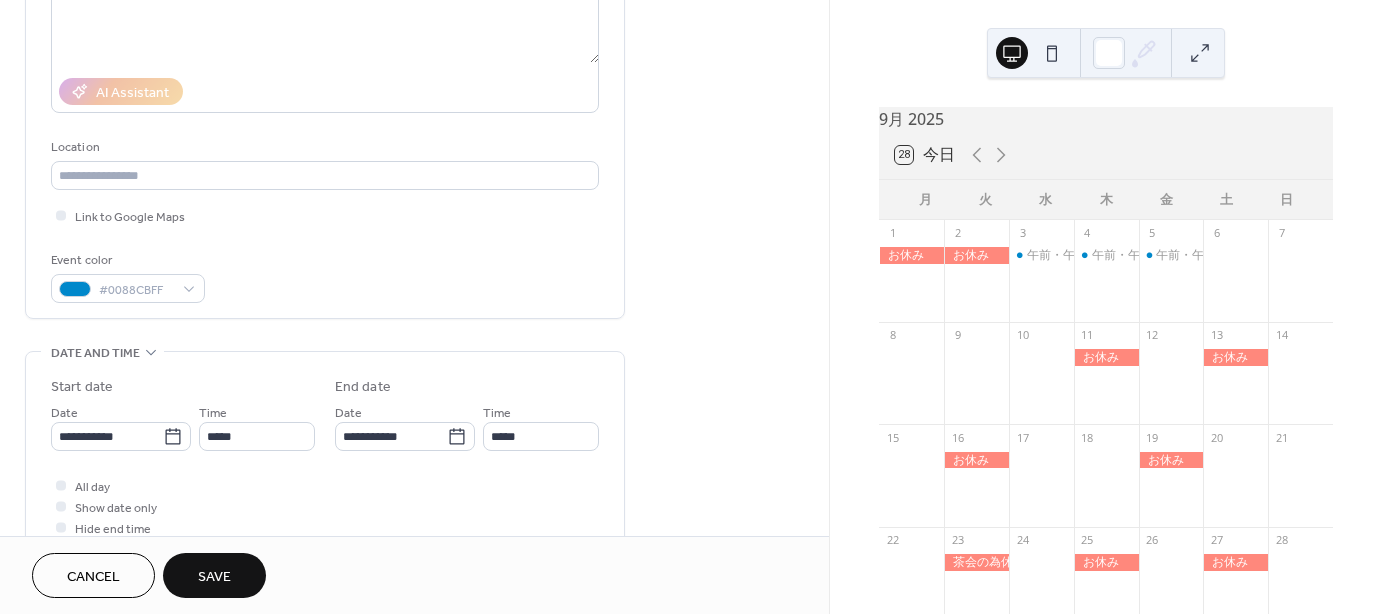 click on "Save" at bounding box center [214, 577] 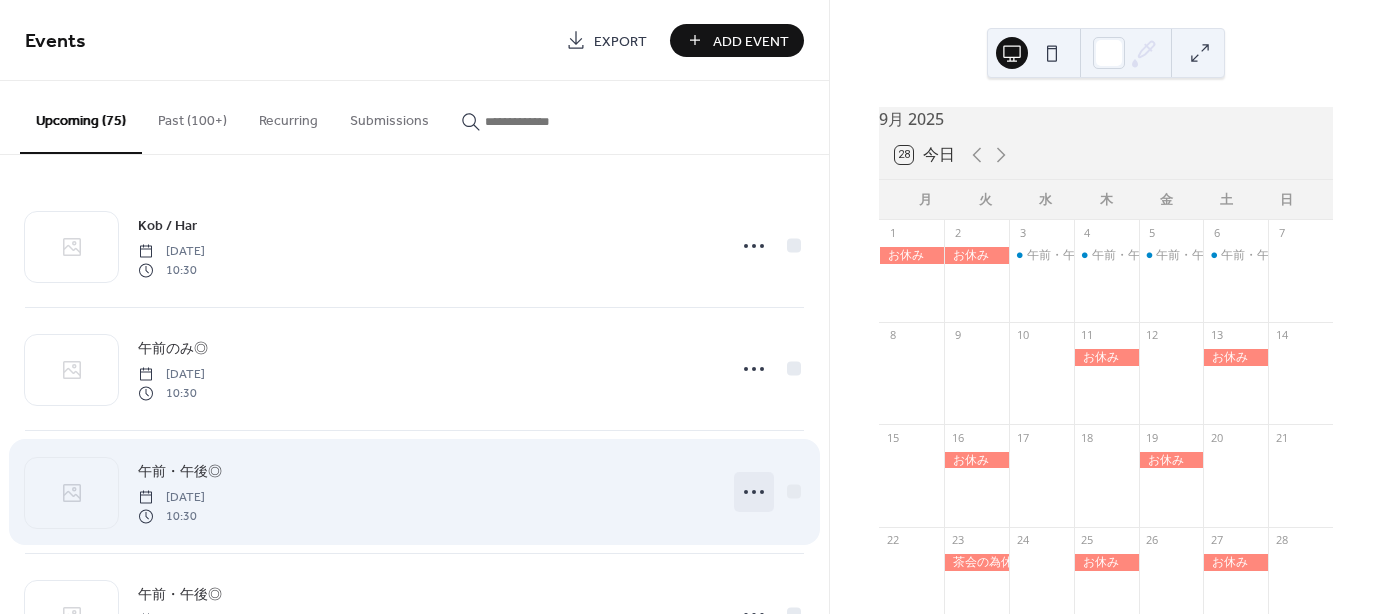 click 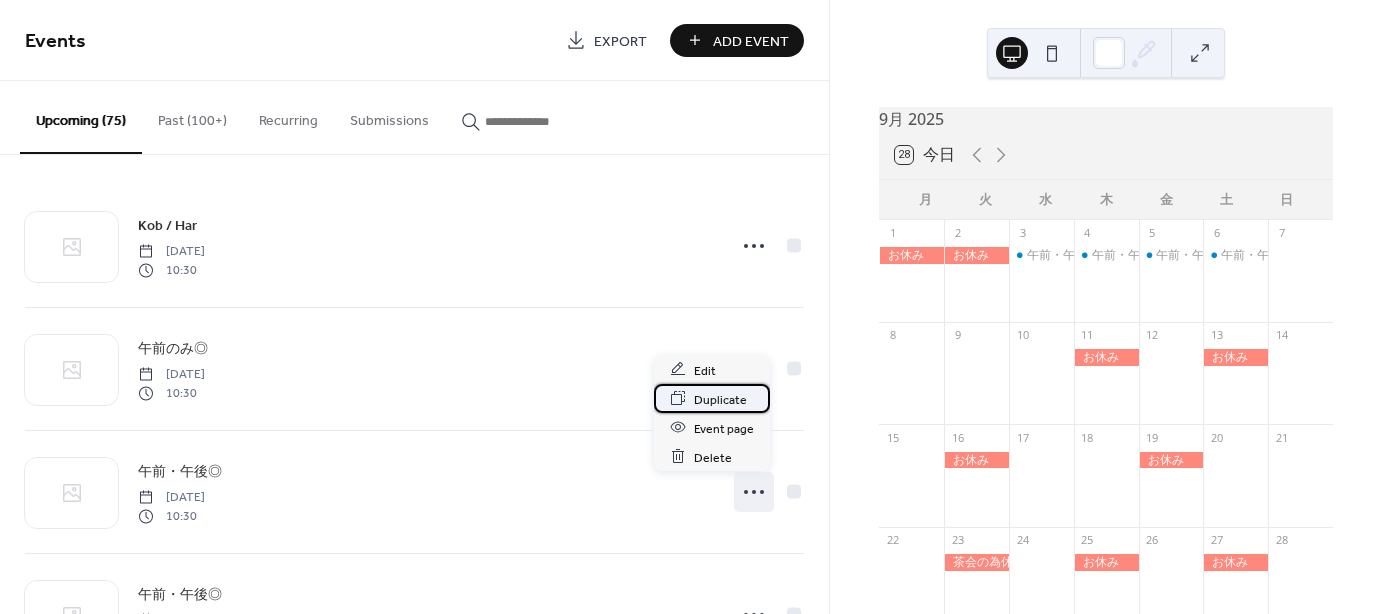 click on "Duplicate" at bounding box center [720, 399] 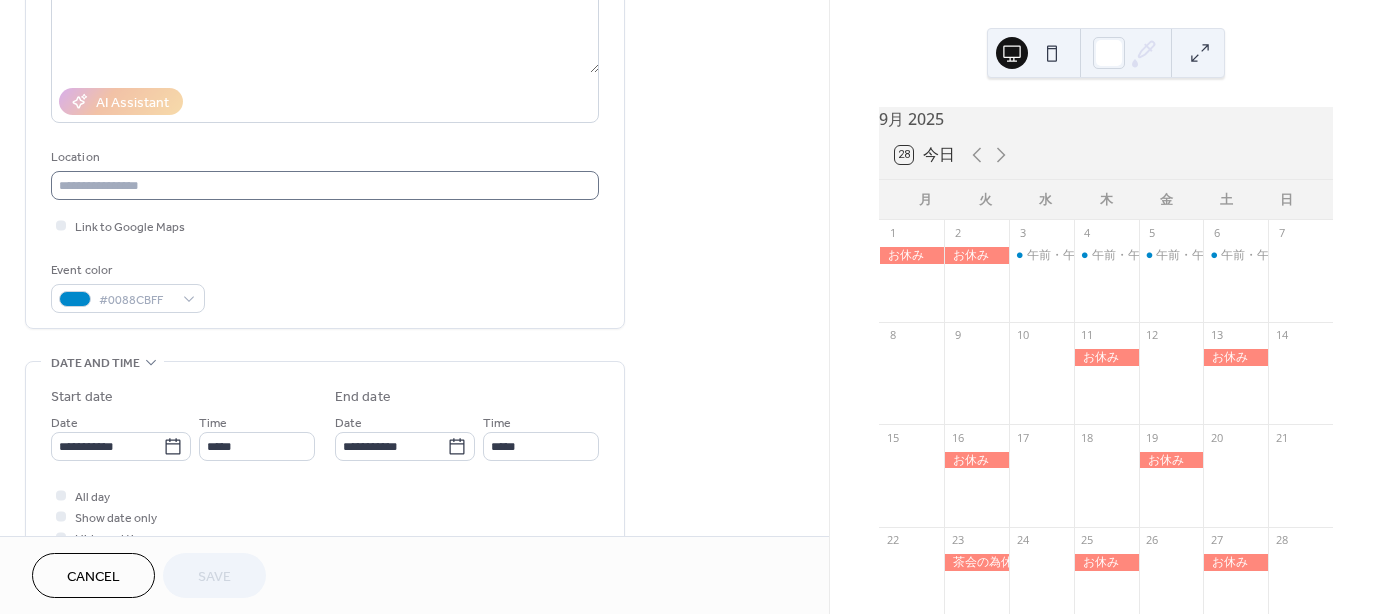 scroll, scrollTop: 300, scrollLeft: 0, axis: vertical 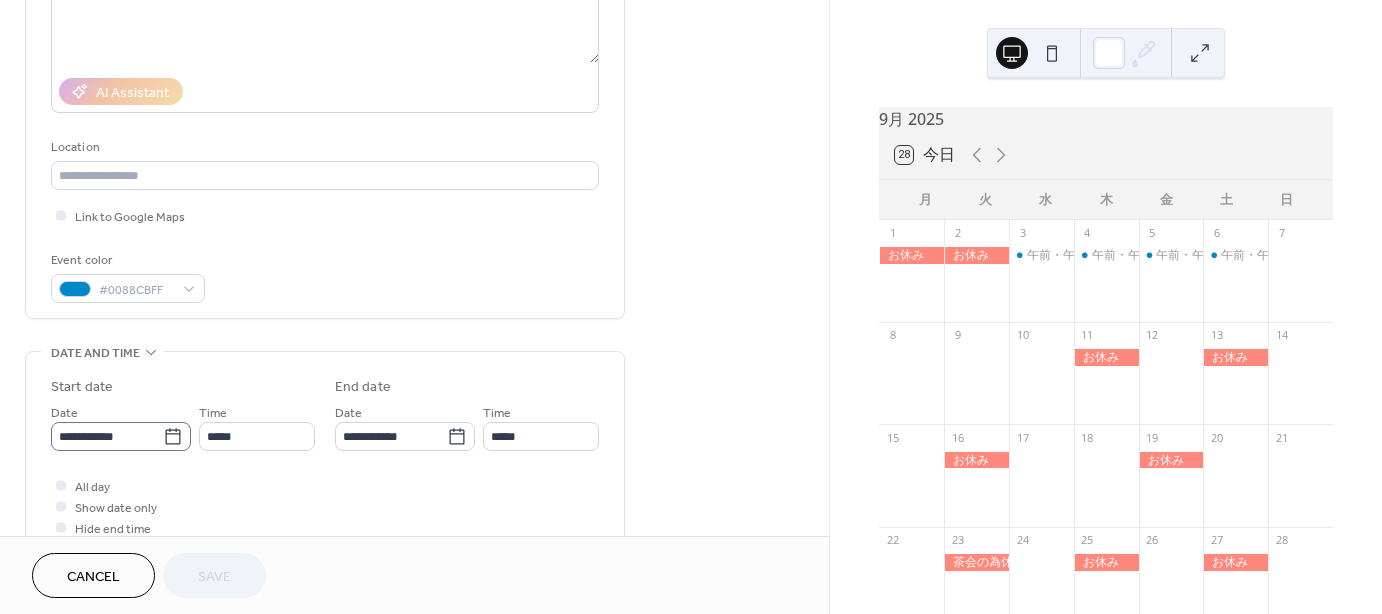 click 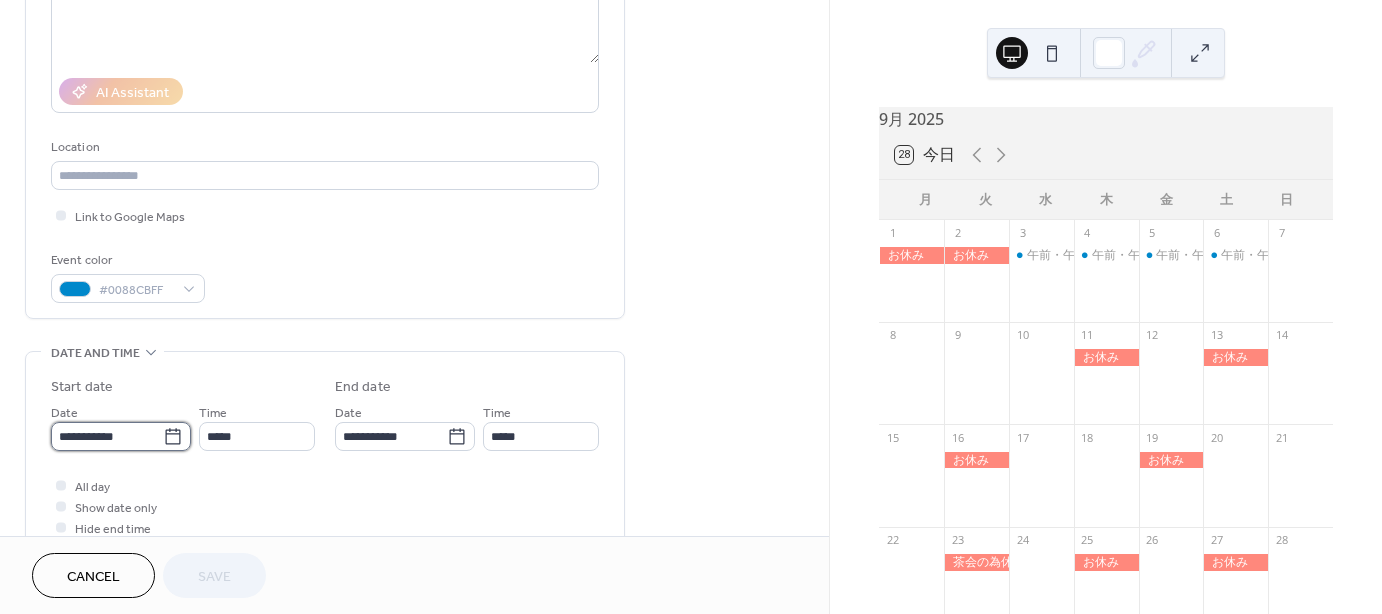 click on "**********" at bounding box center (107, 436) 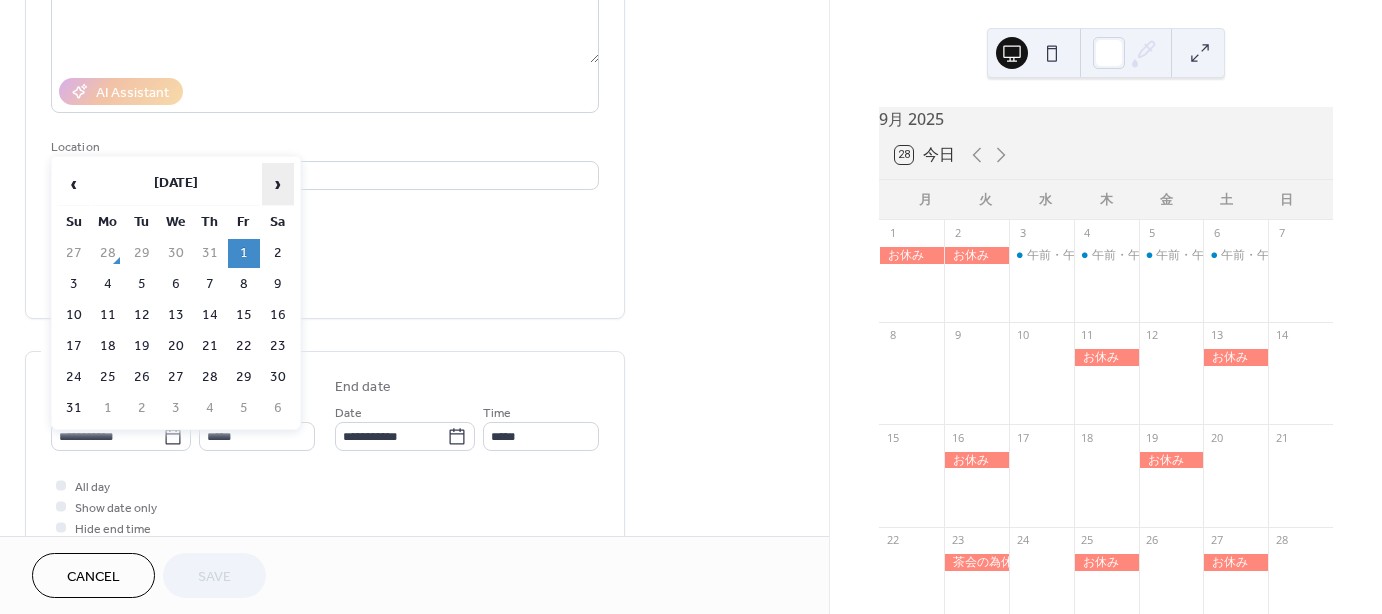 click on "›" at bounding box center (278, 184) 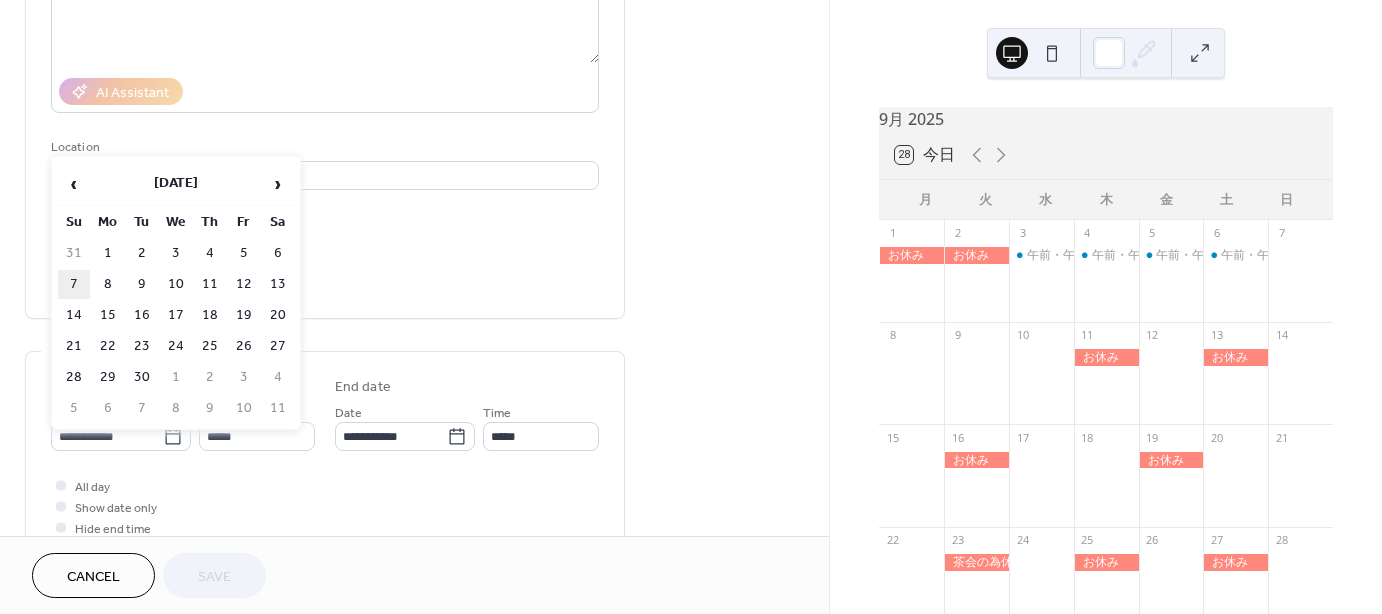 click on "7" at bounding box center (74, 284) 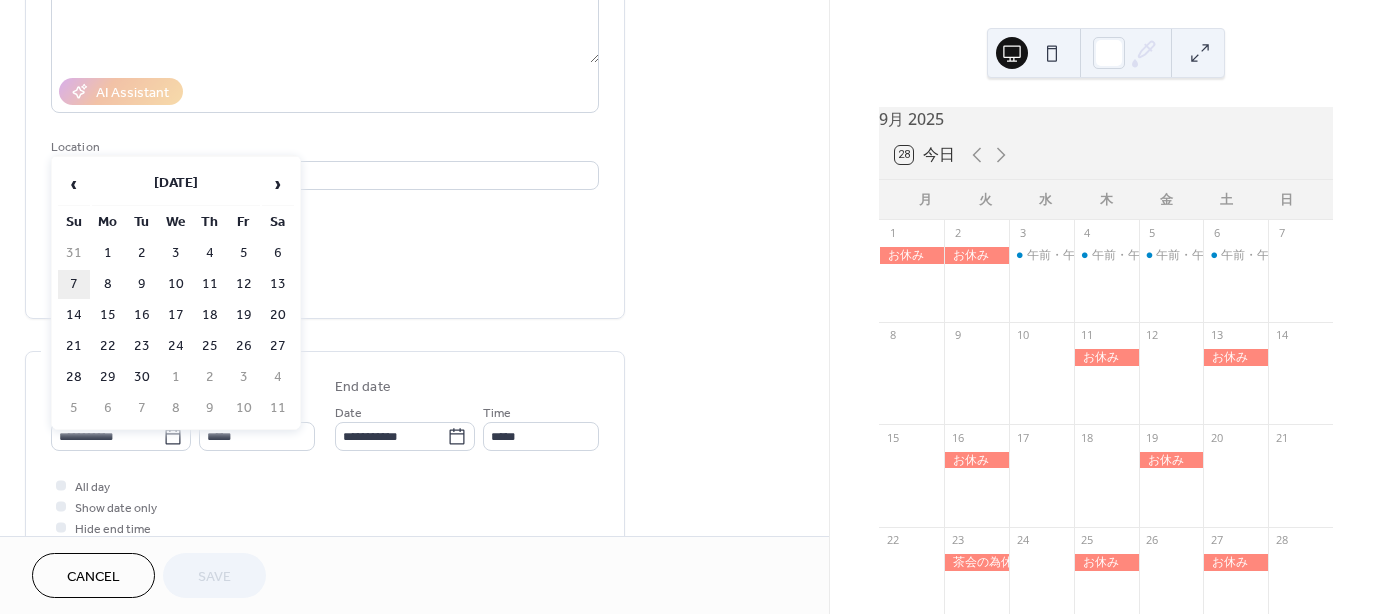 type on "**********" 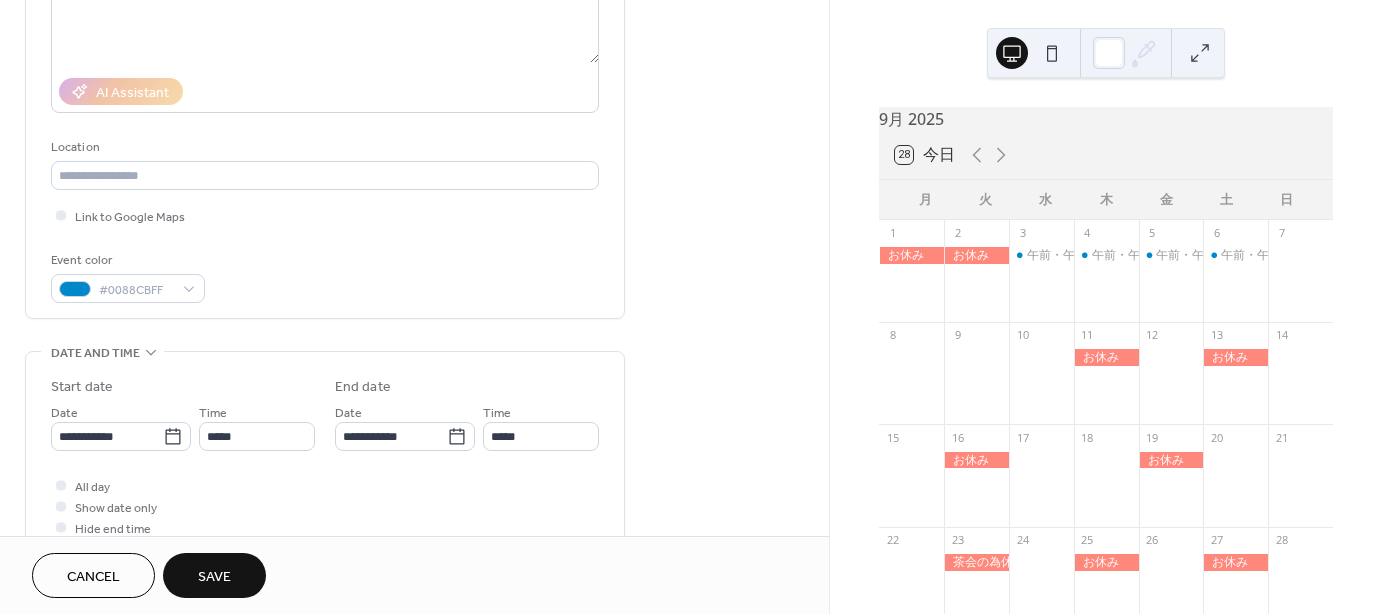 click on "Save" at bounding box center (214, 577) 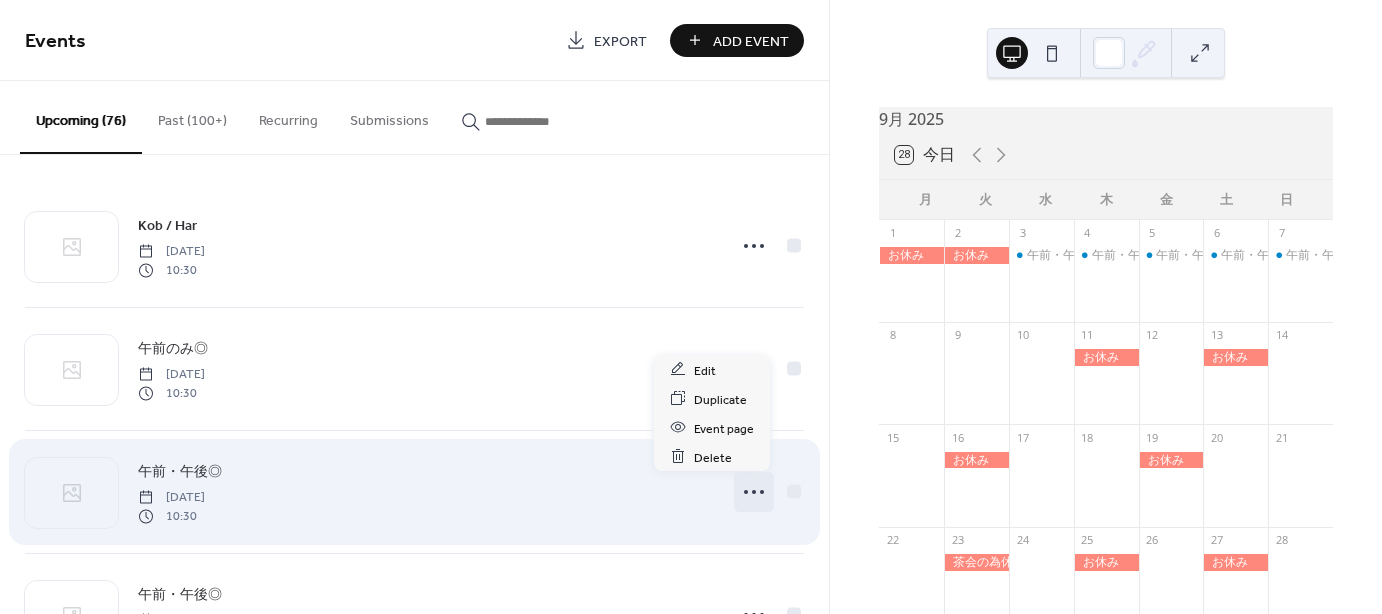 click 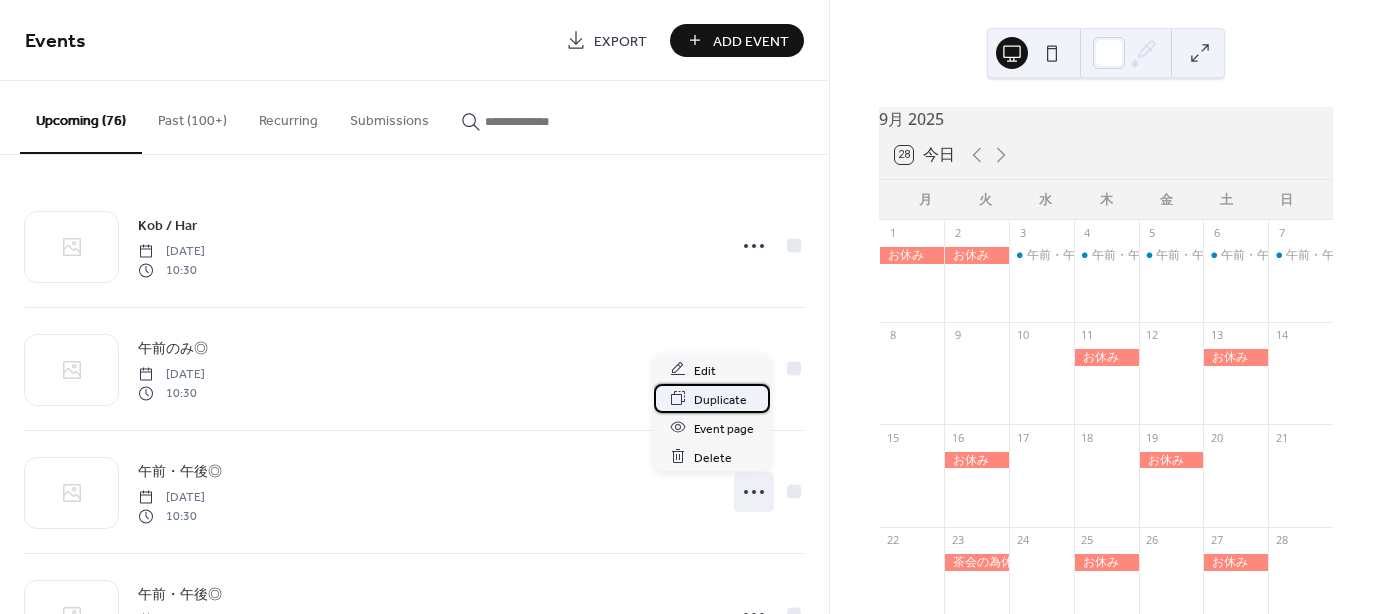 click on "Duplicate" at bounding box center [720, 399] 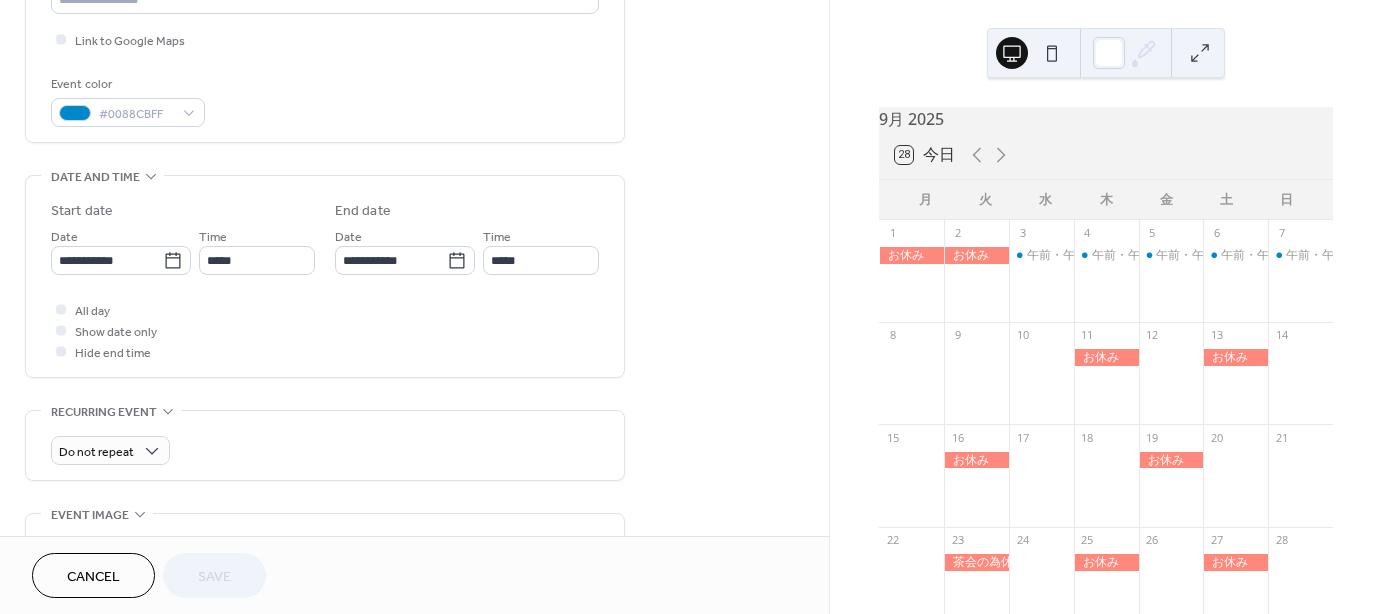 scroll, scrollTop: 500, scrollLeft: 0, axis: vertical 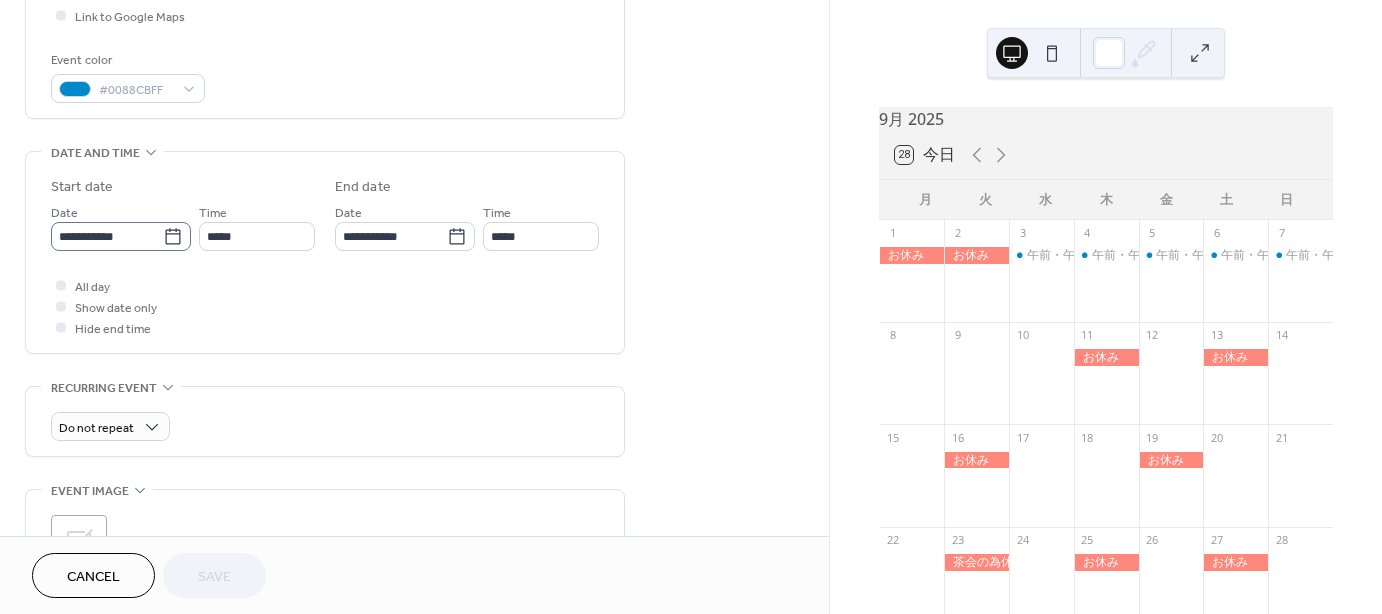 click 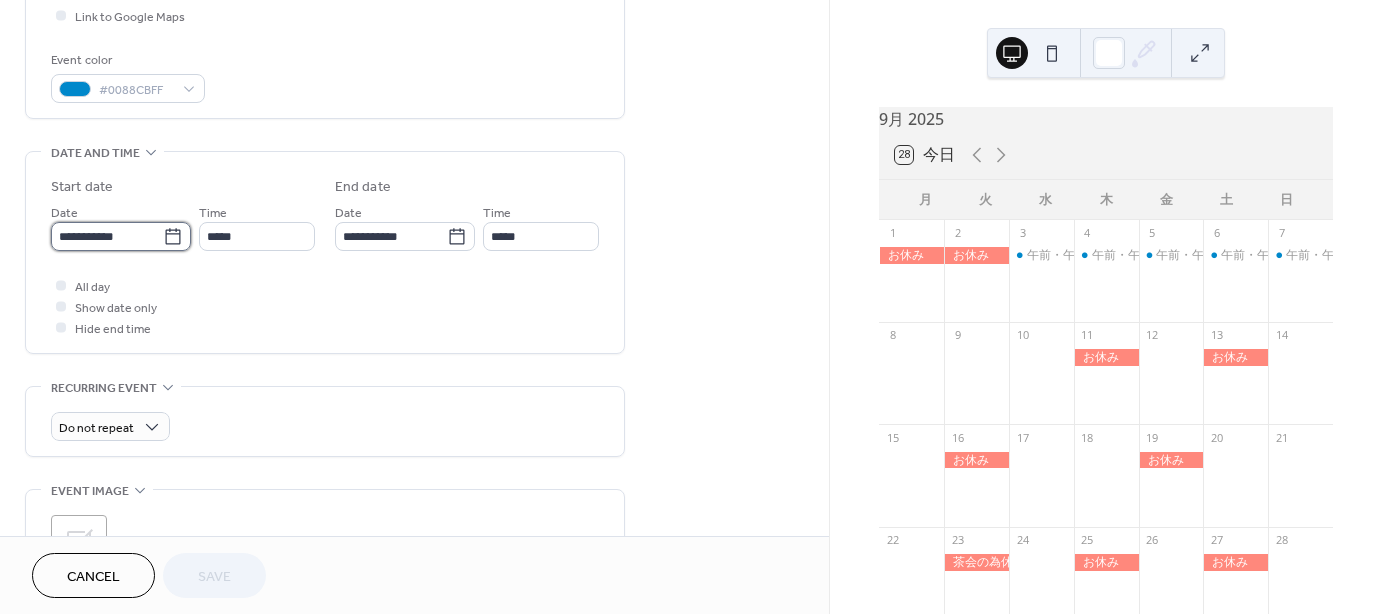 click on "**********" at bounding box center (107, 236) 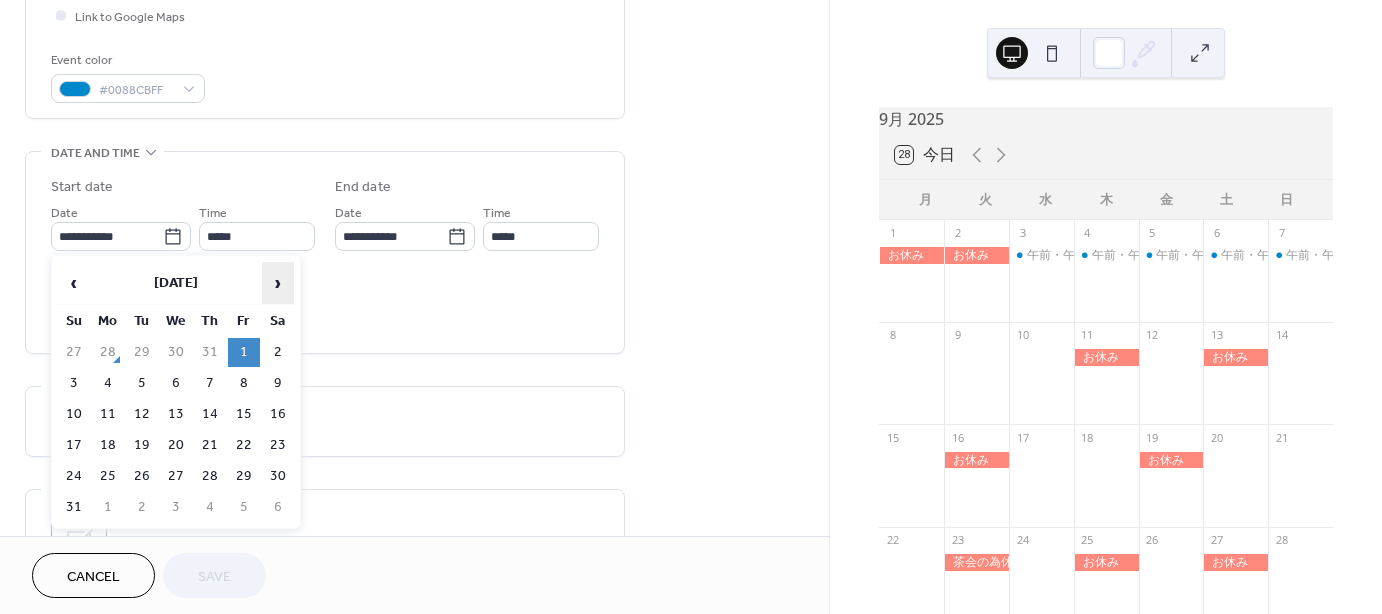 click on "›" at bounding box center (278, 283) 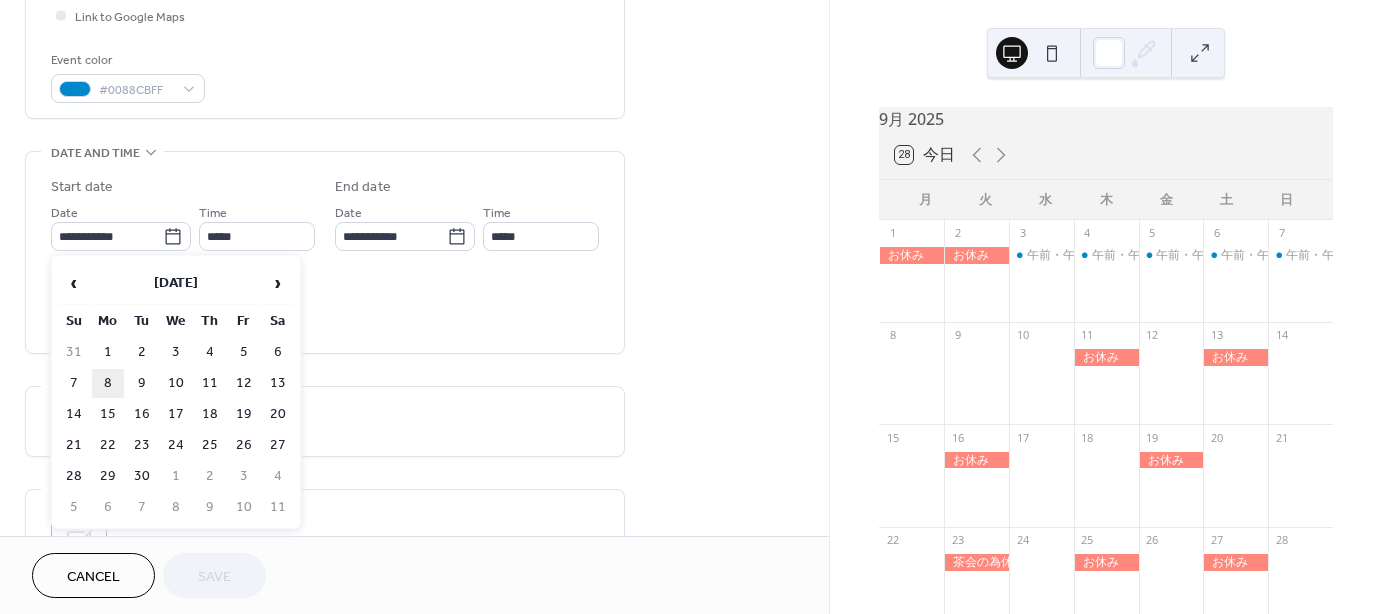 click on "8" at bounding box center [108, 383] 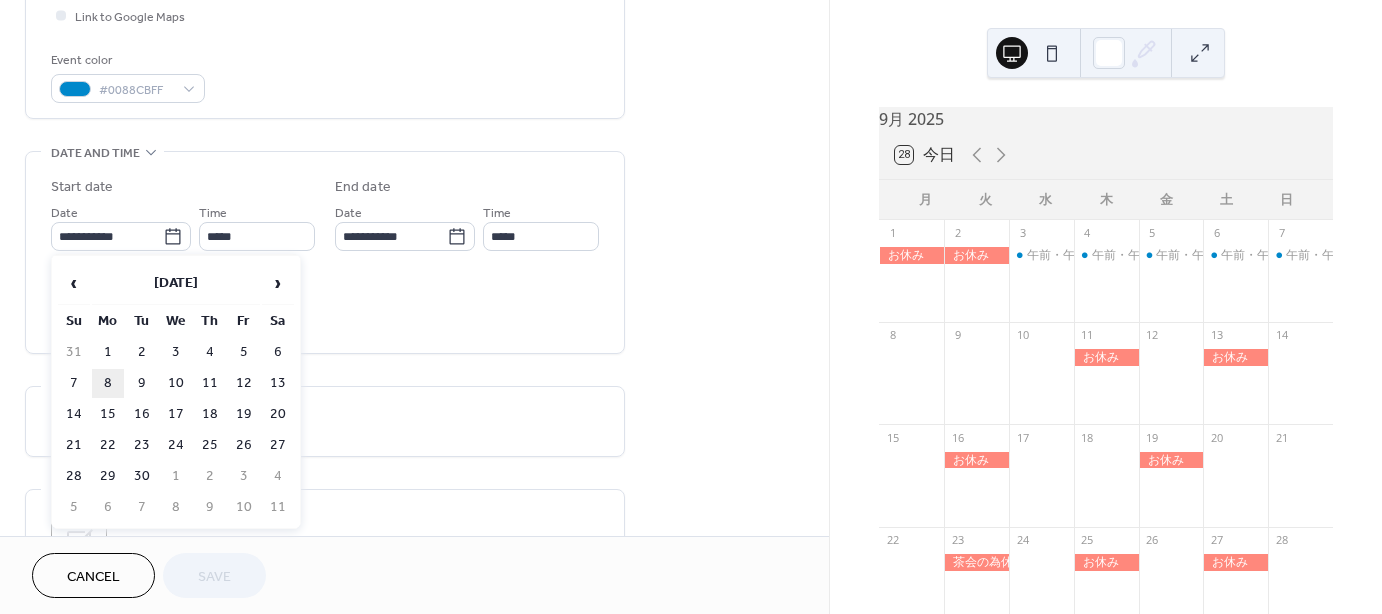 type on "**********" 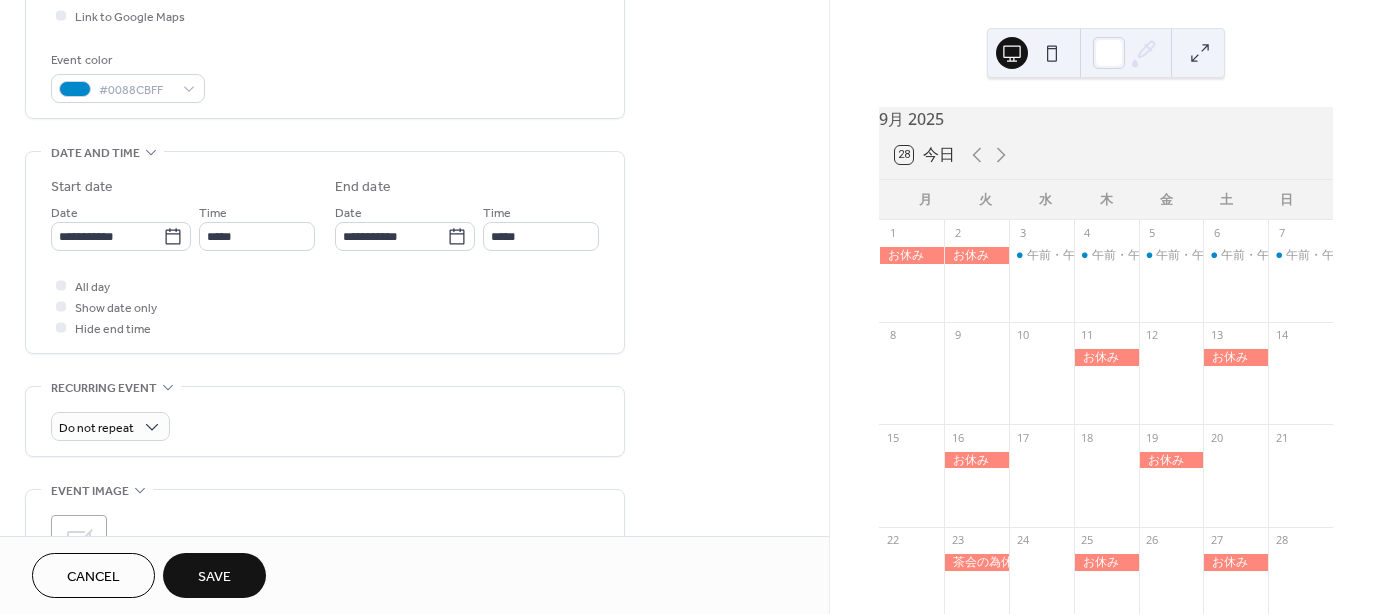 click on "Save" at bounding box center [214, 577] 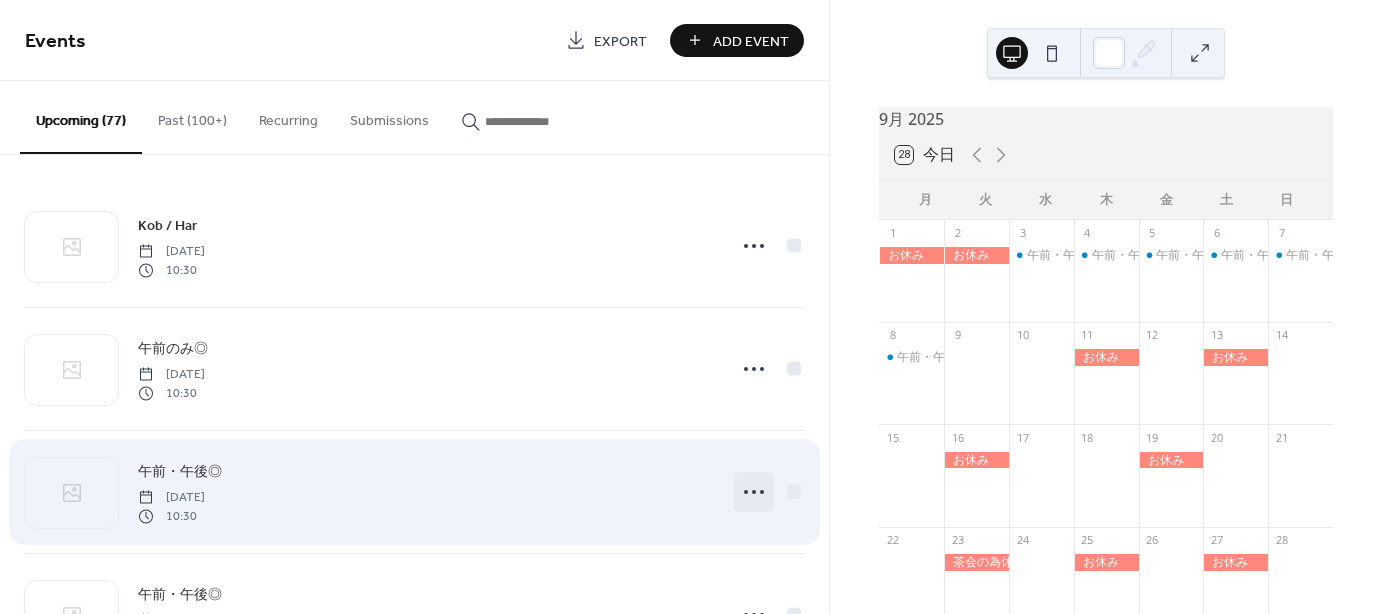 click 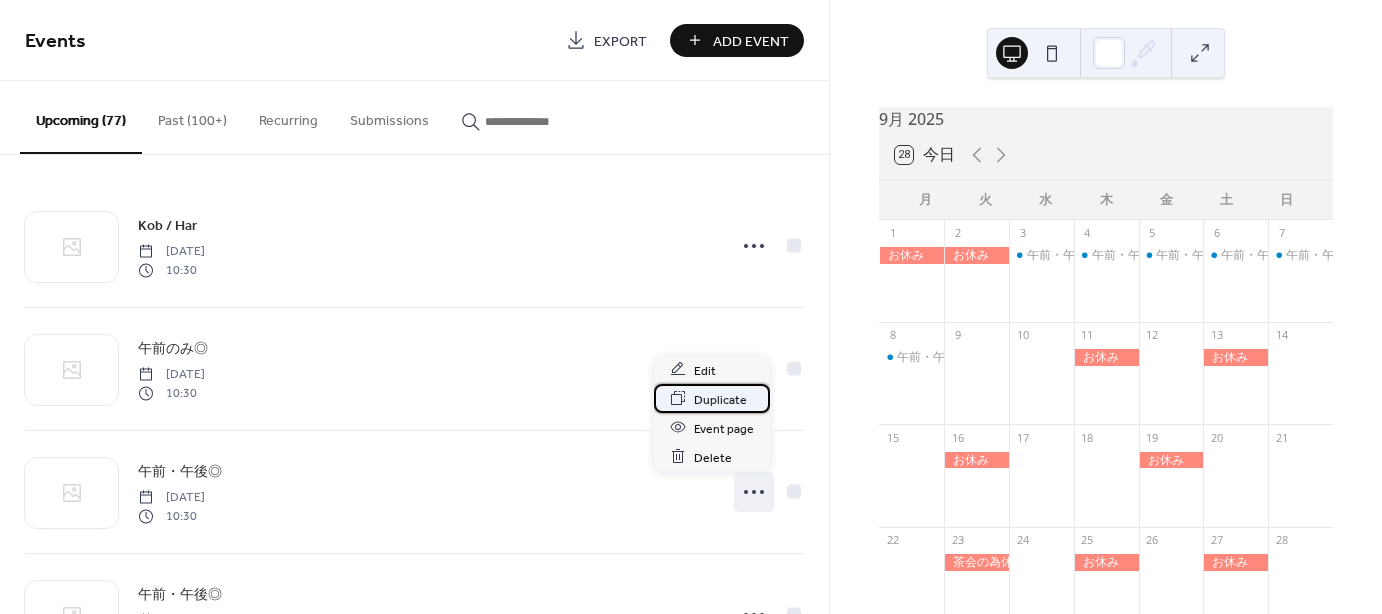 click on "Duplicate" at bounding box center (720, 399) 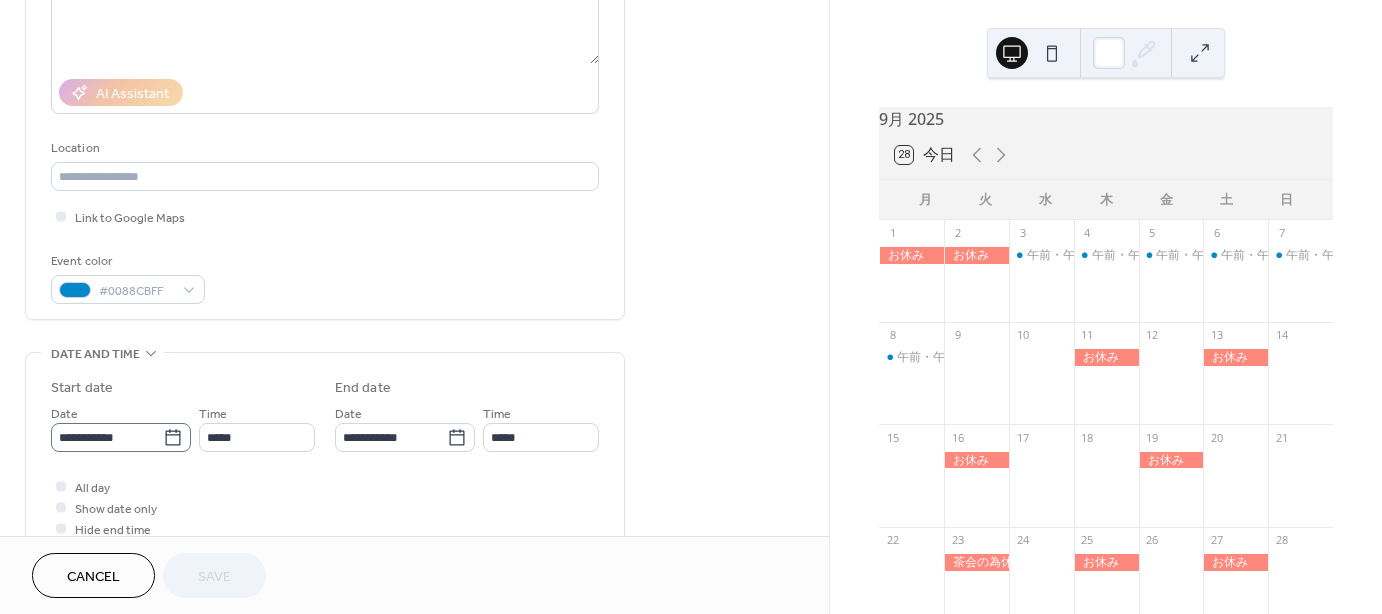 scroll, scrollTop: 300, scrollLeft: 0, axis: vertical 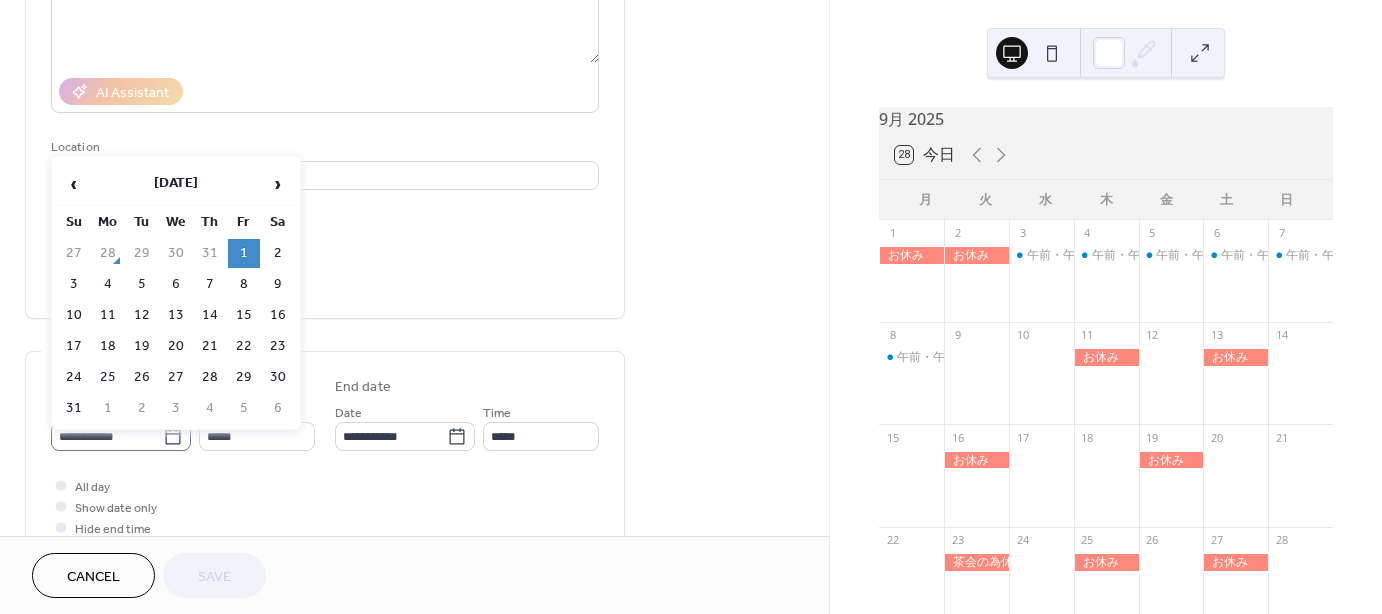 click 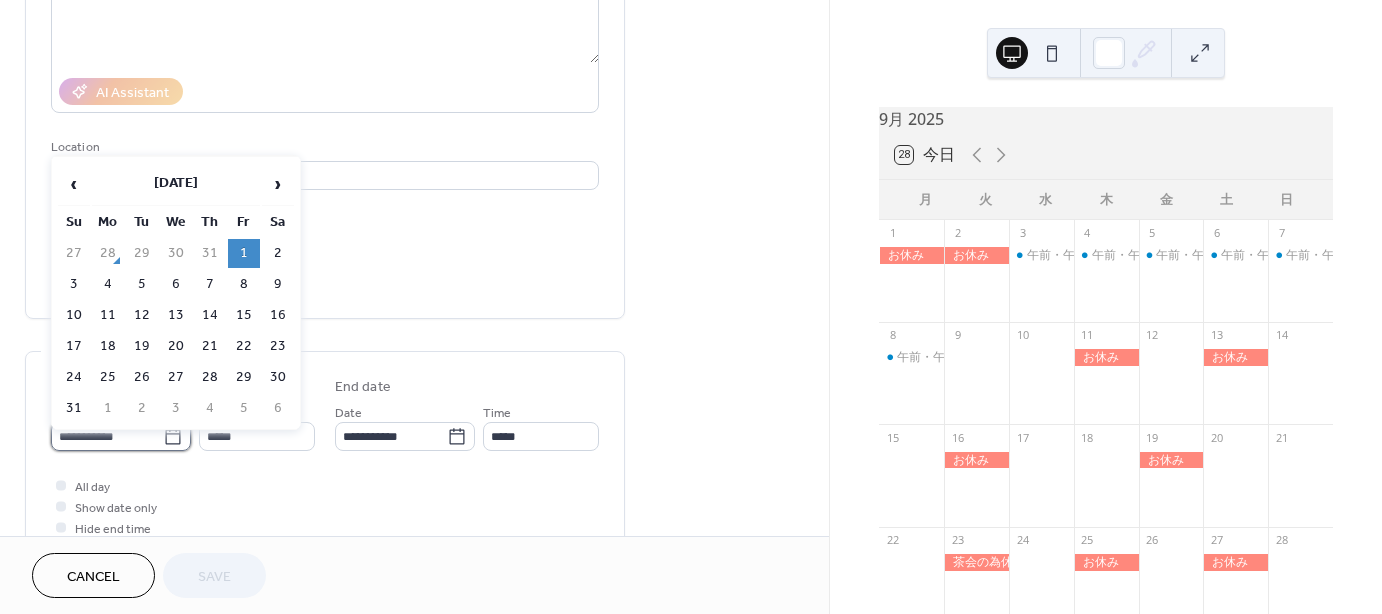 click on "**********" at bounding box center [107, 436] 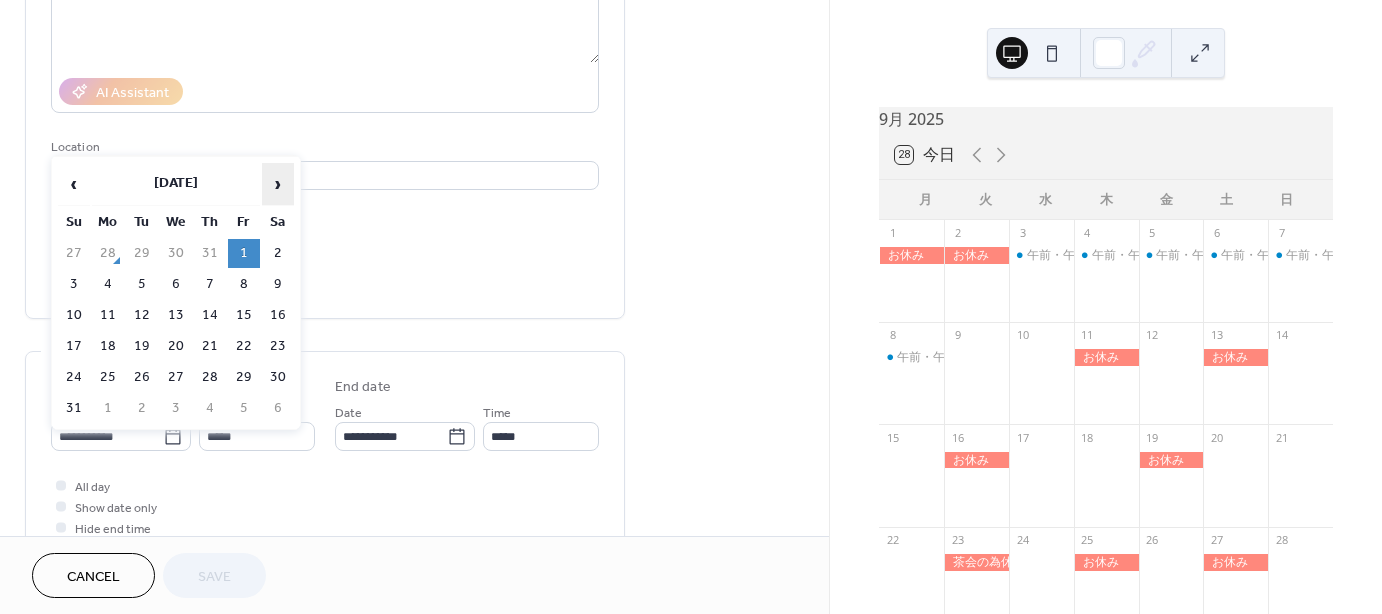 click on "›" at bounding box center (278, 184) 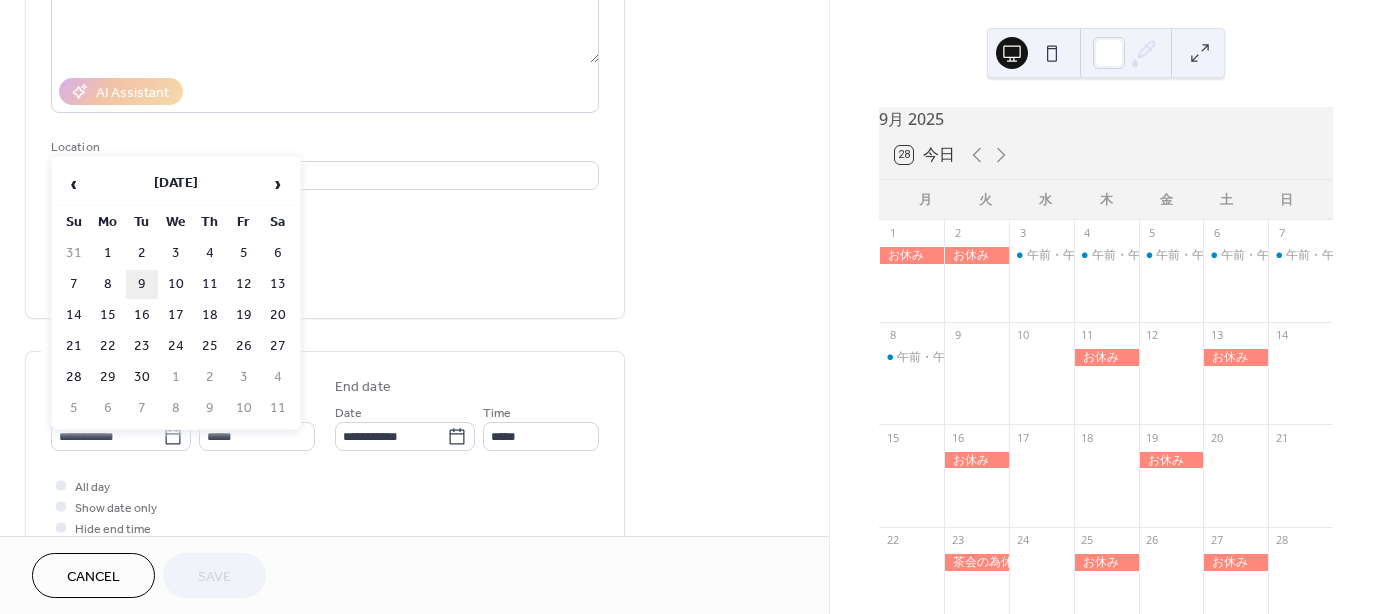 click on "9" at bounding box center [142, 284] 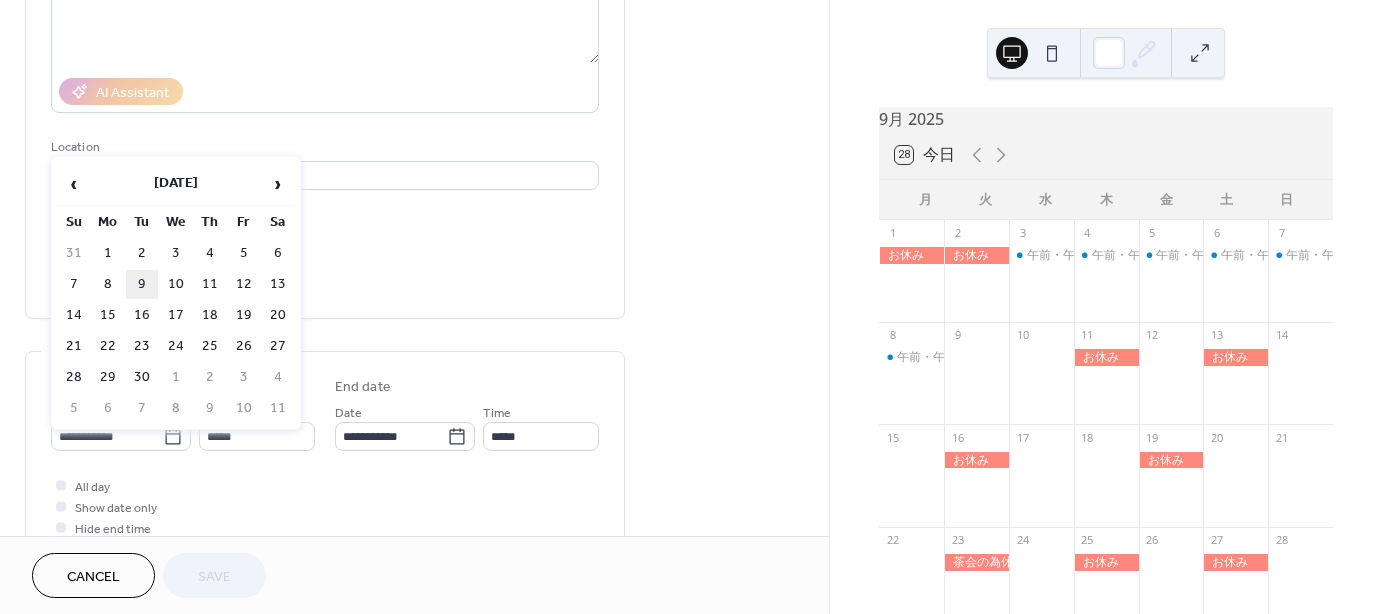 type on "**********" 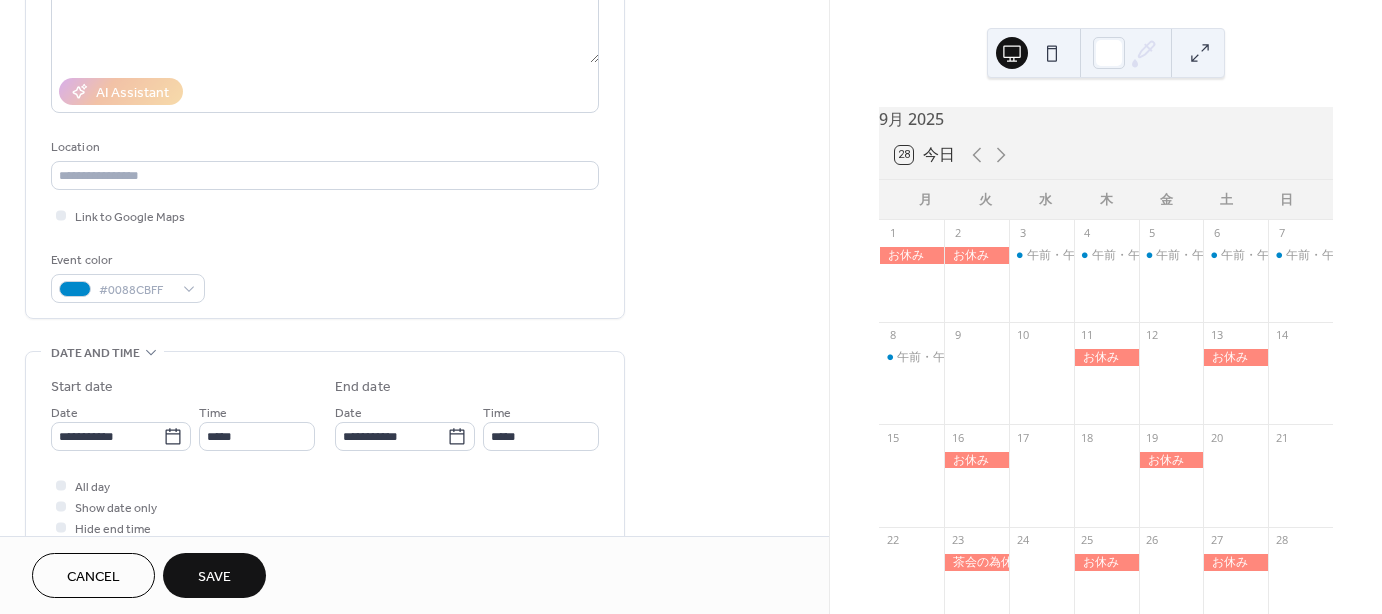 click on "Save" at bounding box center (214, 575) 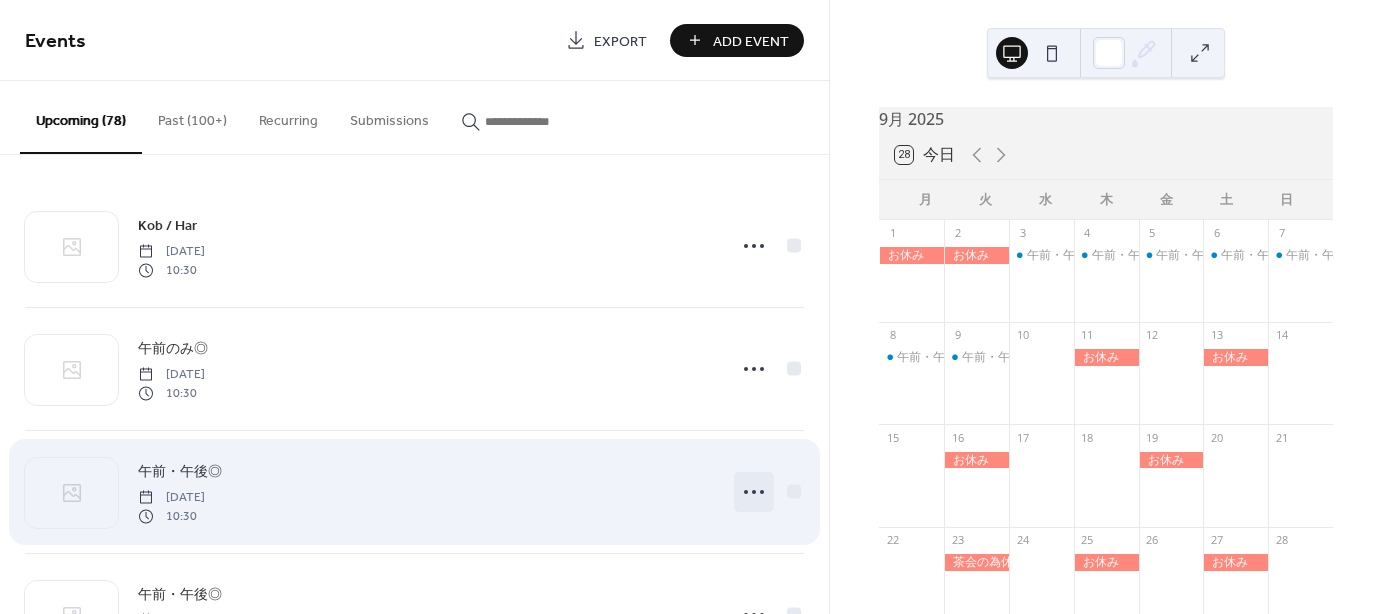 click 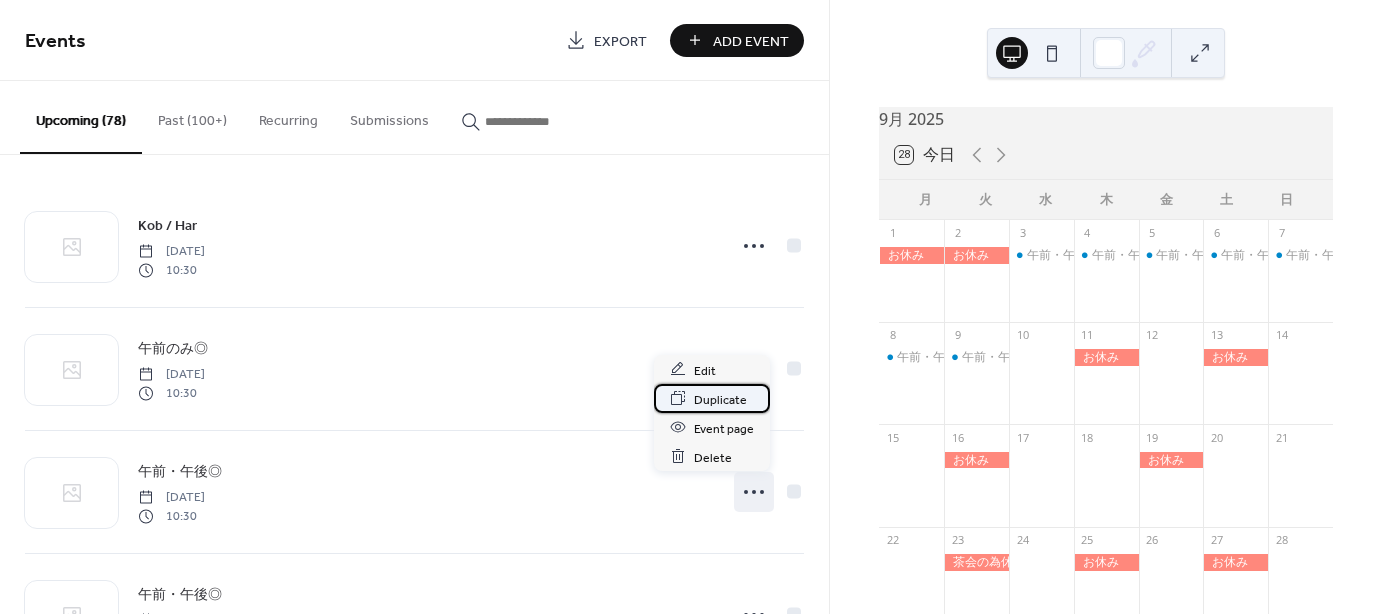 click on "Duplicate" at bounding box center (720, 399) 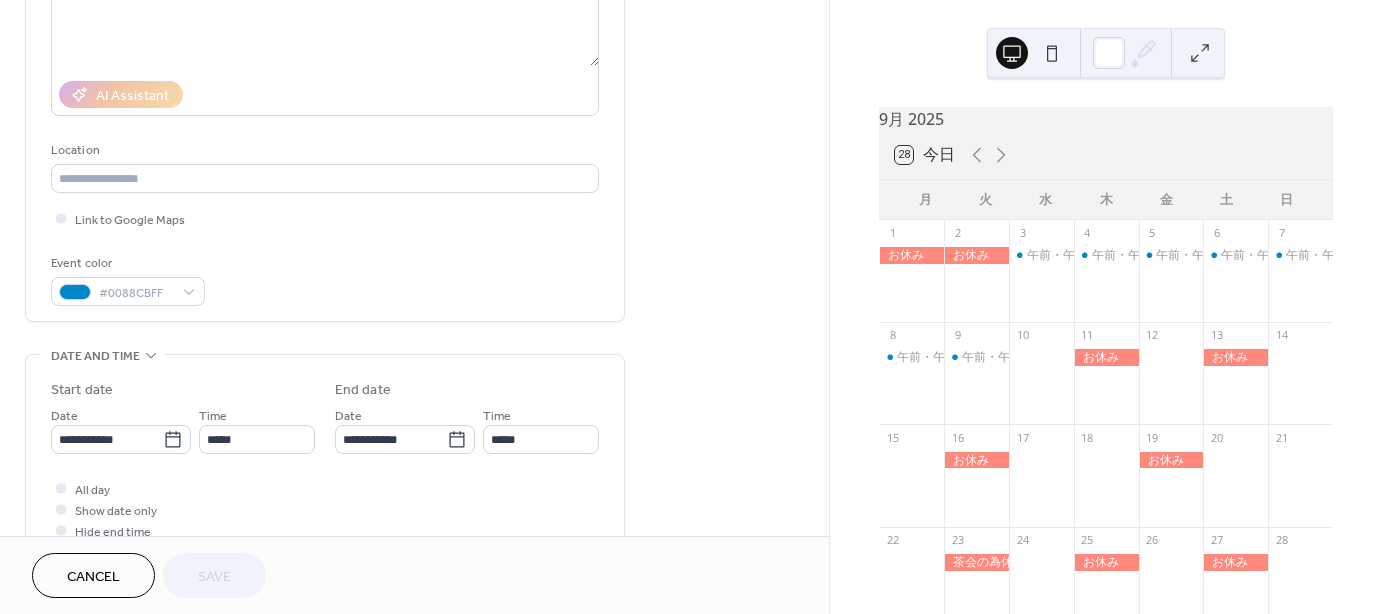 scroll, scrollTop: 300, scrollLeft: 0, axis: vertical 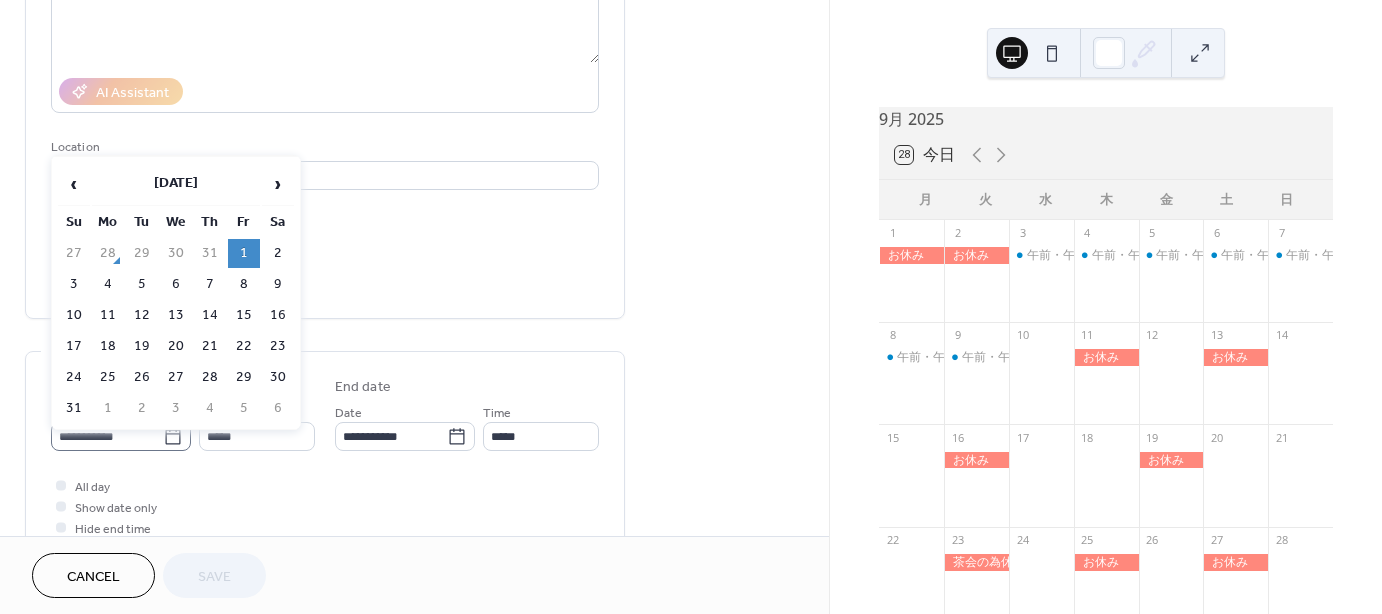 click 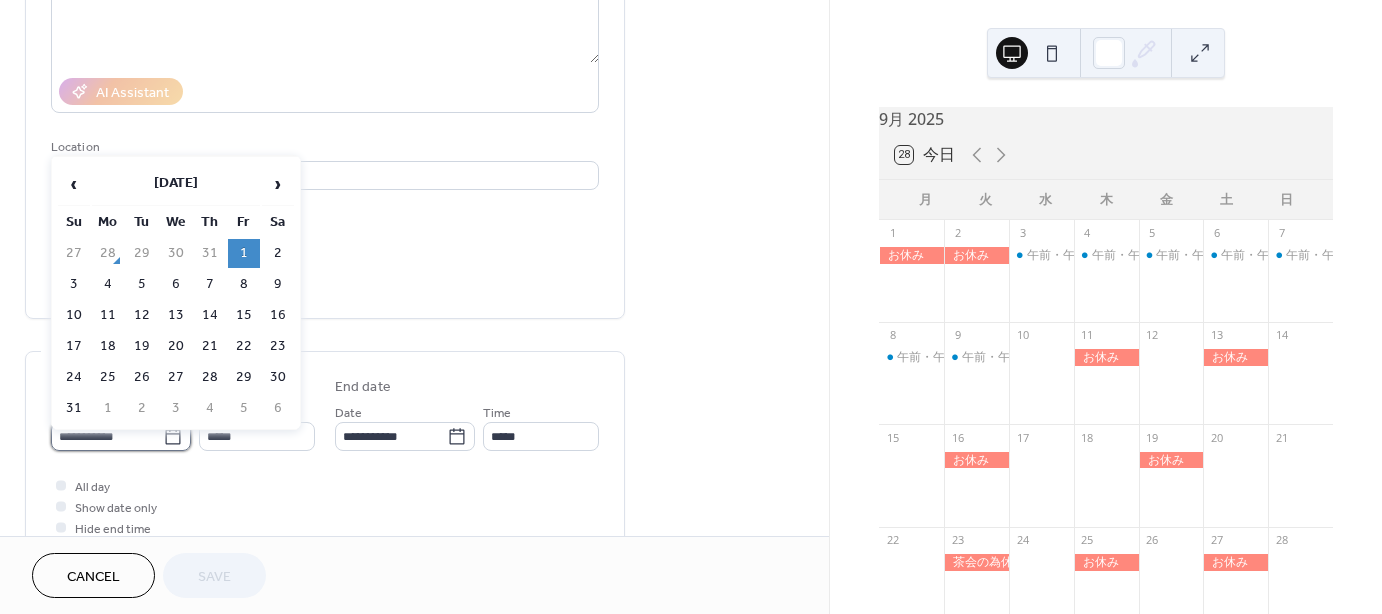 click on "**********" at bounding box center [107, 436] 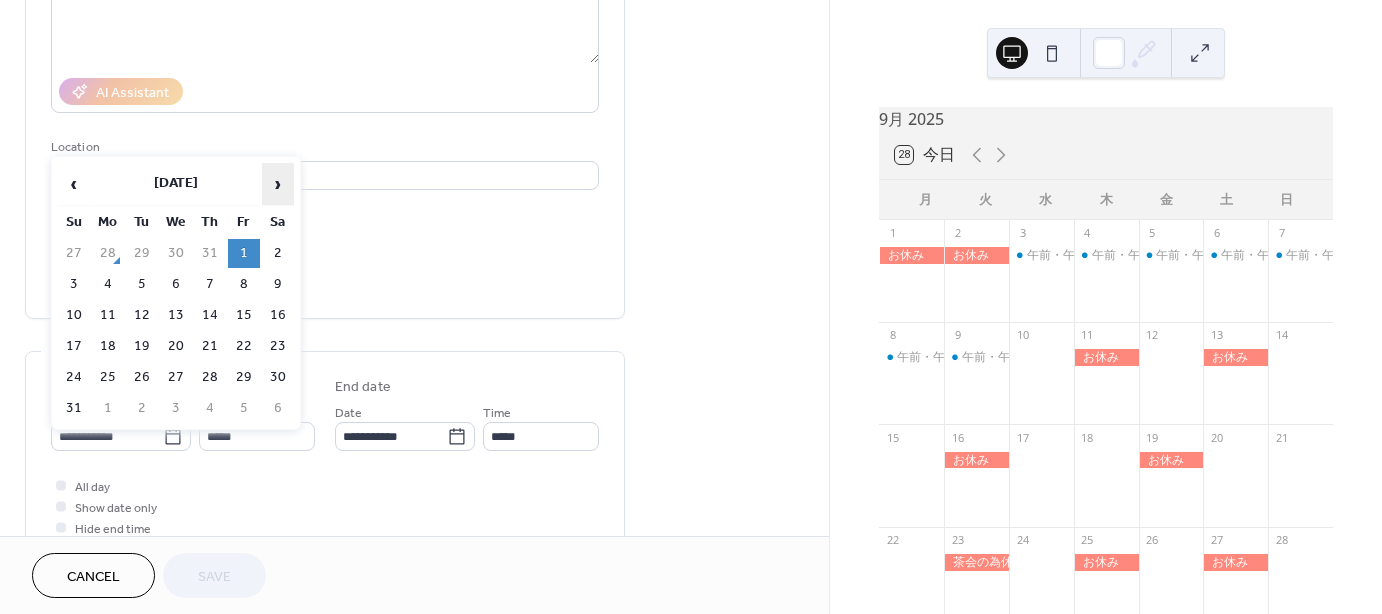 click on "›" at bounding box center (278, 184) 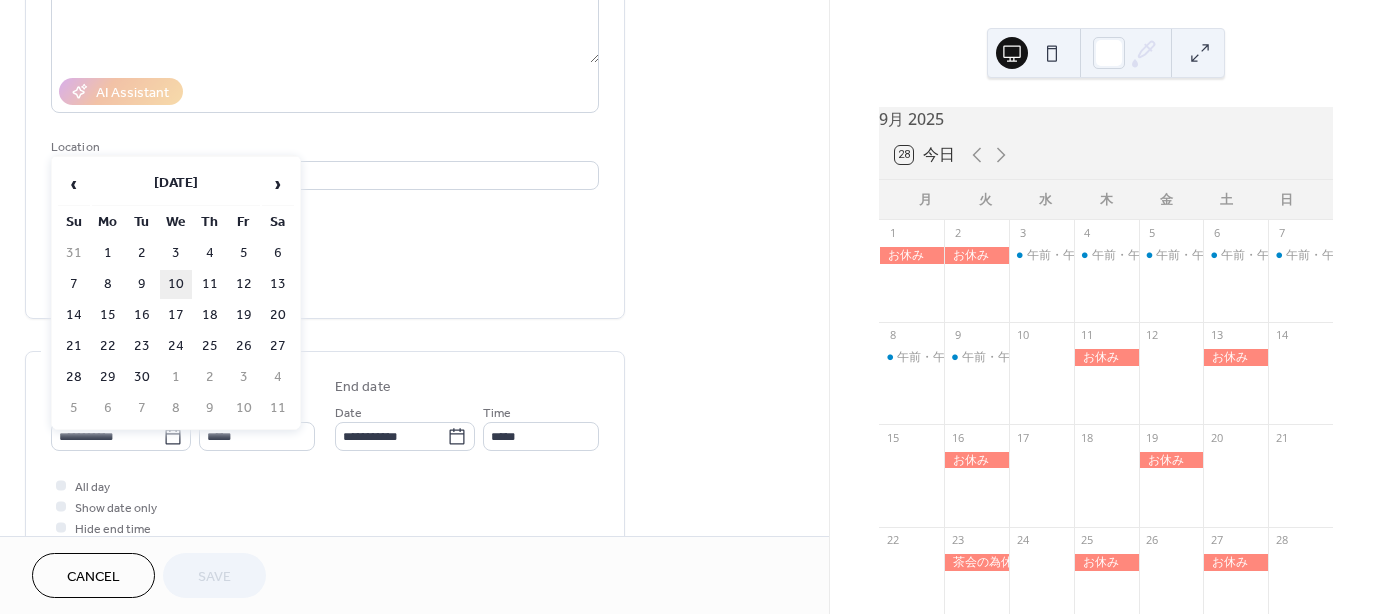 click on "10" at bounding box center [176, 284] 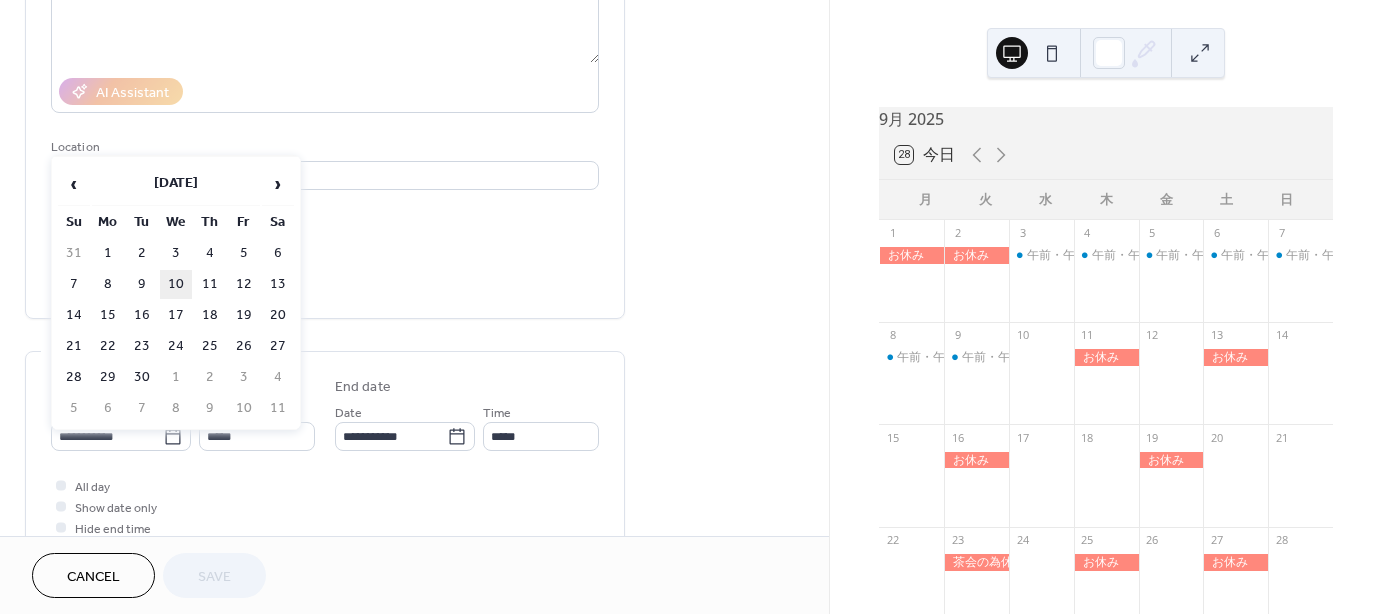 type on "**********" 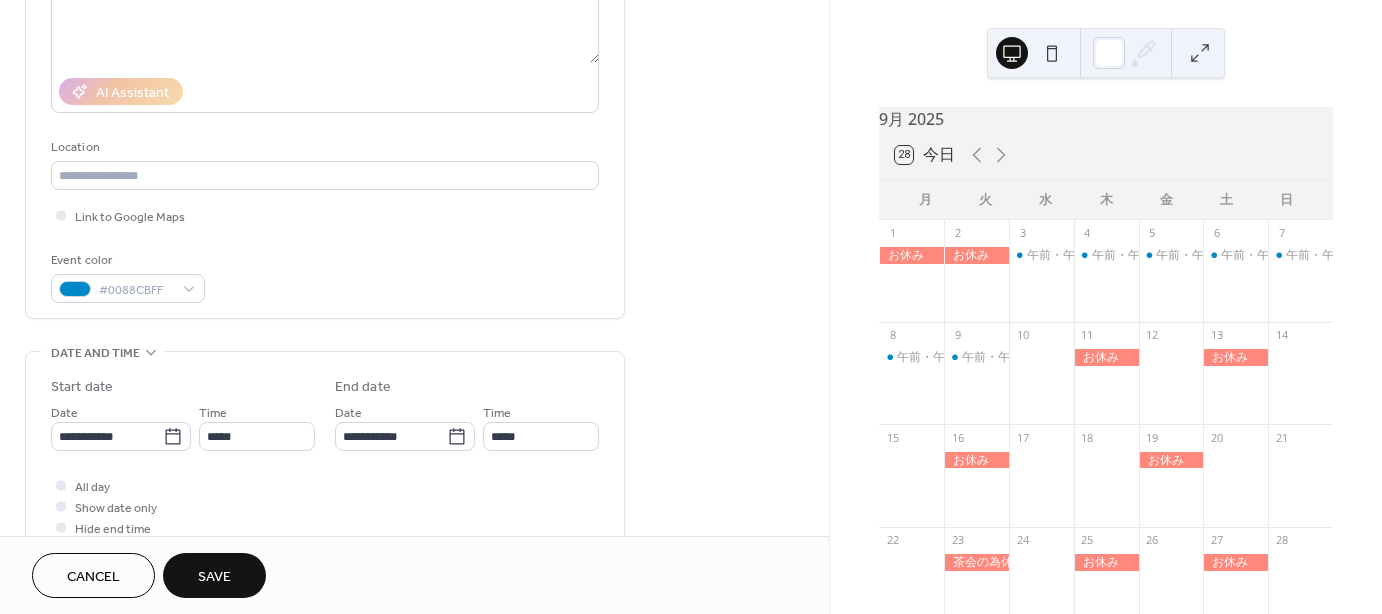 click on "Save" at bounding box center [214, 575] 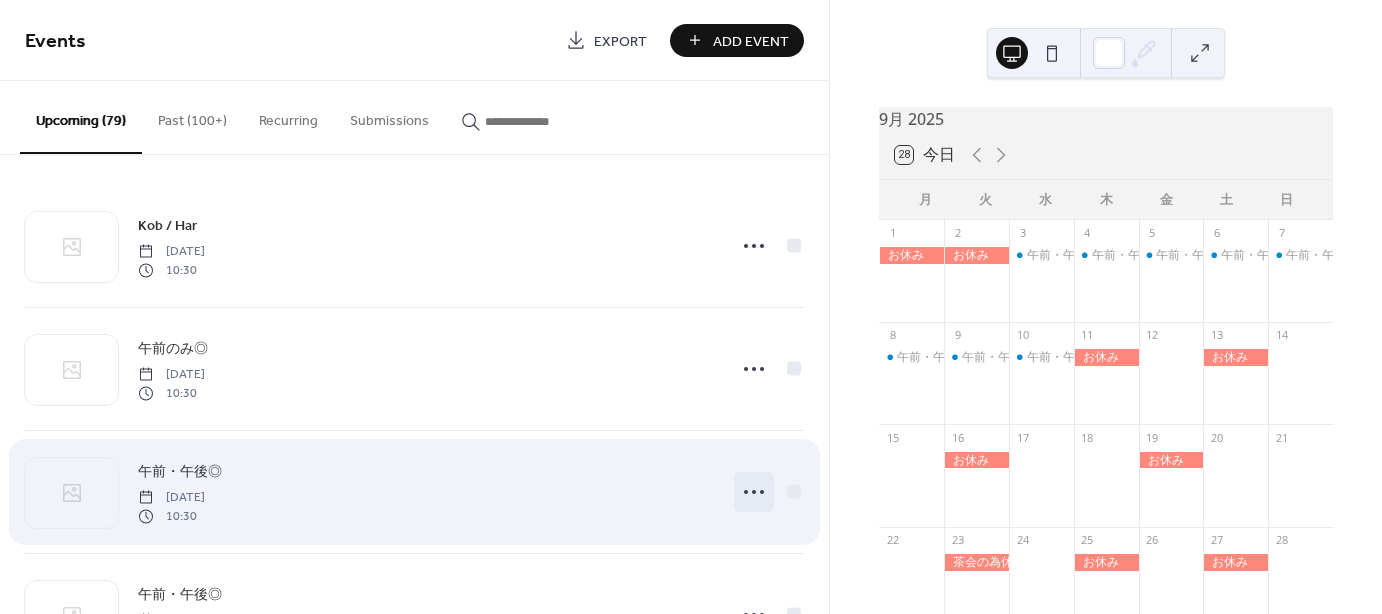 click 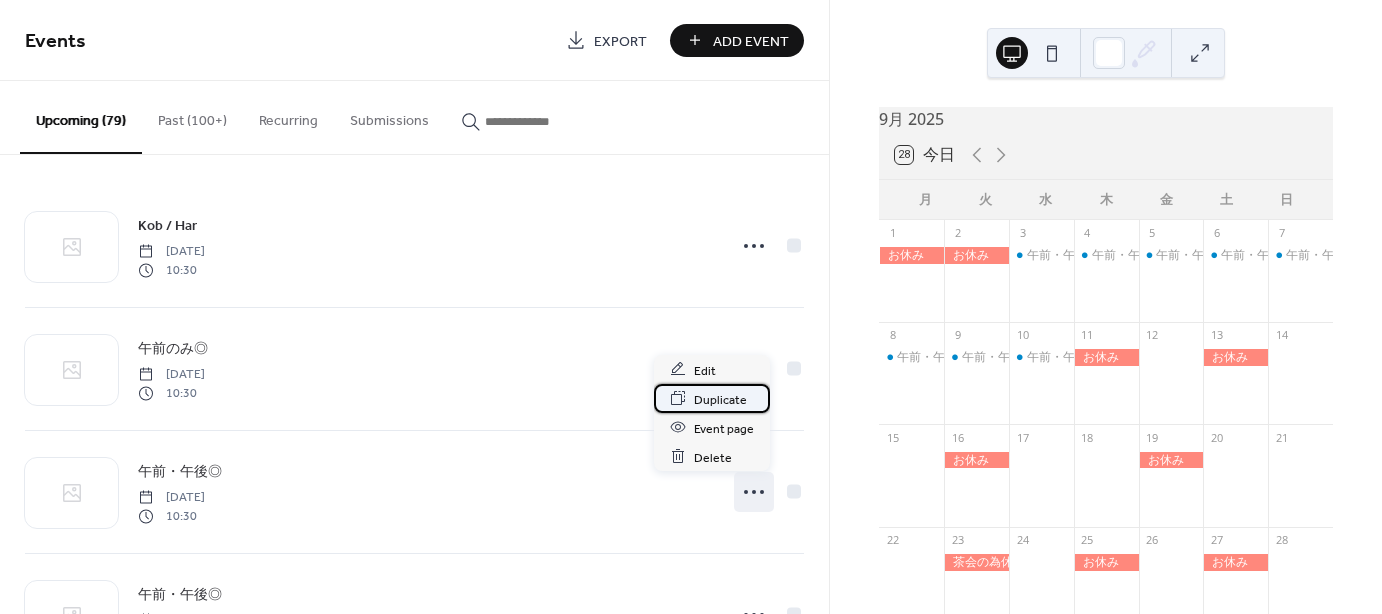 click on "Duplicate" at bounding box center (720, 399) 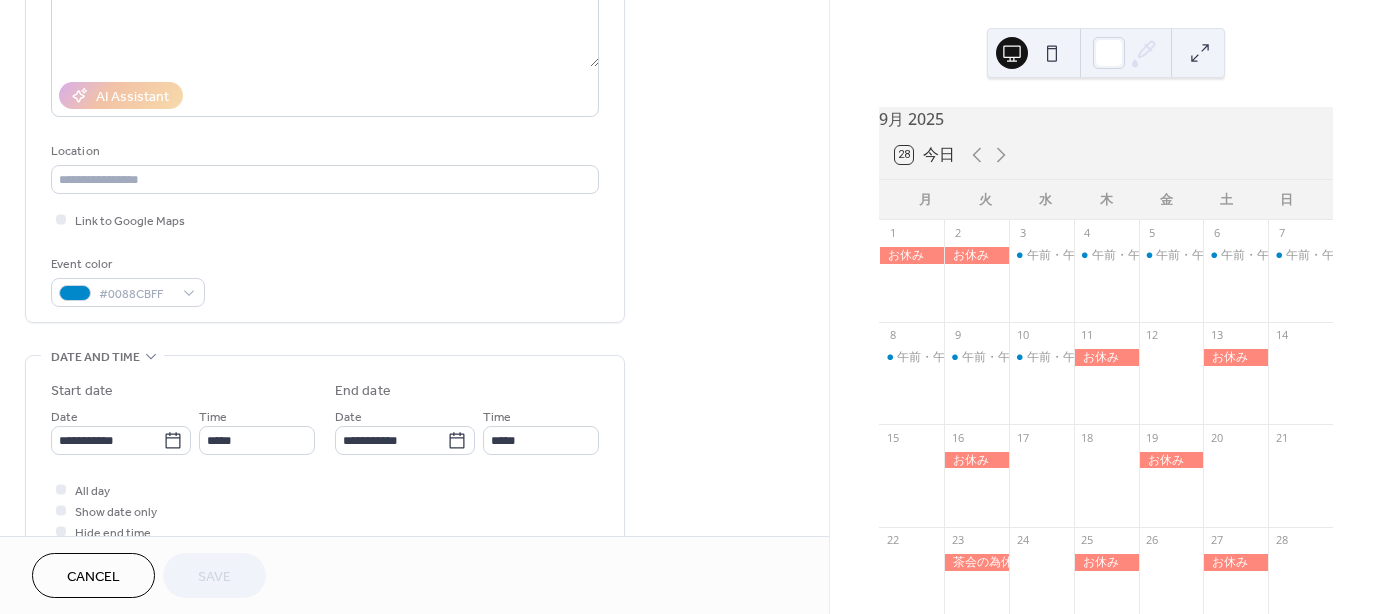 scroll, scrollTop: 300, scrollLeft: 0, axis: vertical 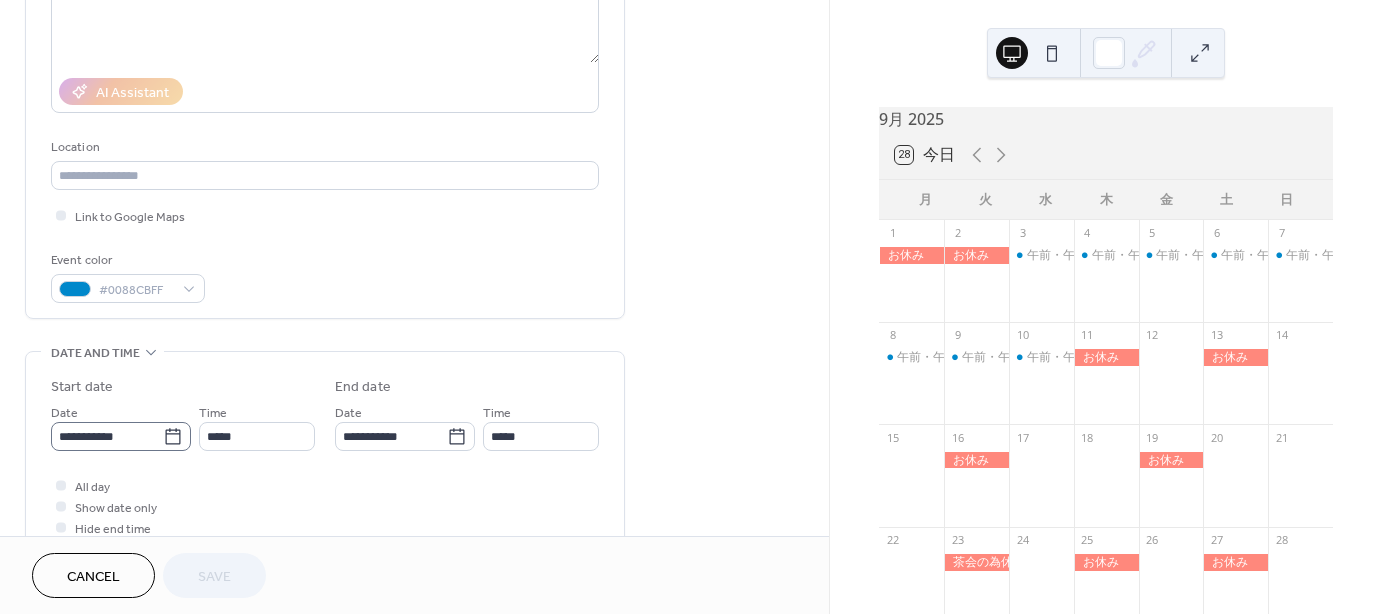 click 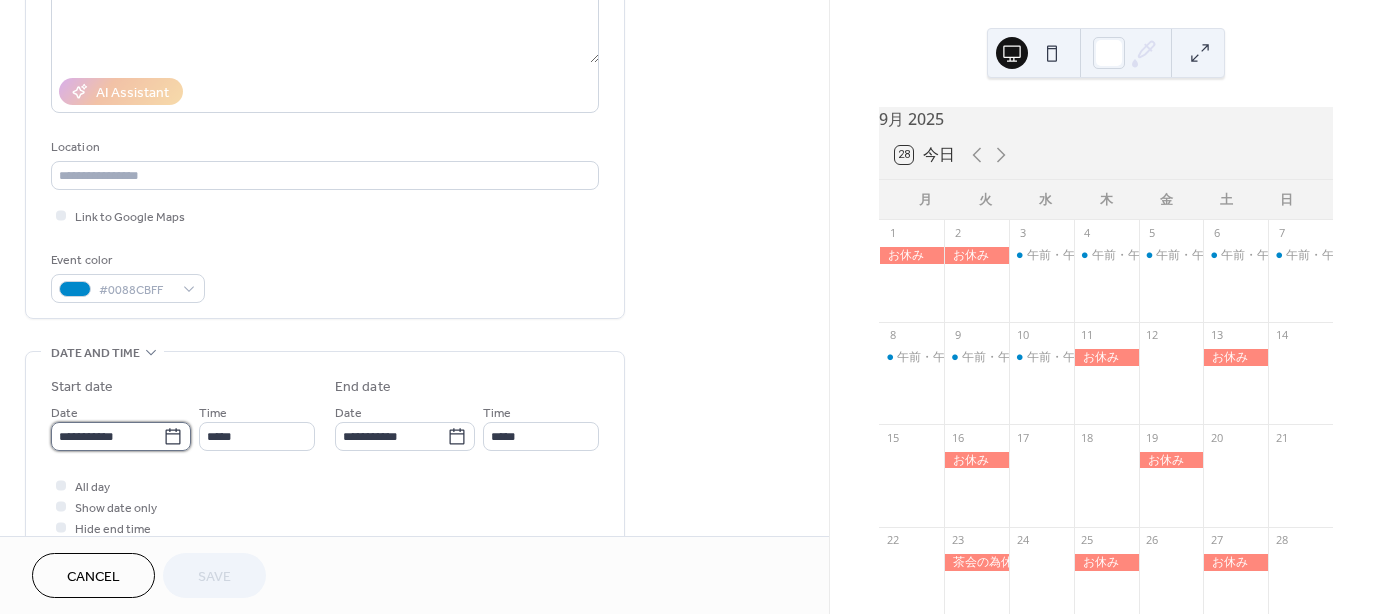 click on "**********" at bounding box center (107, 436) 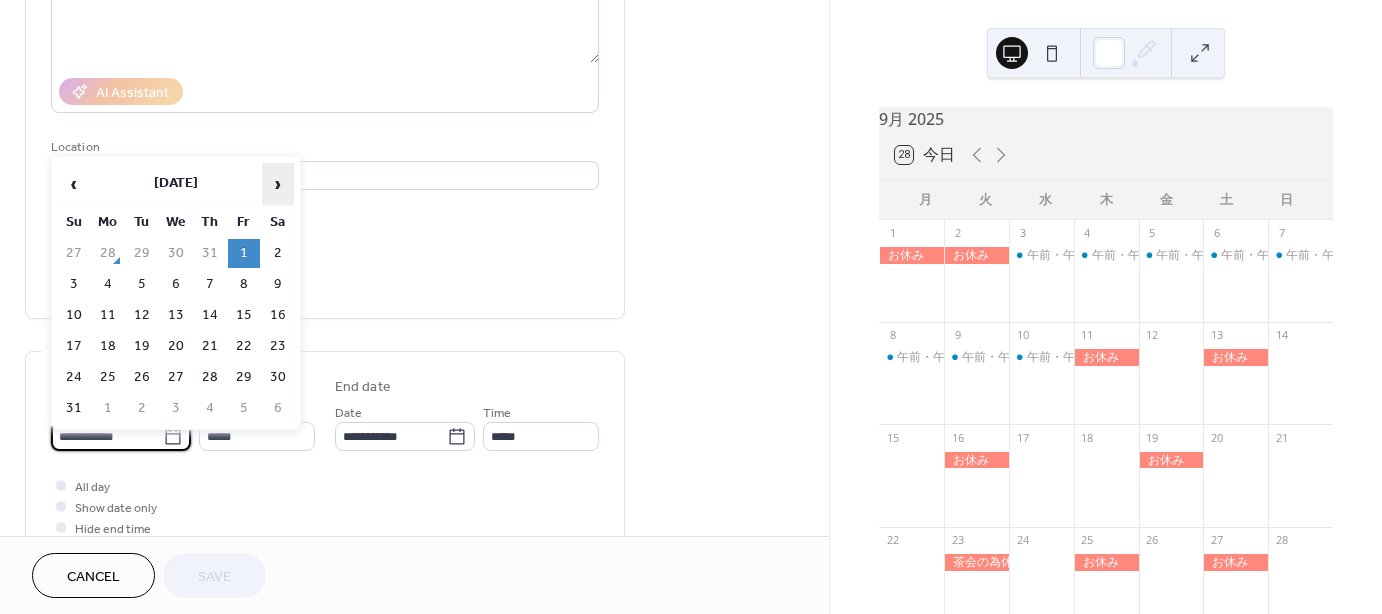 click on "›" at bounding box center (278, 184) 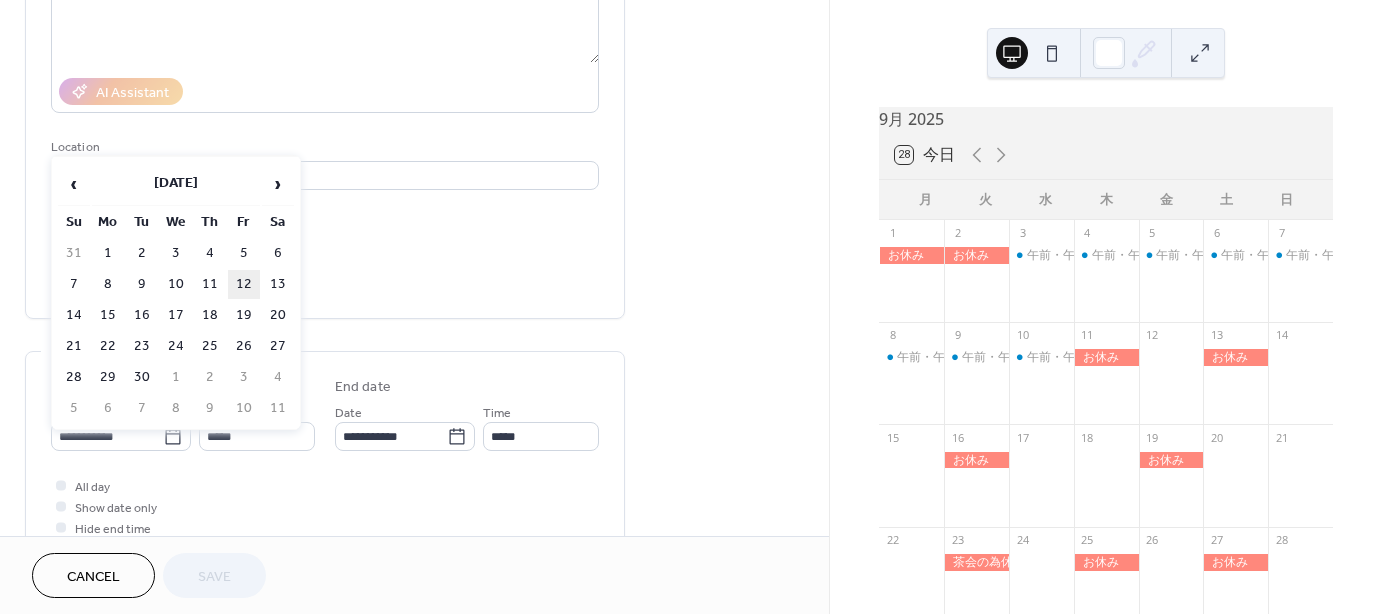 click on "12" at bounding box center (244, 284) 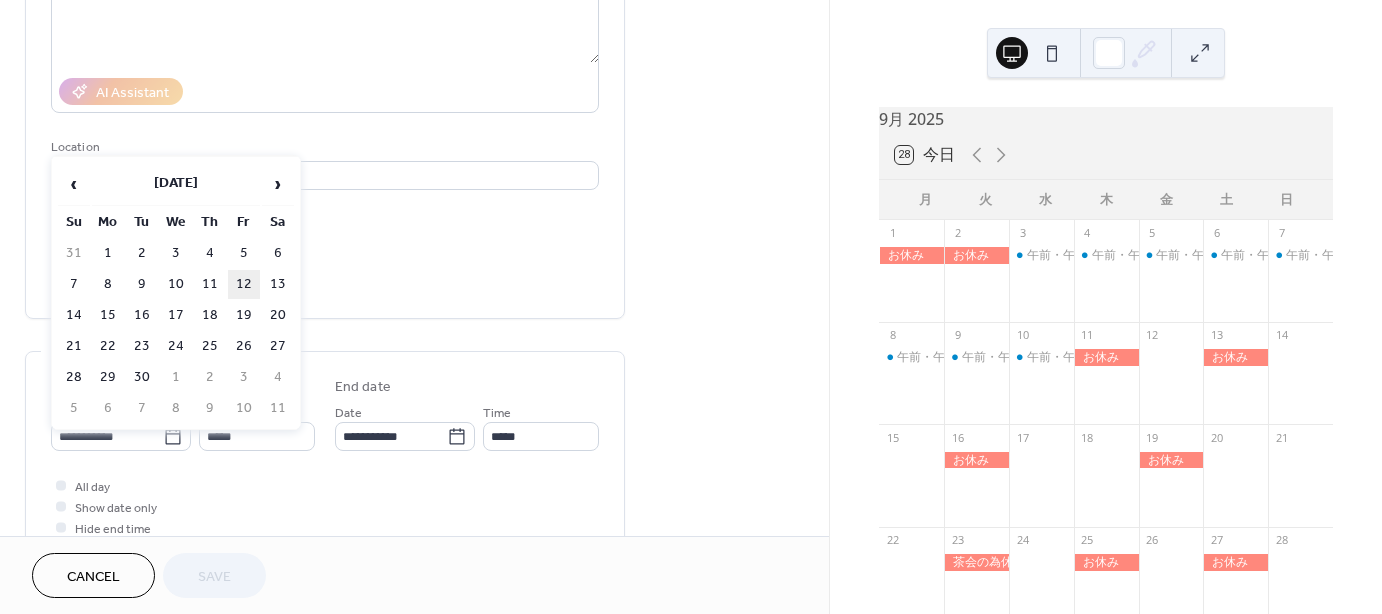 type on "**********" 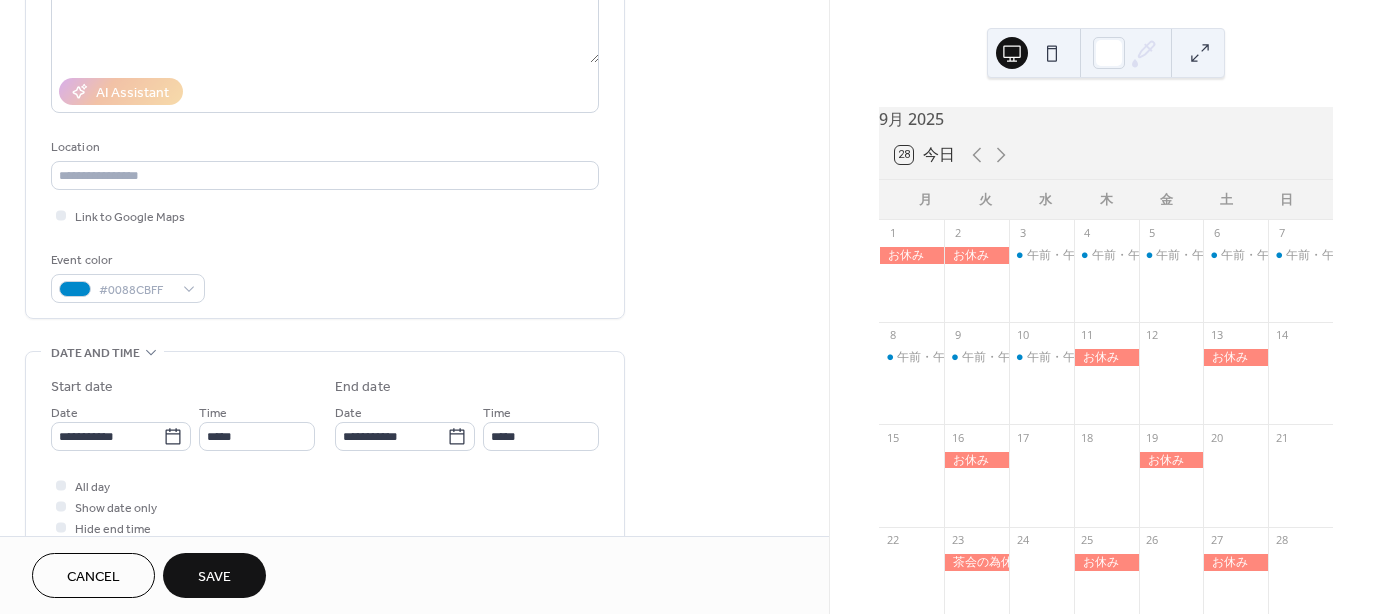 click on "Save" at bounding box center [214, 577] 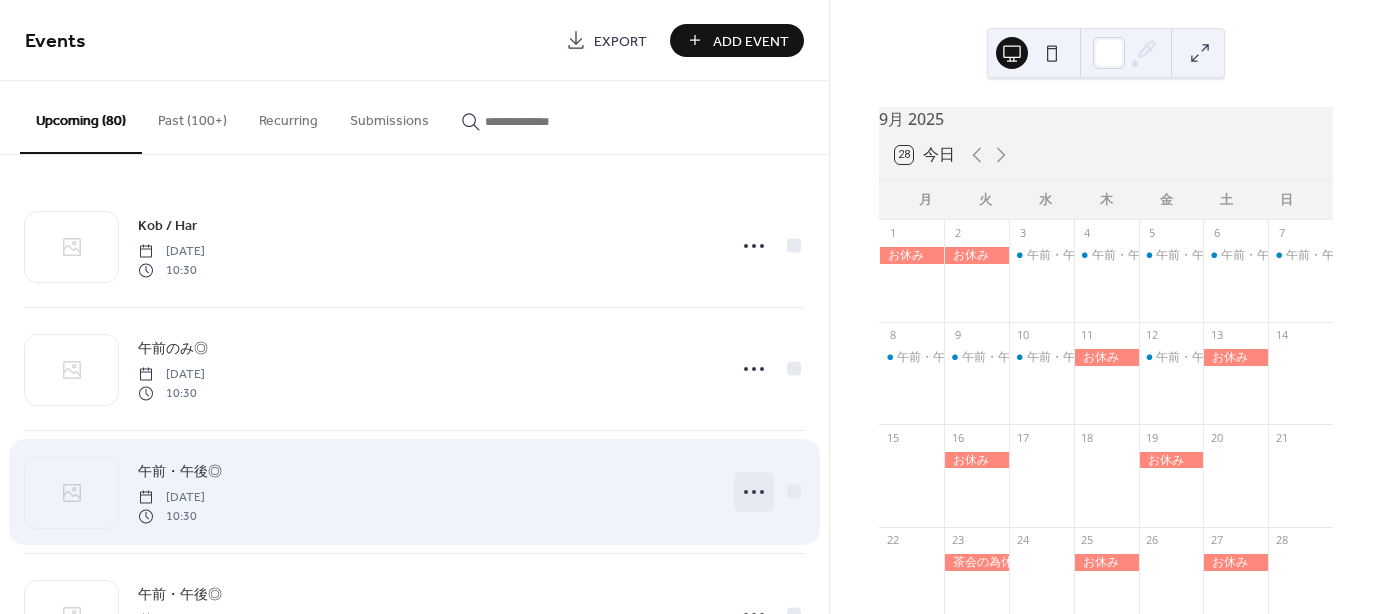click 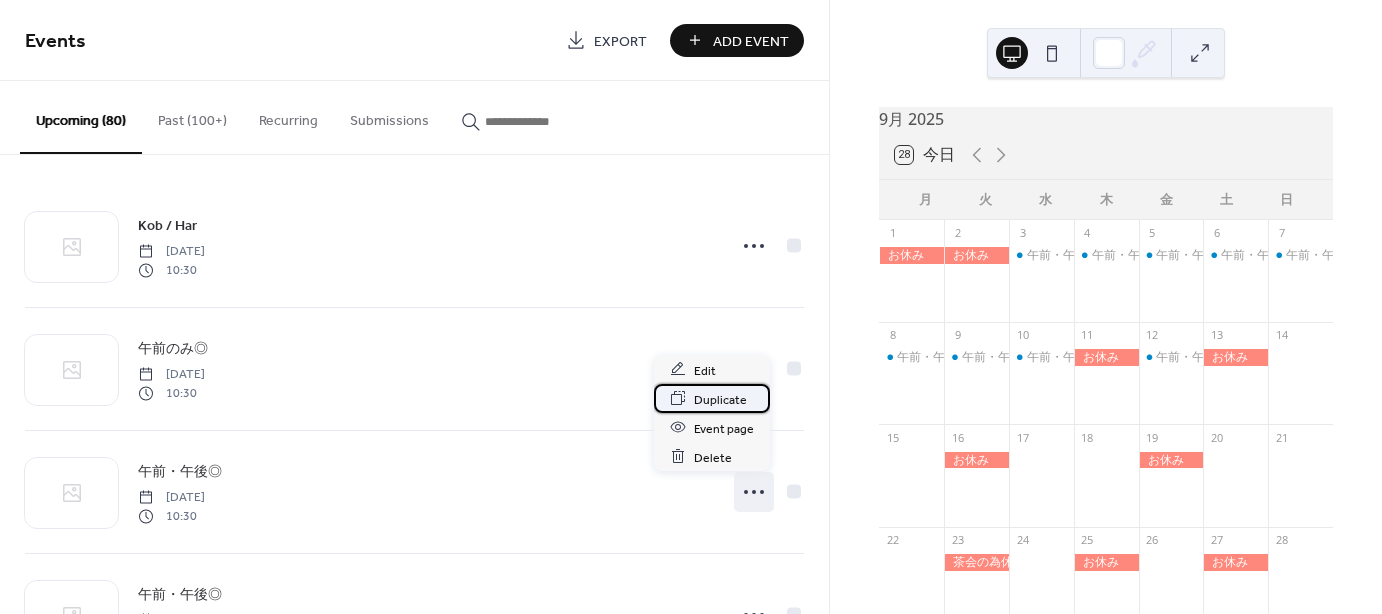 click on "Duplicate" at bounding box center (720, 399) 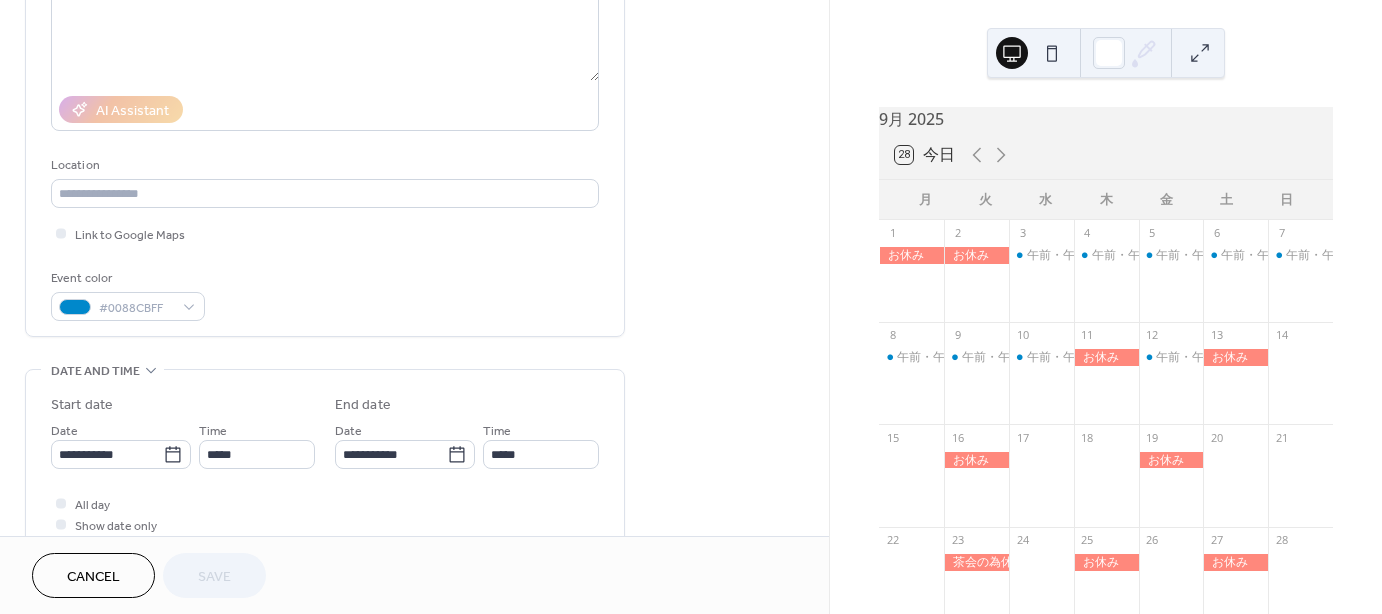 scroll, scrollTop: 300, scrollLeft: 0, axis: vertical 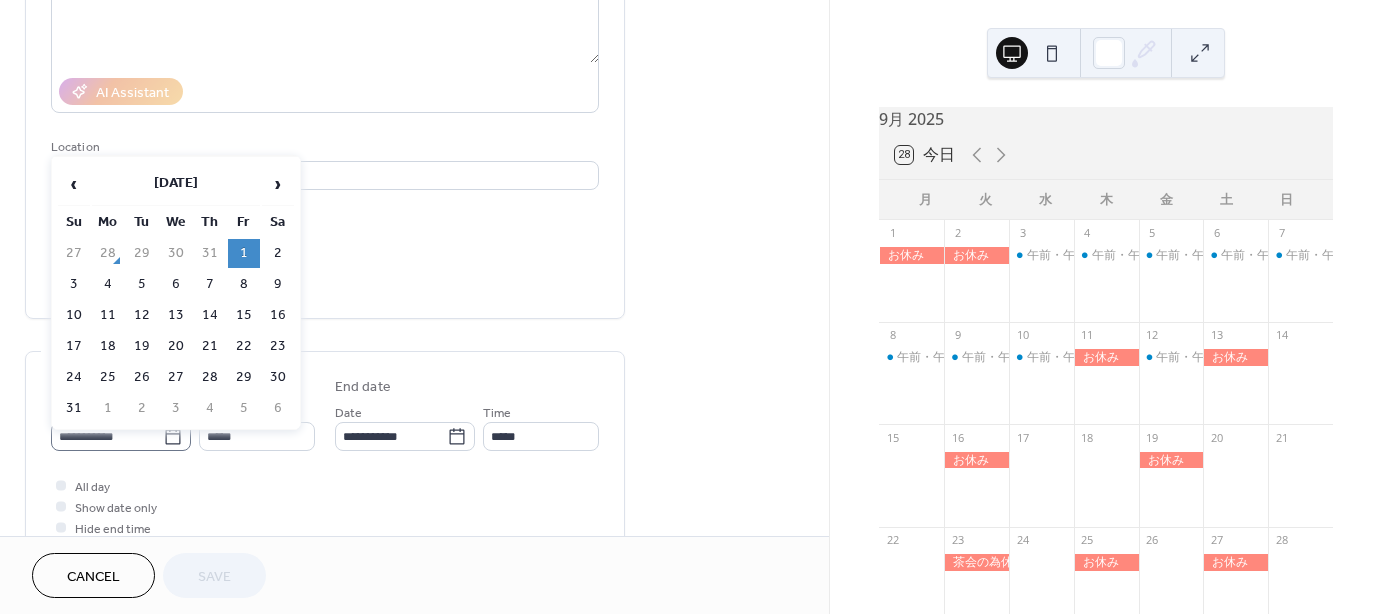 click 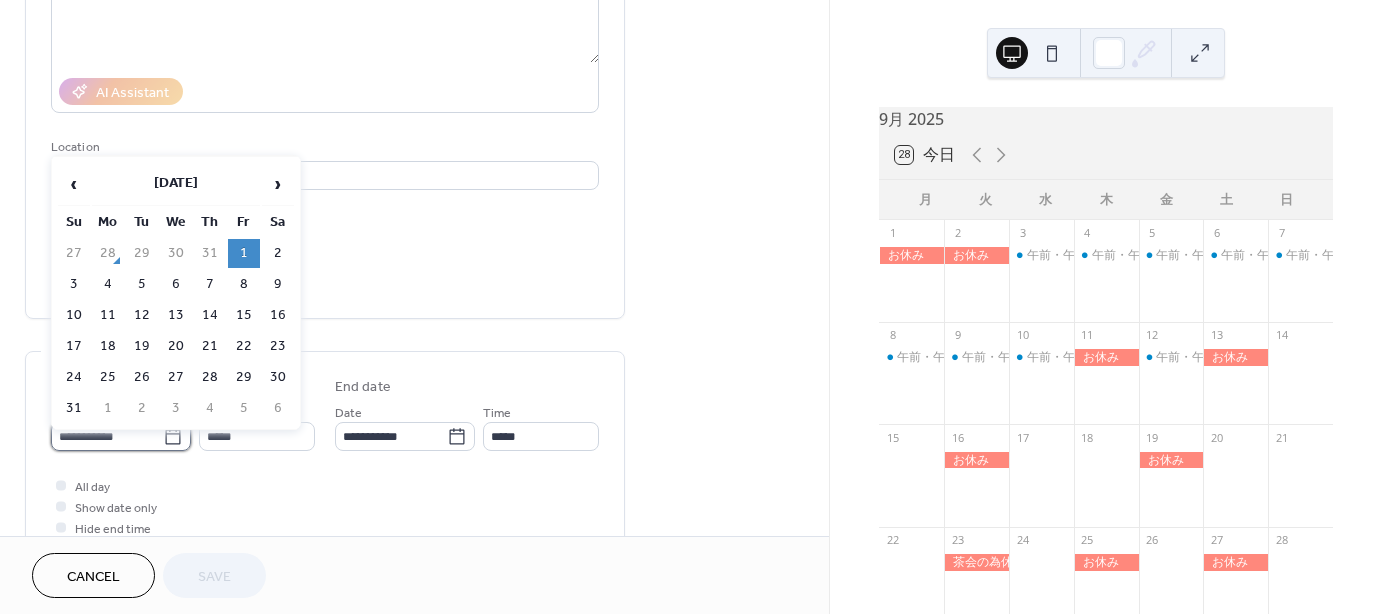 click on "**********" at bounding box center [107, 436] 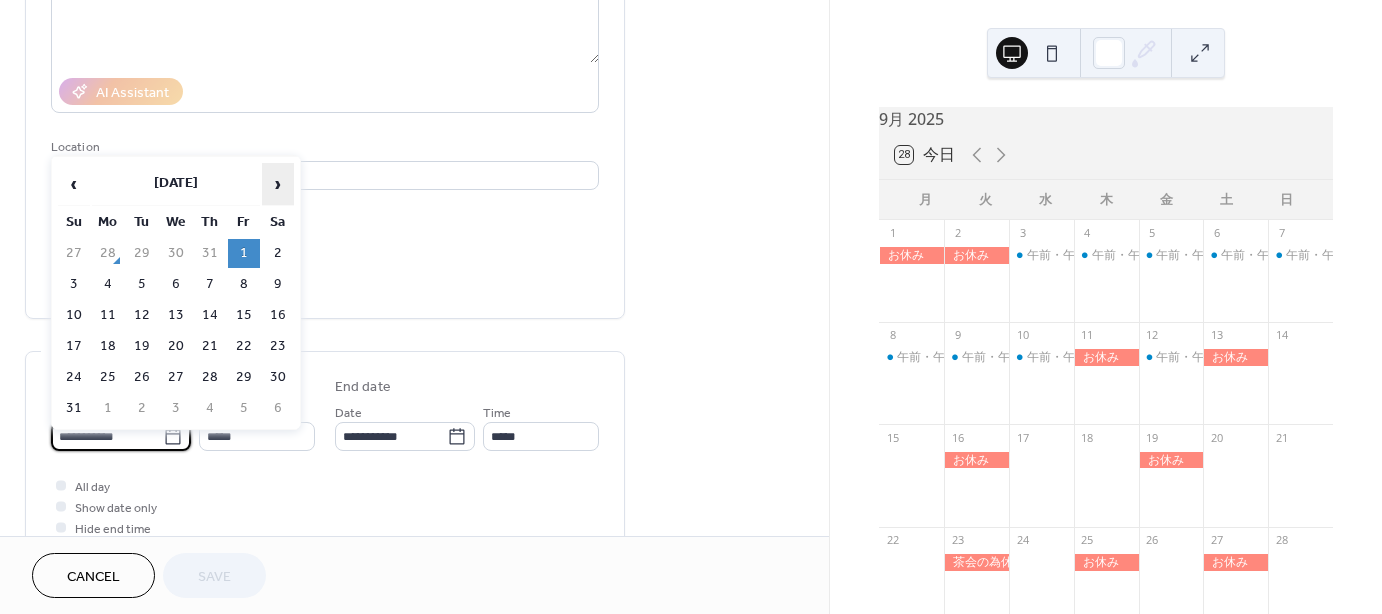 click on "›" at bounding box center [278, 184] 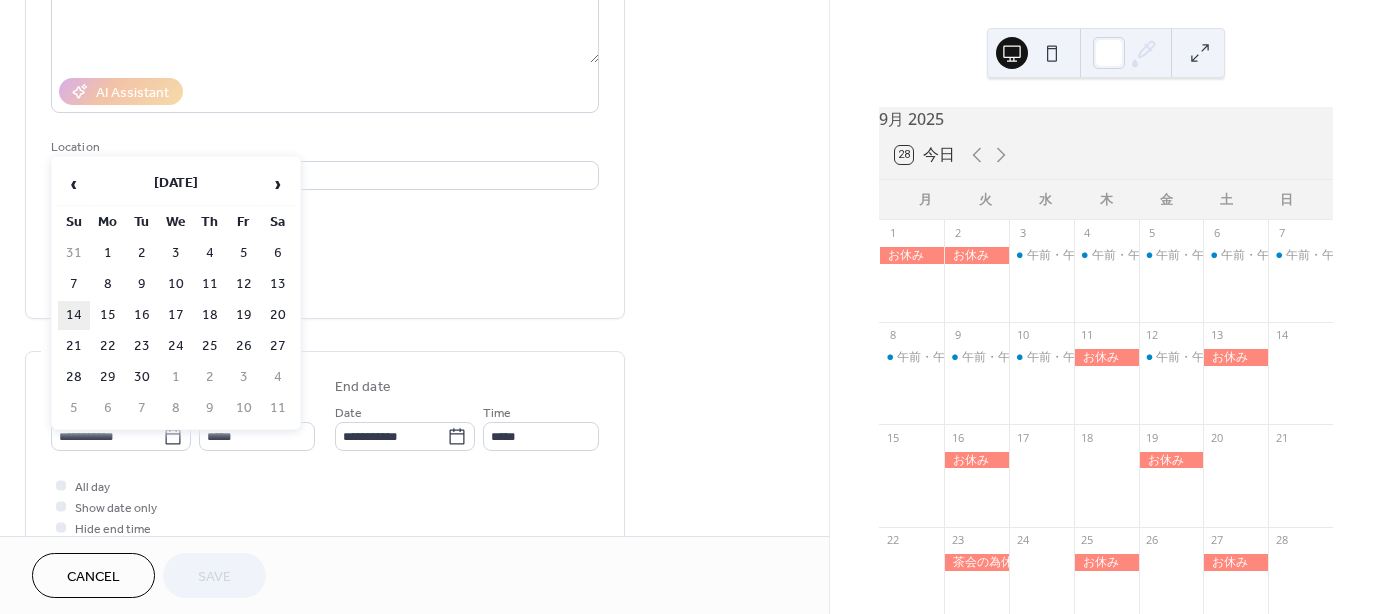 click on "14" at bounding box center (74, 315) 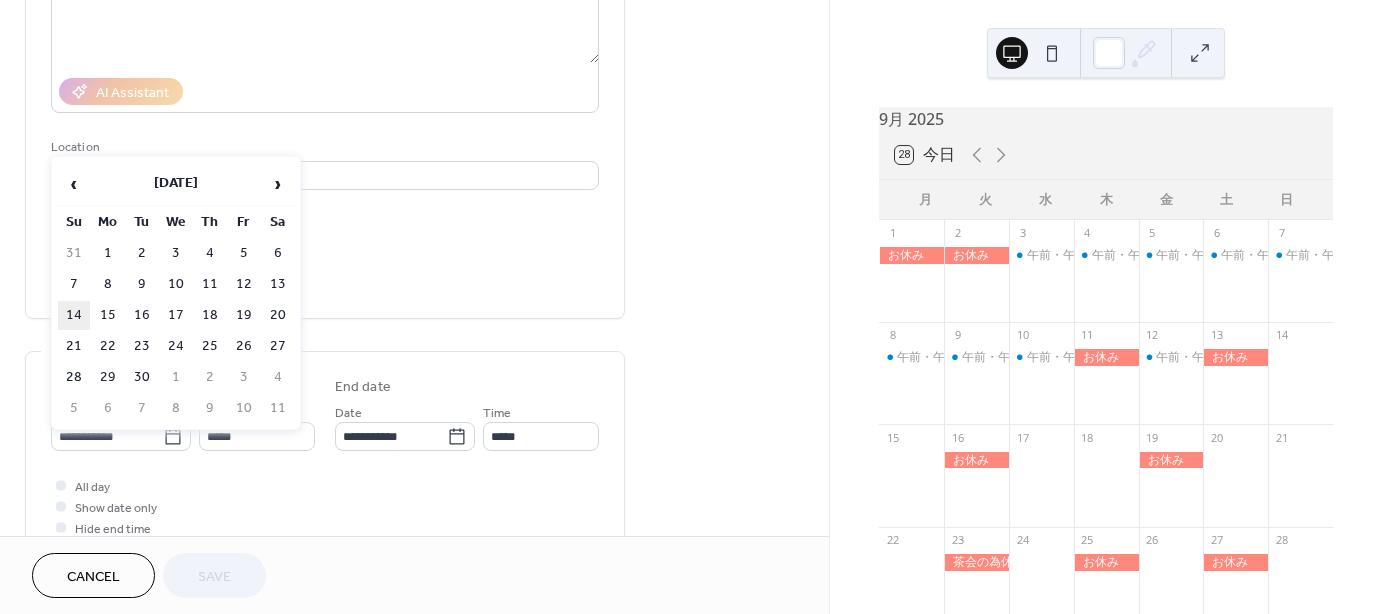 type on "**********" 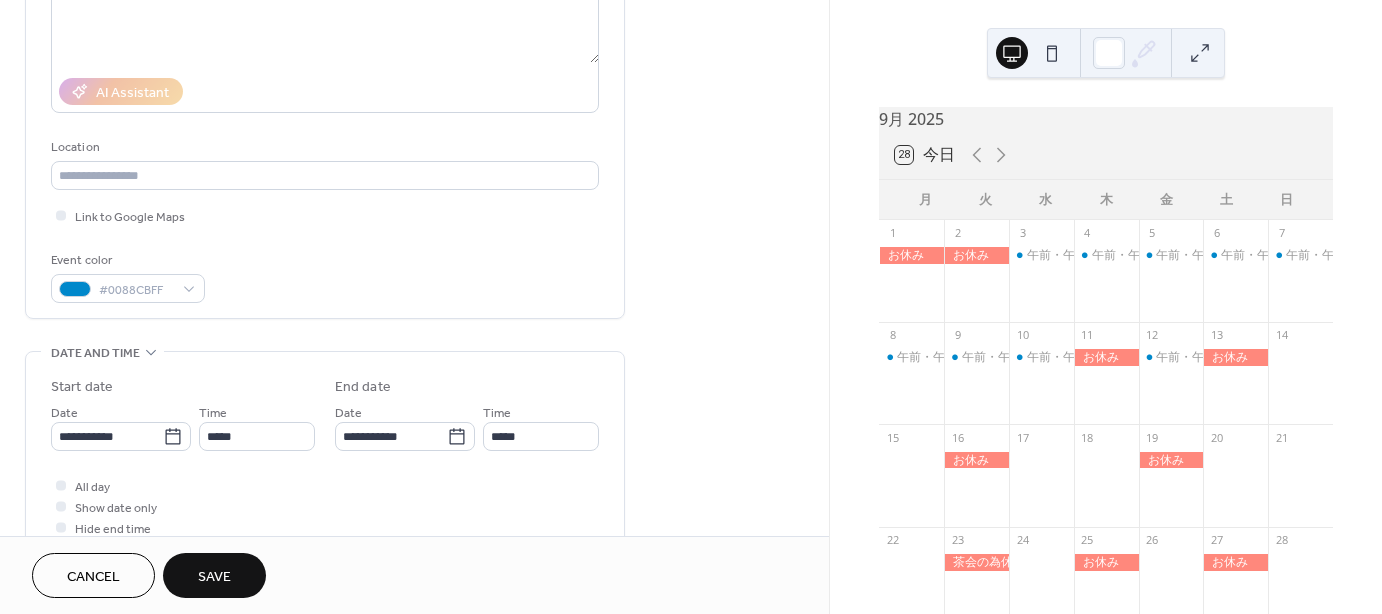 click on "Save" at bounding box center (214, 577) 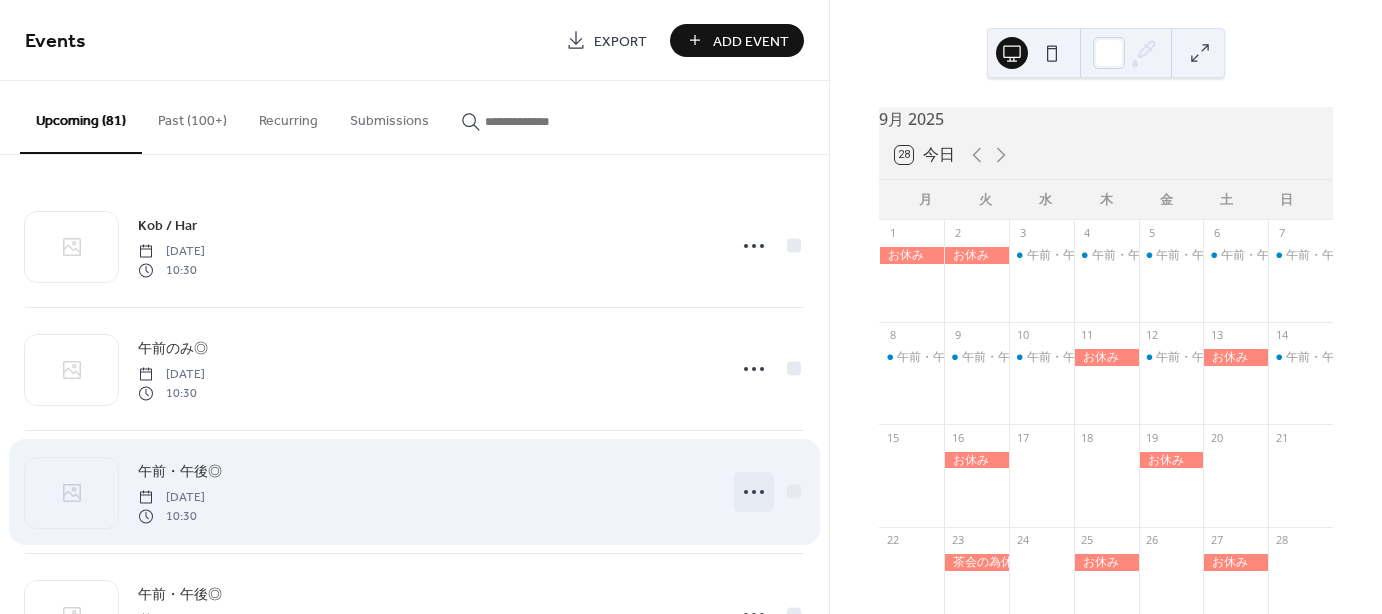 click 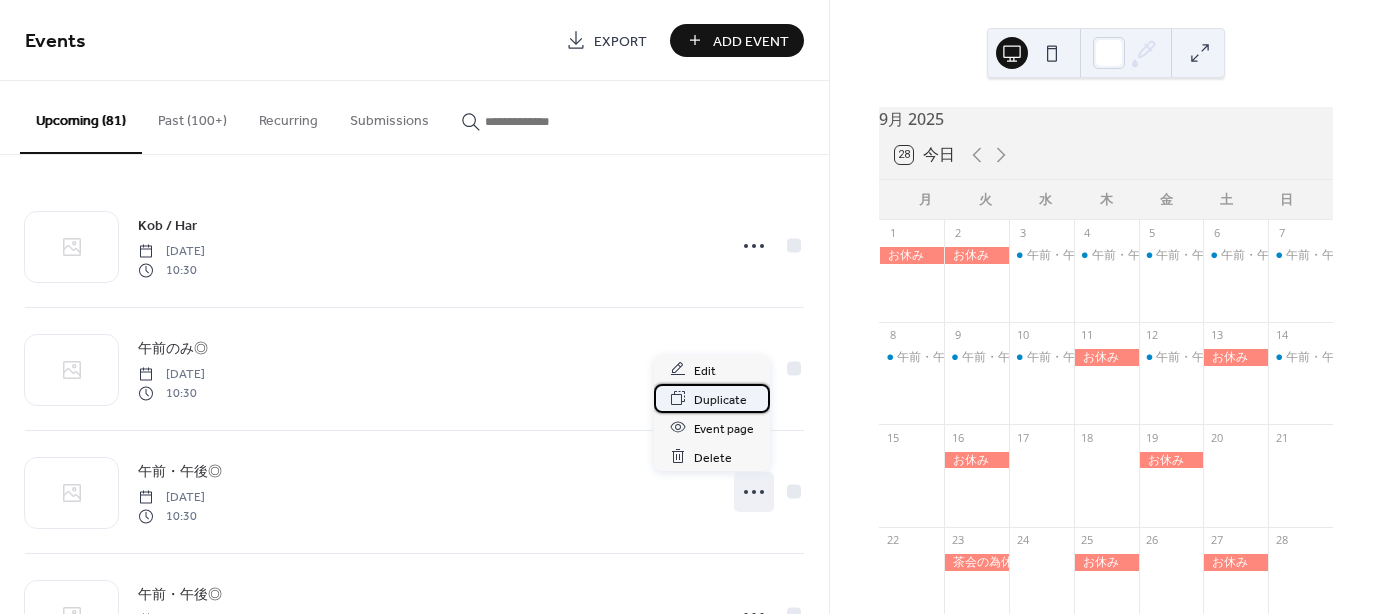 click on "Duplicate" at bounding box center [720, 399] 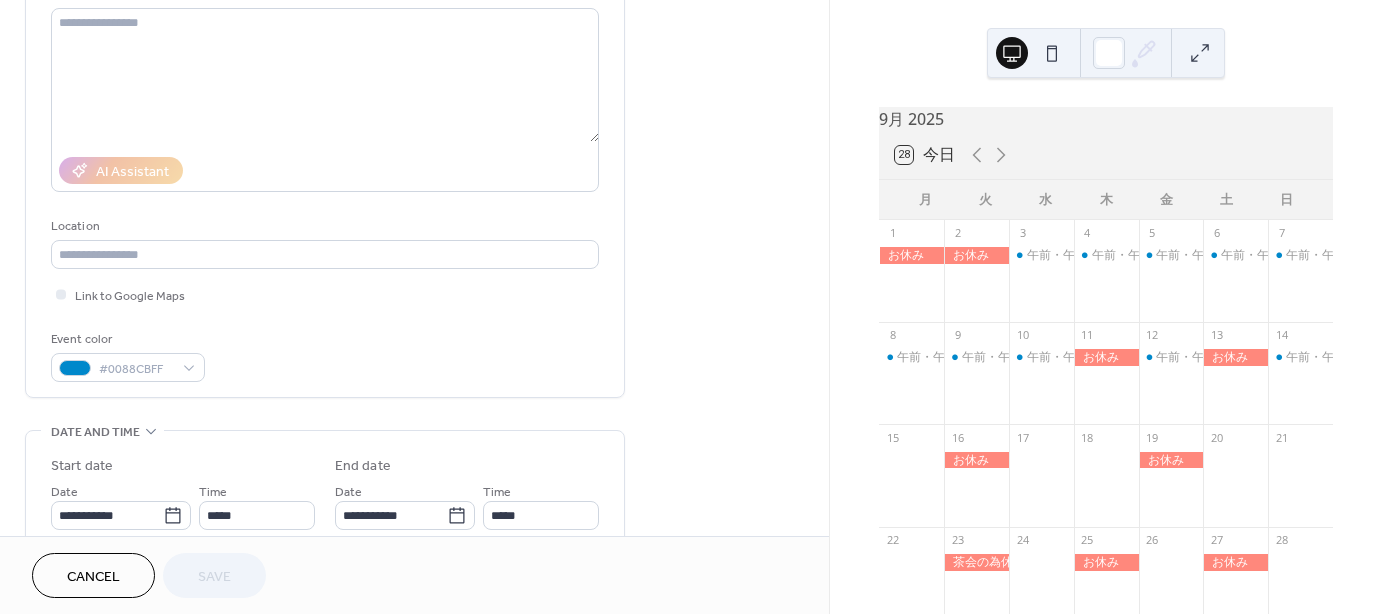 scroll, scrollTop: 300, scrollLeft: 0, axis: vertical 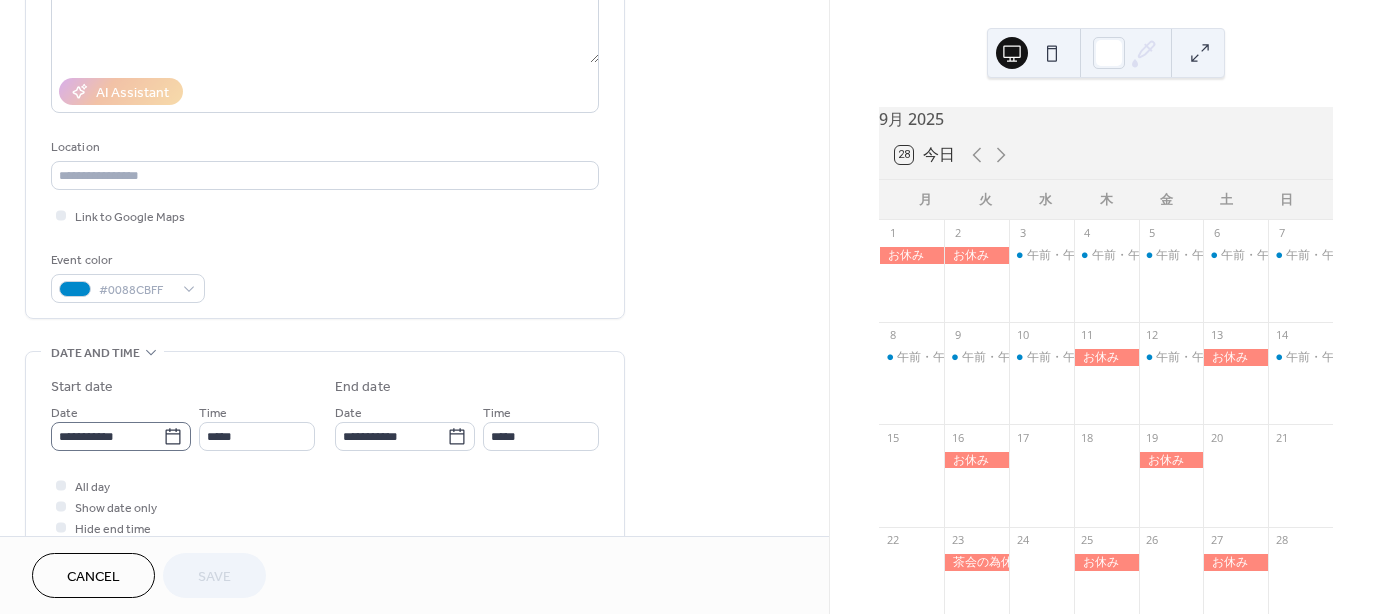 click 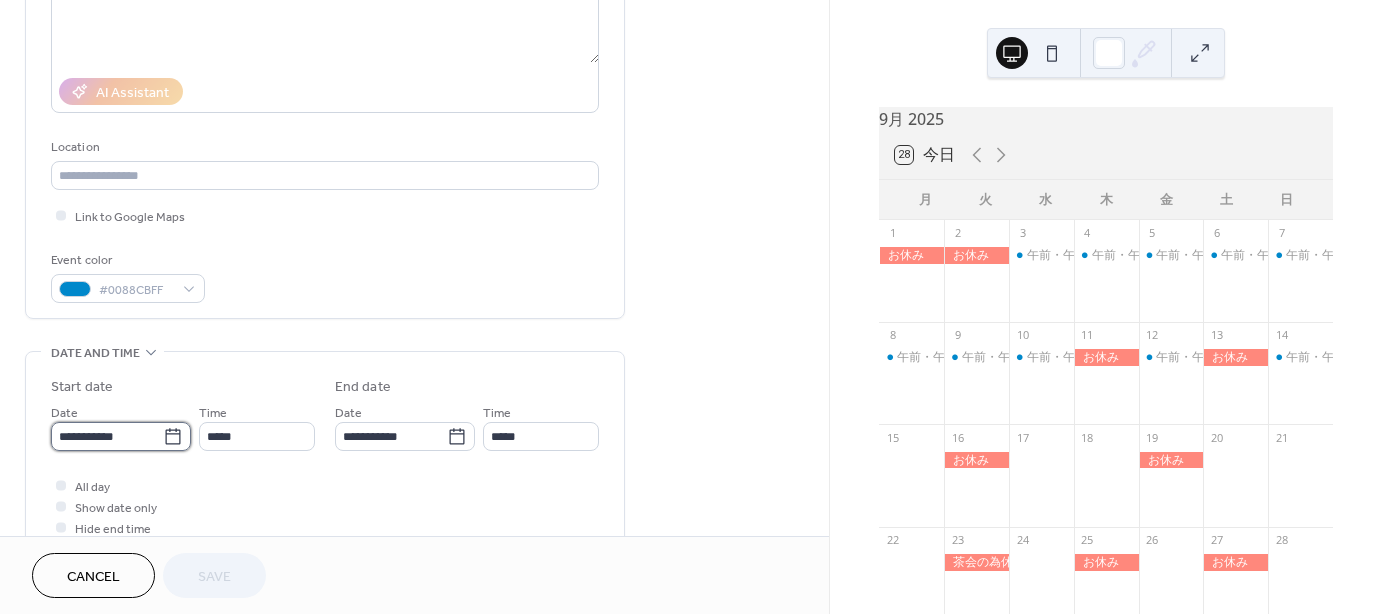 click on "**********" at bounding box center (107, 436) 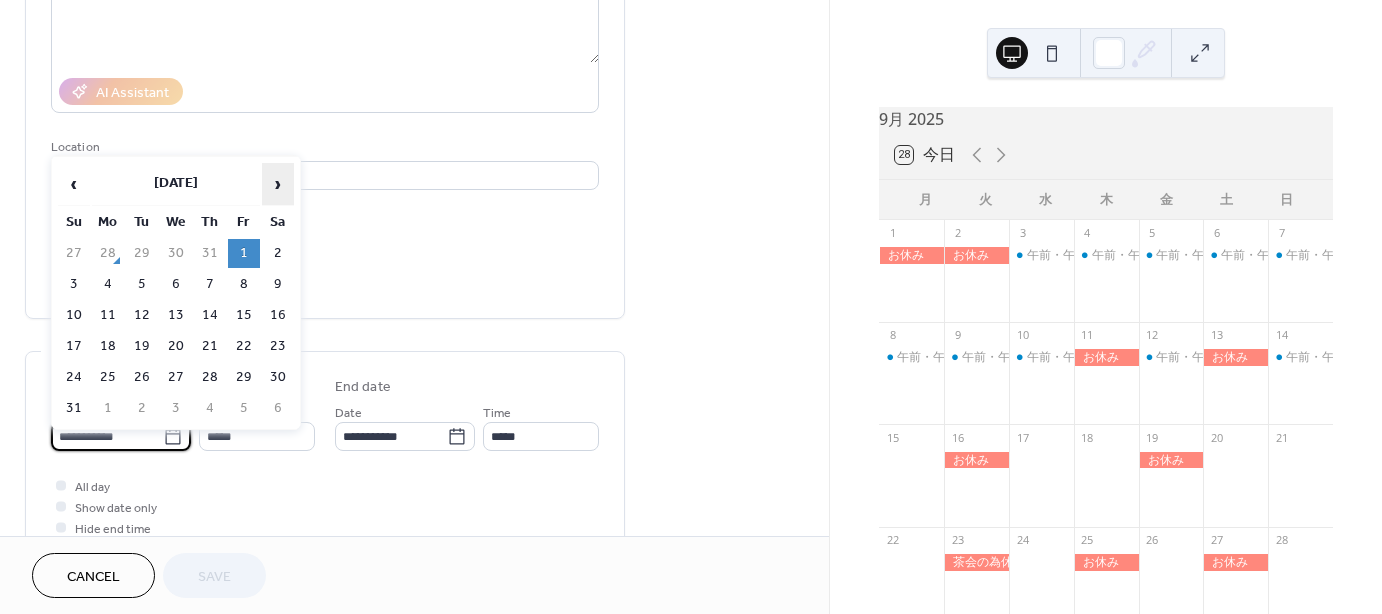 click on "›" at bounding box center (278, 184) 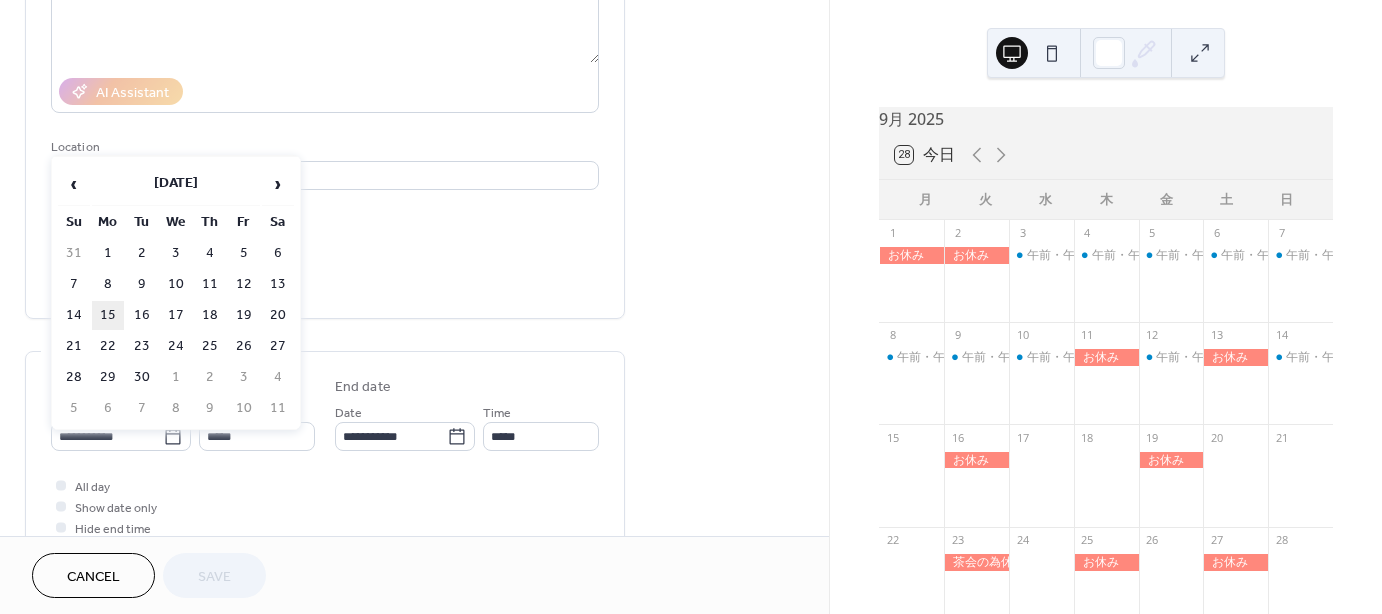 click on "15" at bounding box center [108, 315] 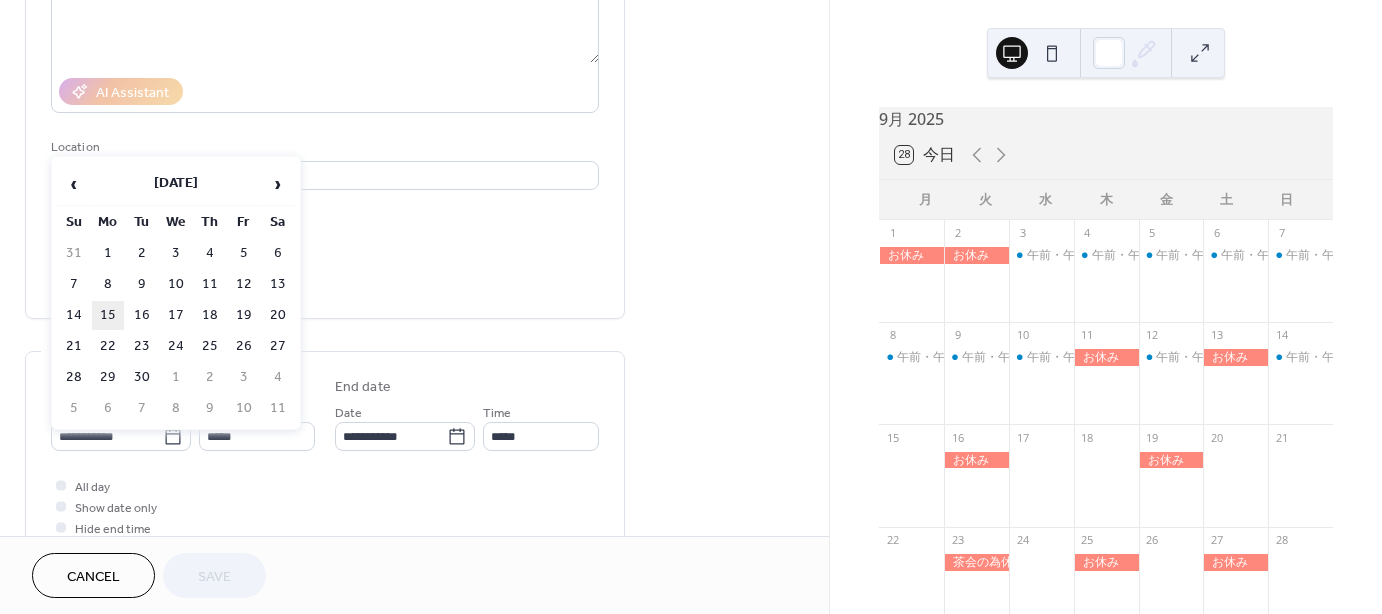 type on "**********" 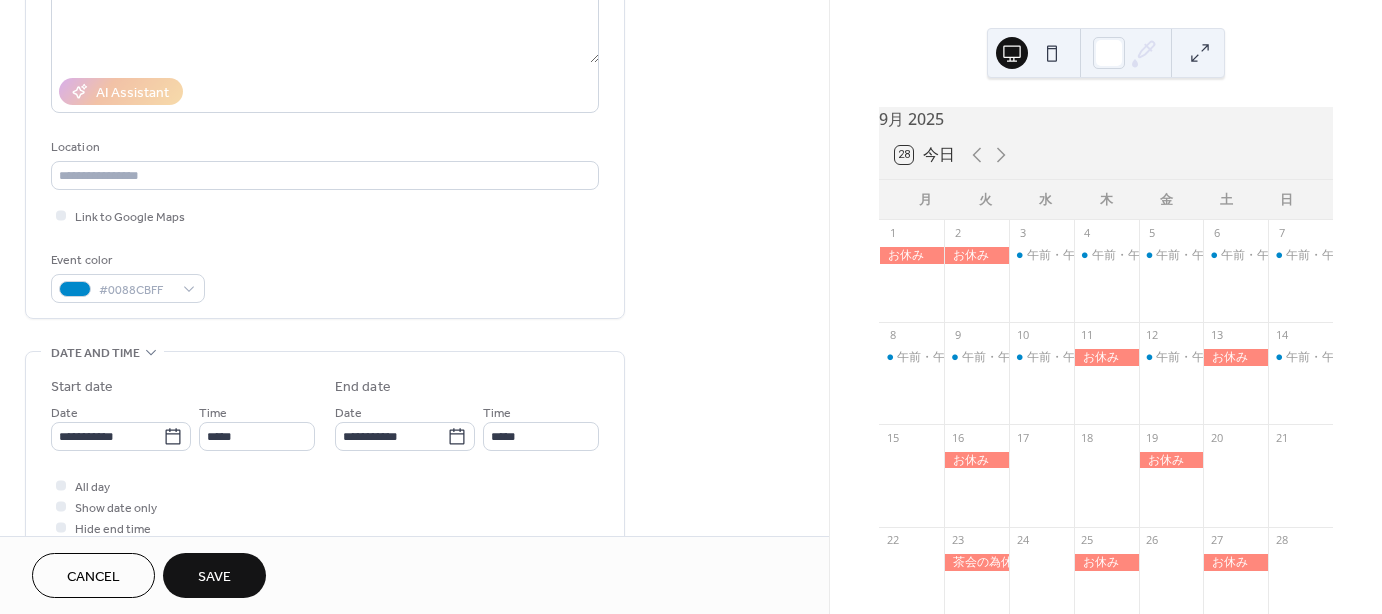 click on "Save" at bounding box center (214, 577) 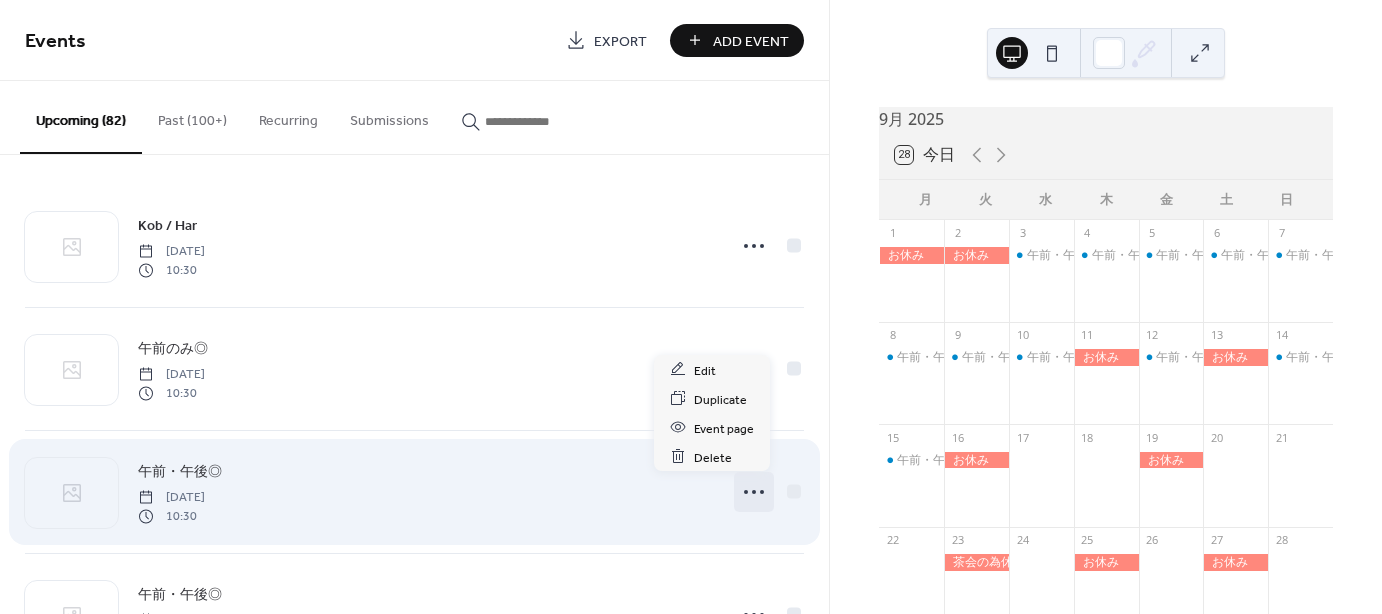 click 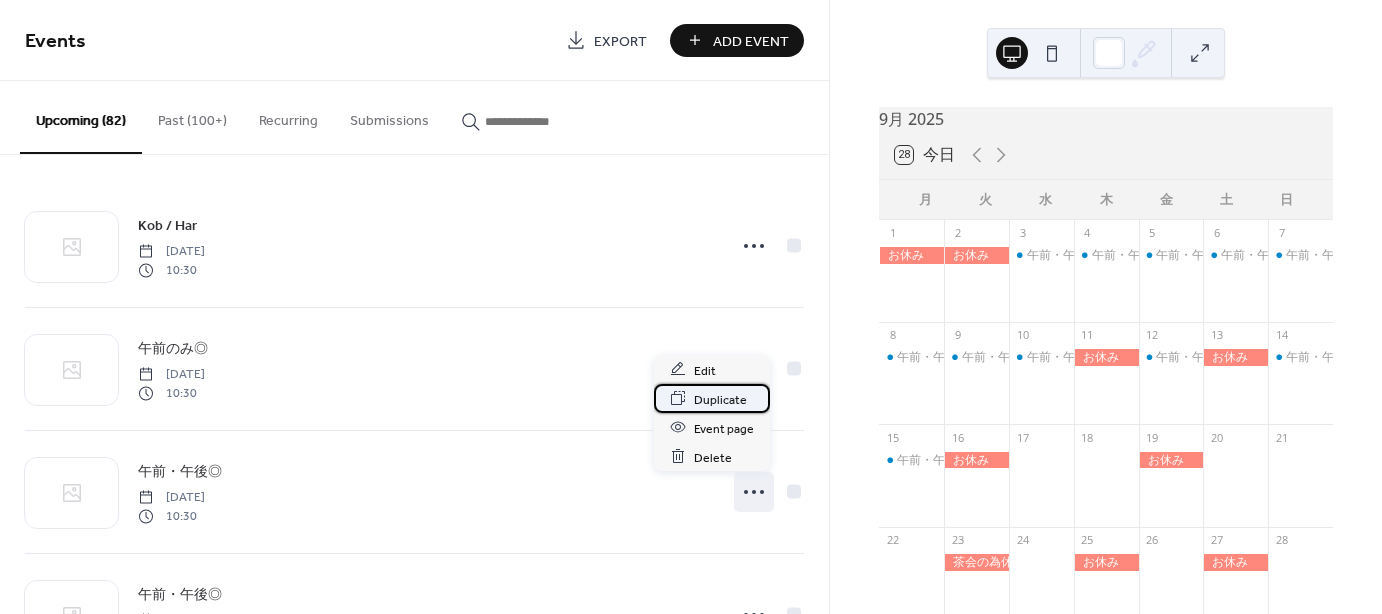 click on "Duplicate" at bounding box center (720, 399) 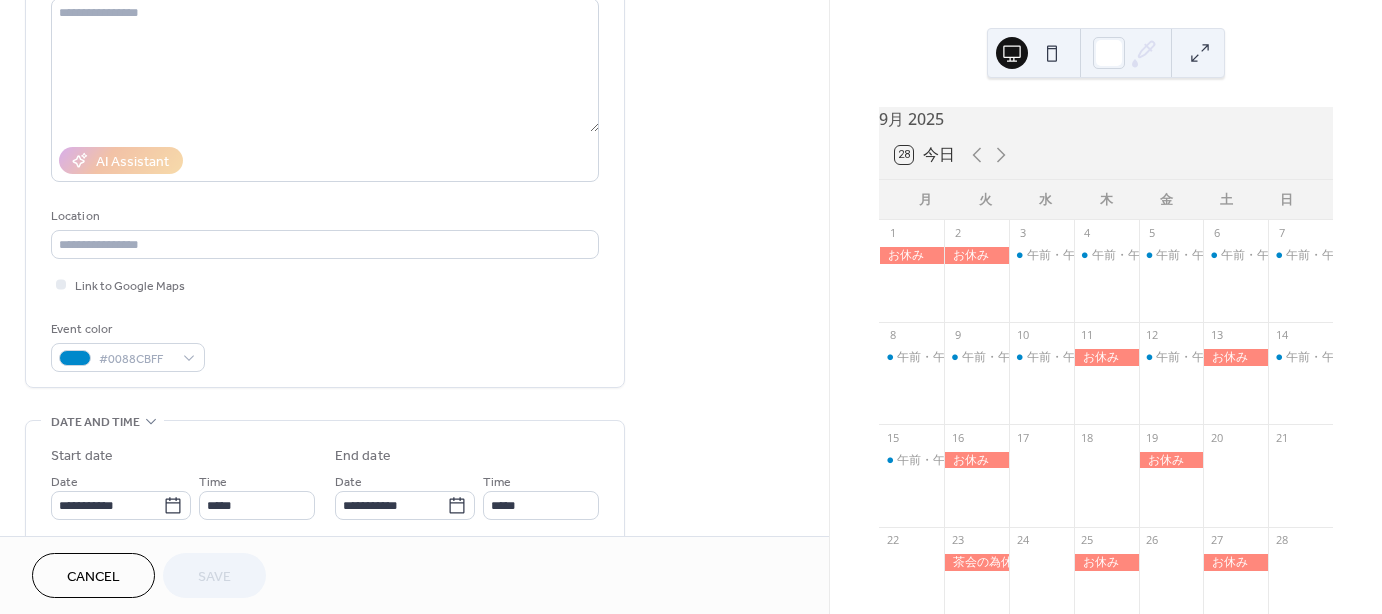 scroll, scrollTop: 300, scrollLeft: 0, axis: vertical 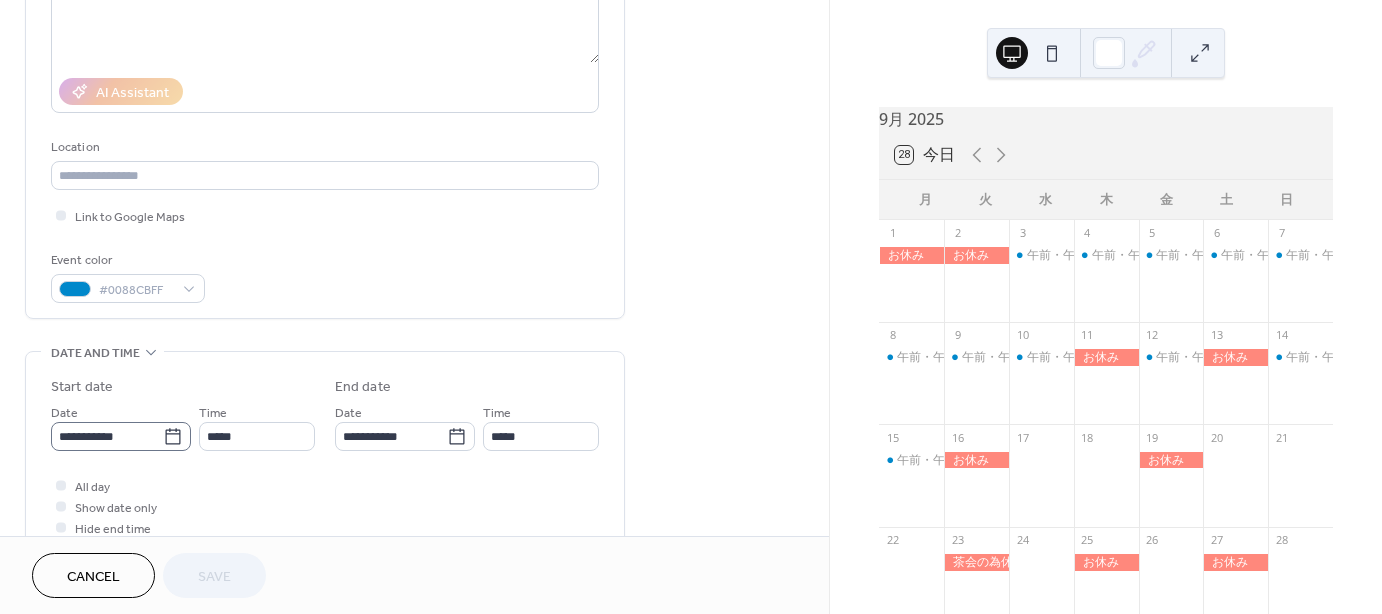 click 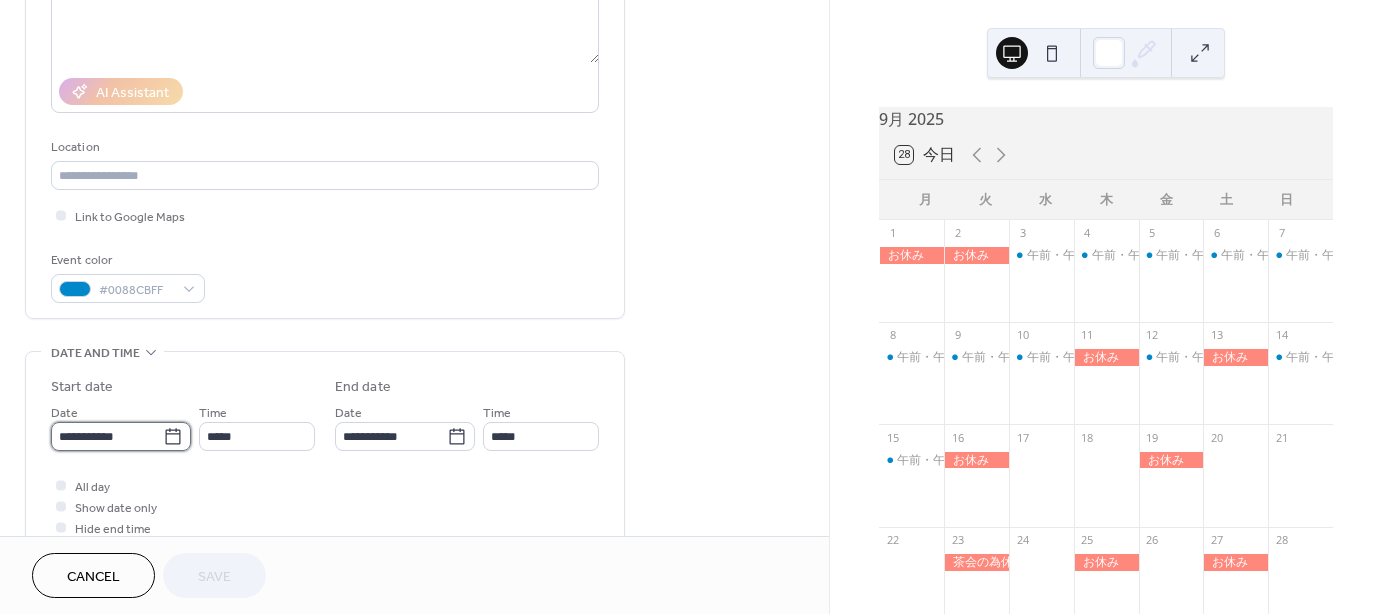 click on "**********" at bounding box center (107, 436) 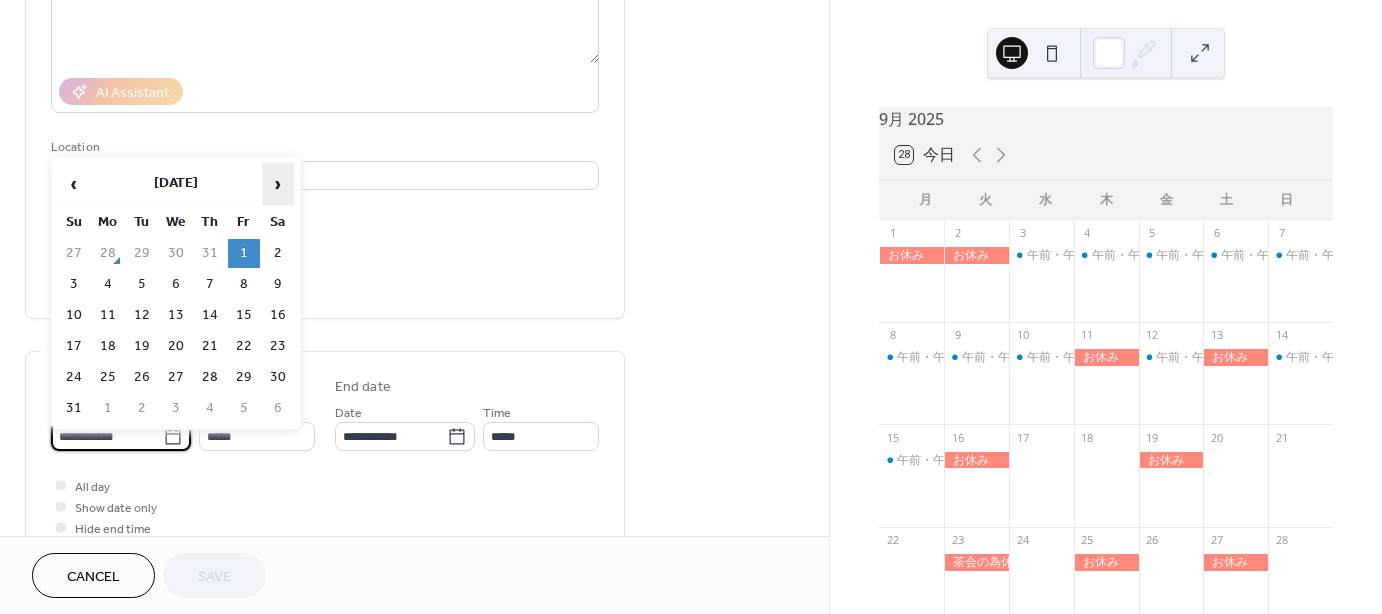 click on "›" at bounding box center [278, 184] 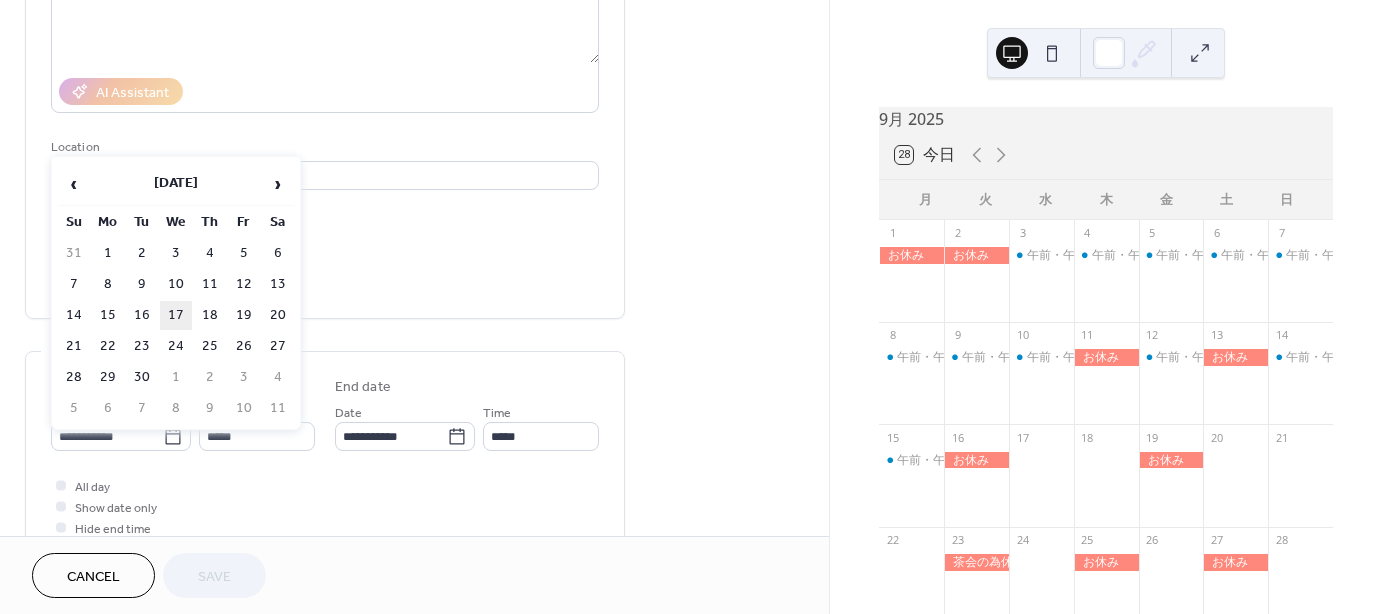 click on "17" at bounding box center (176, 315) 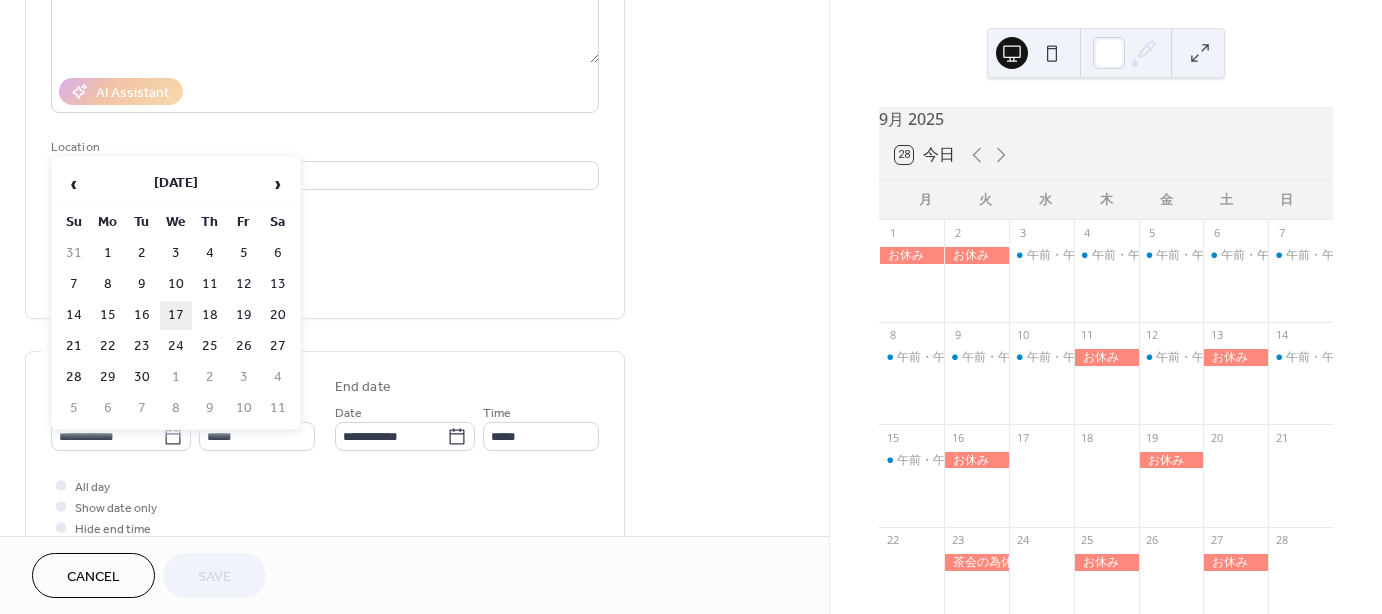 type on "**********" 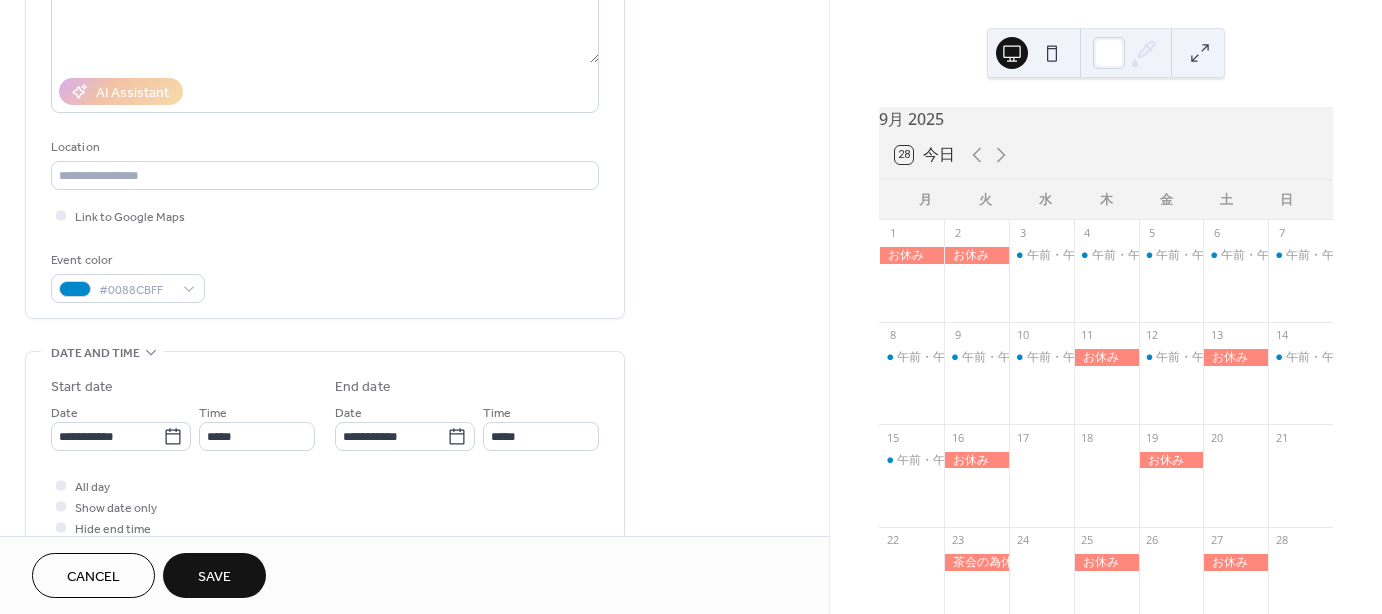 click on "Save" at bounding box center [214, 577] 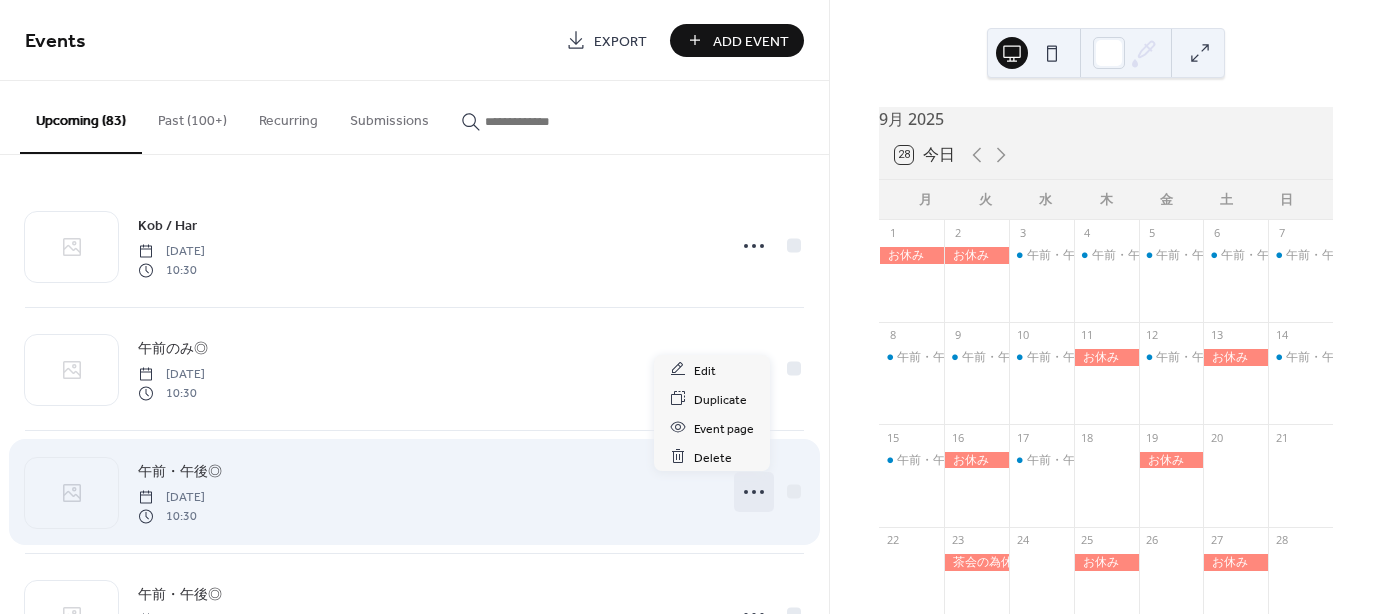 click 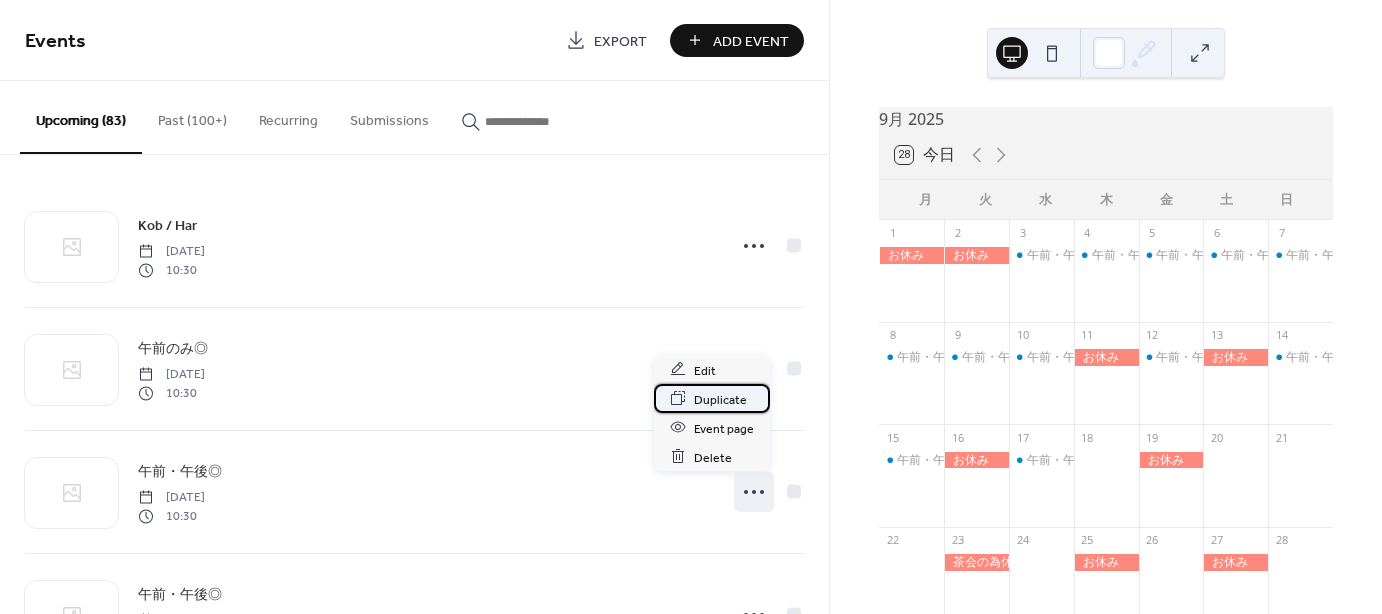 click on "Duplicate" at bounding box center [720, 399] 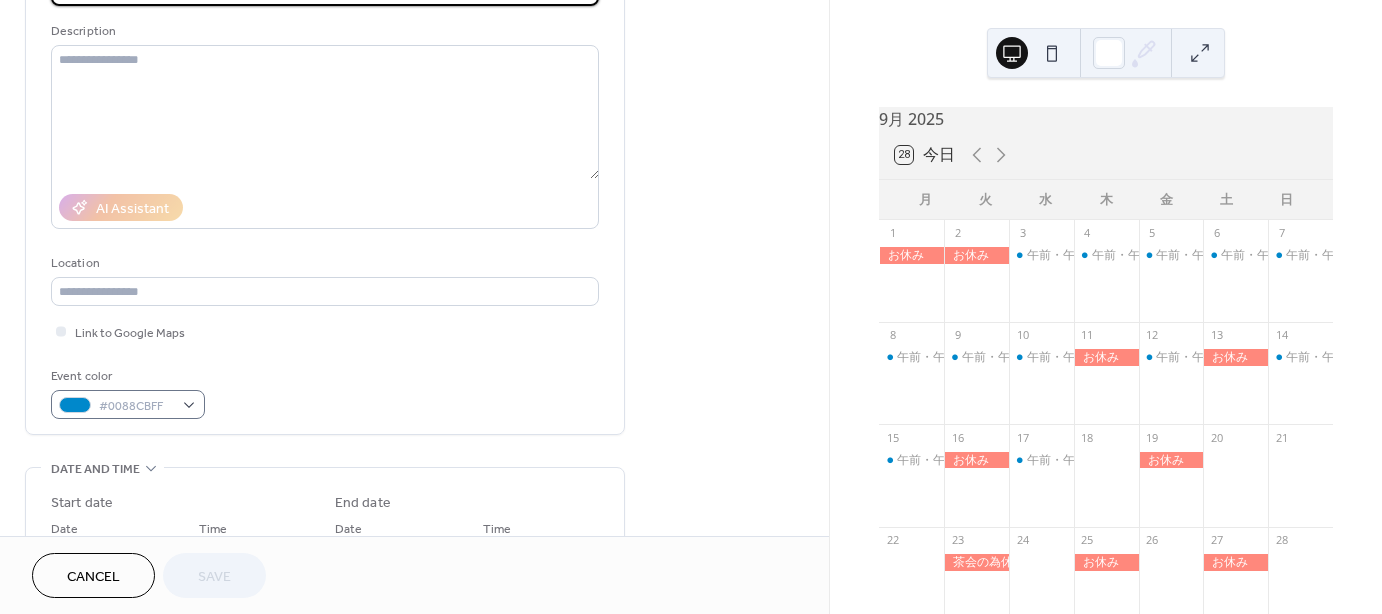 scroll, scrollTop: 300, scrollLeft: 0, axis: vertical 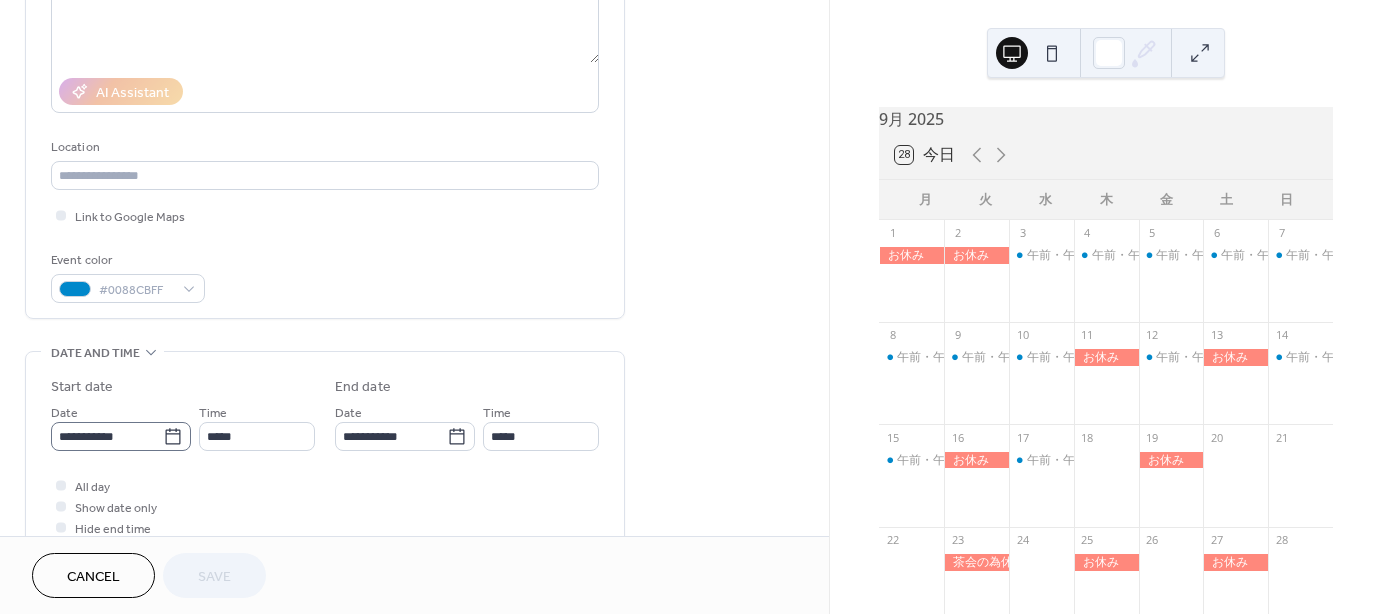 click 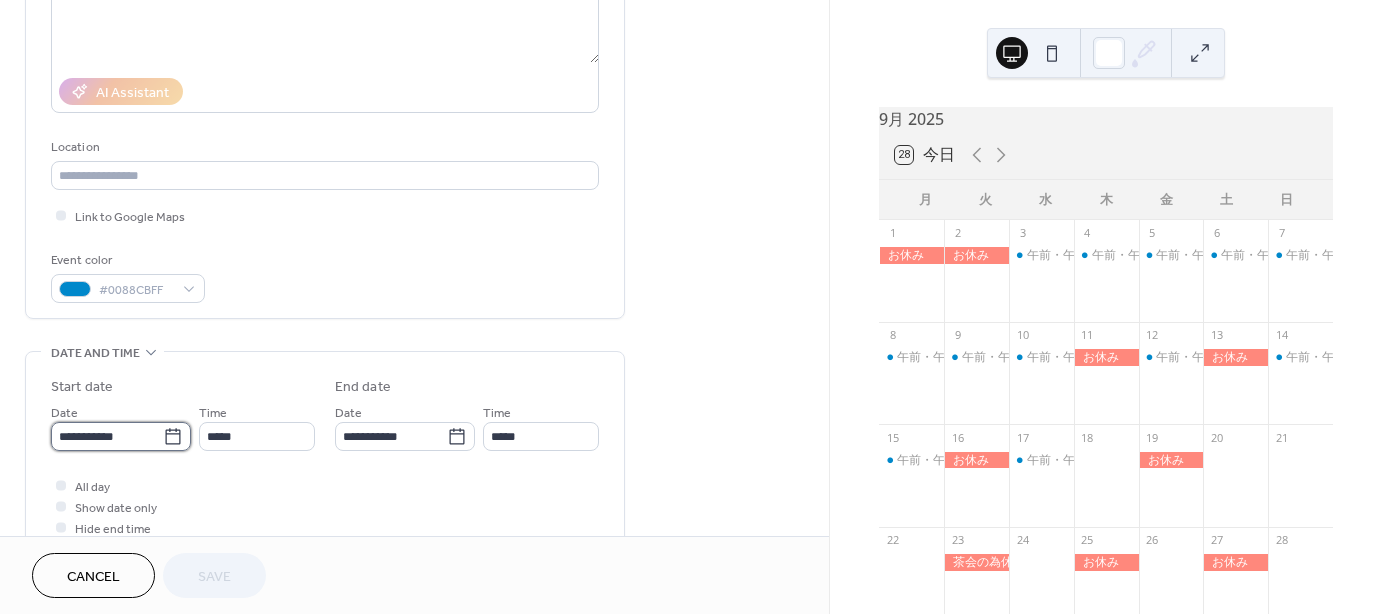 click on "**********" at bounding box center [107, 436] 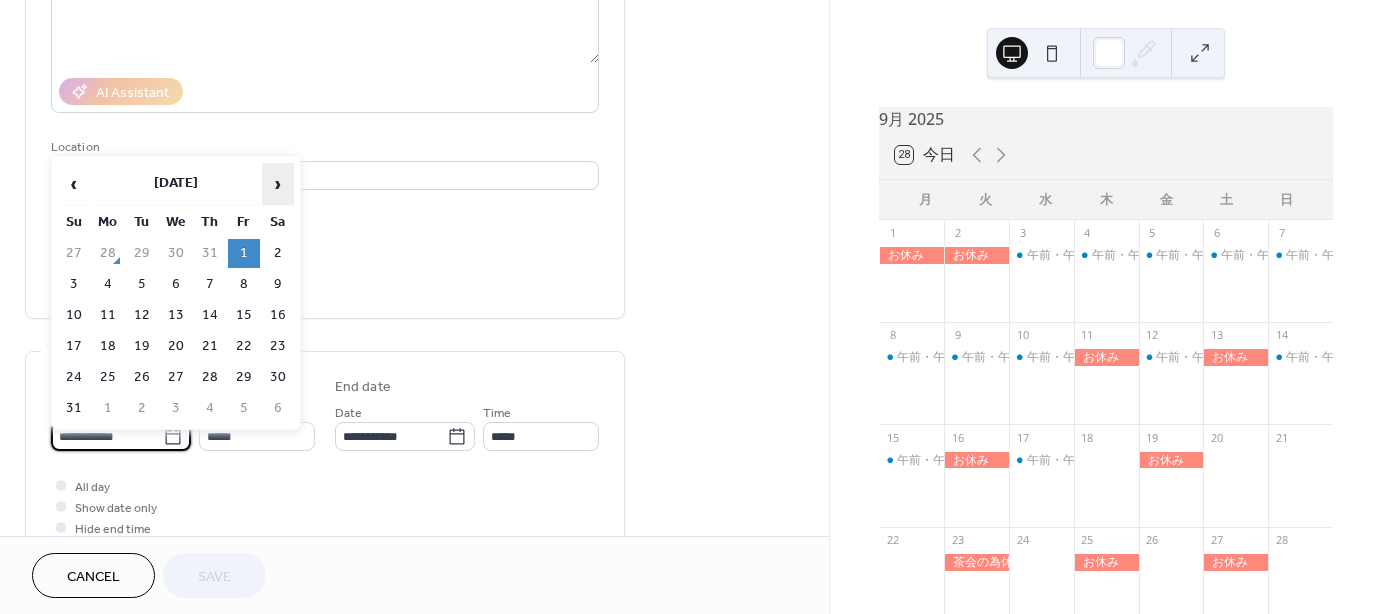 click on "›" at bounding box center (278, 184) 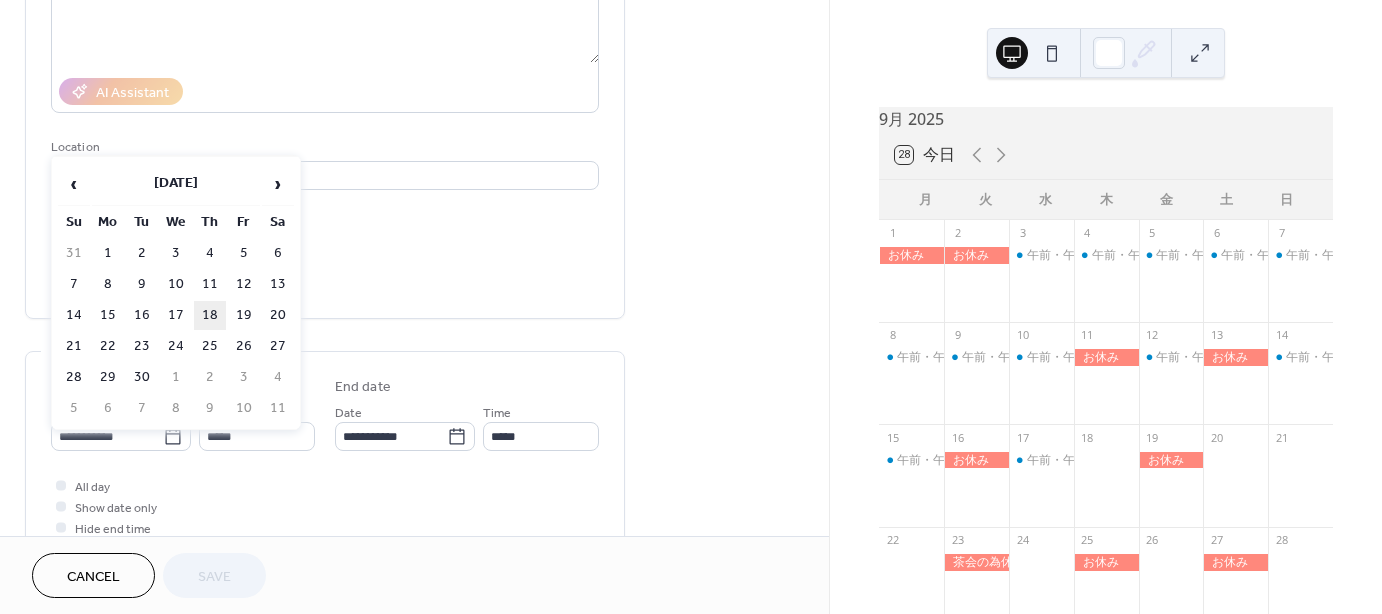 click on "18" at bounding box center [210, 315] 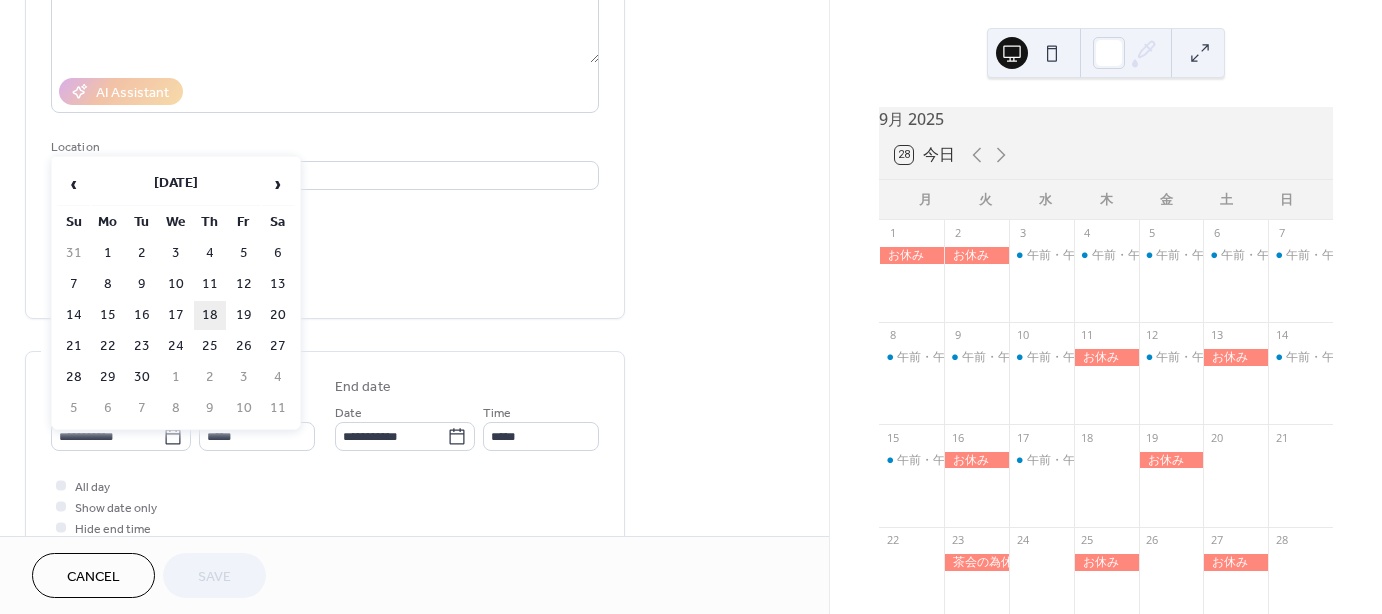 type on "**********" 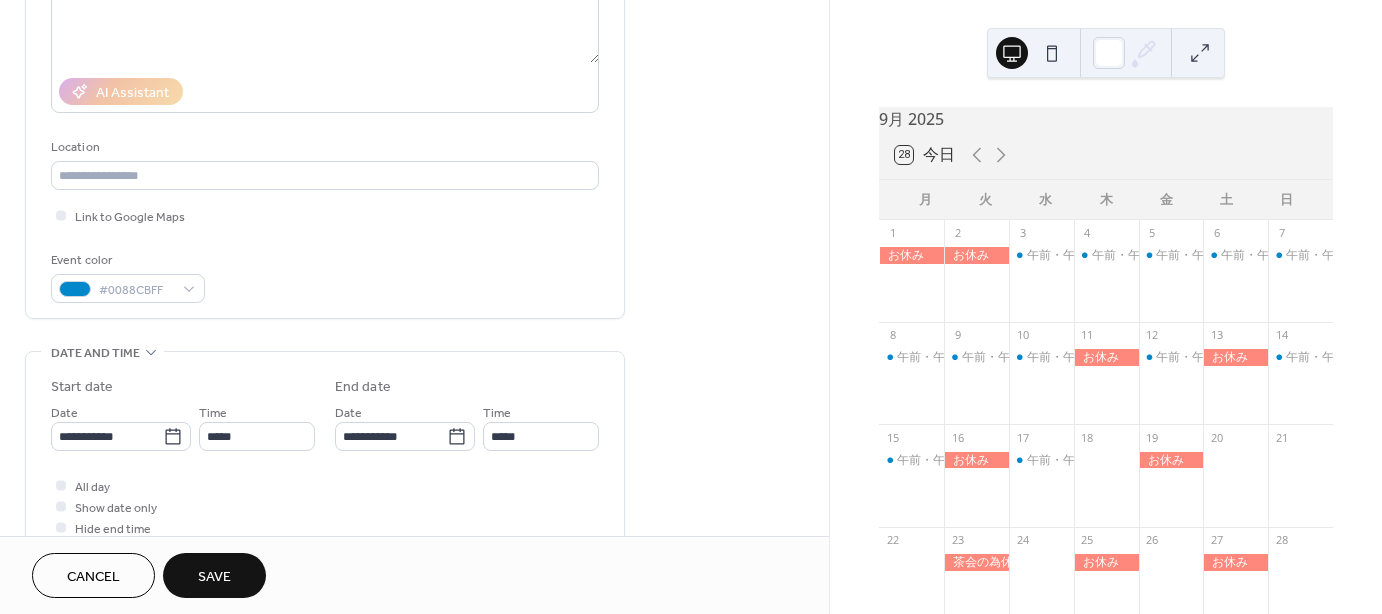 click on "Save" at bounding box center [214, 577] 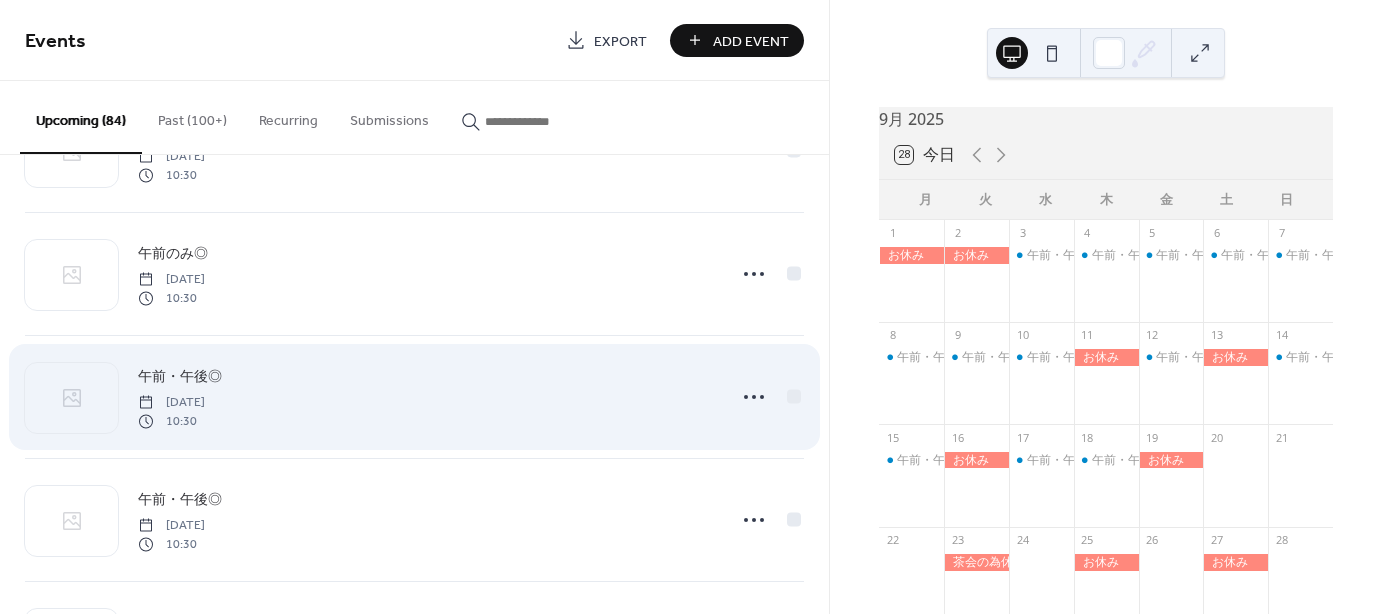 scroll, scrollTop: 100, scrollLeft: 0, axis: vertical 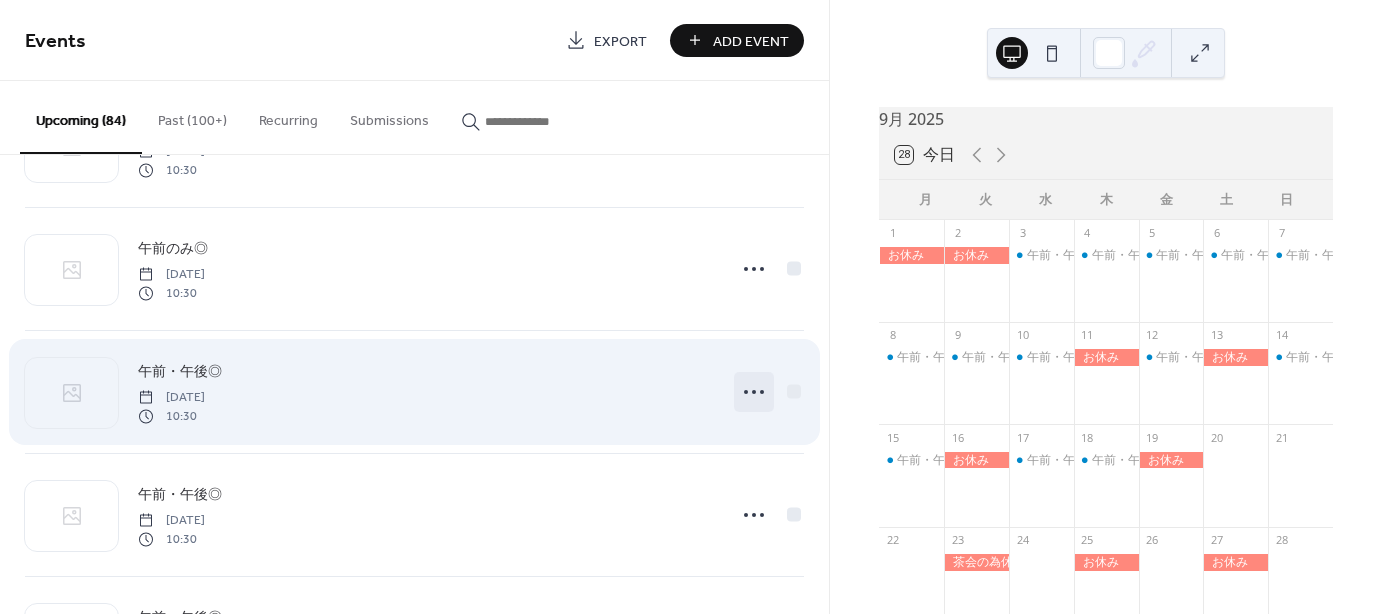 click 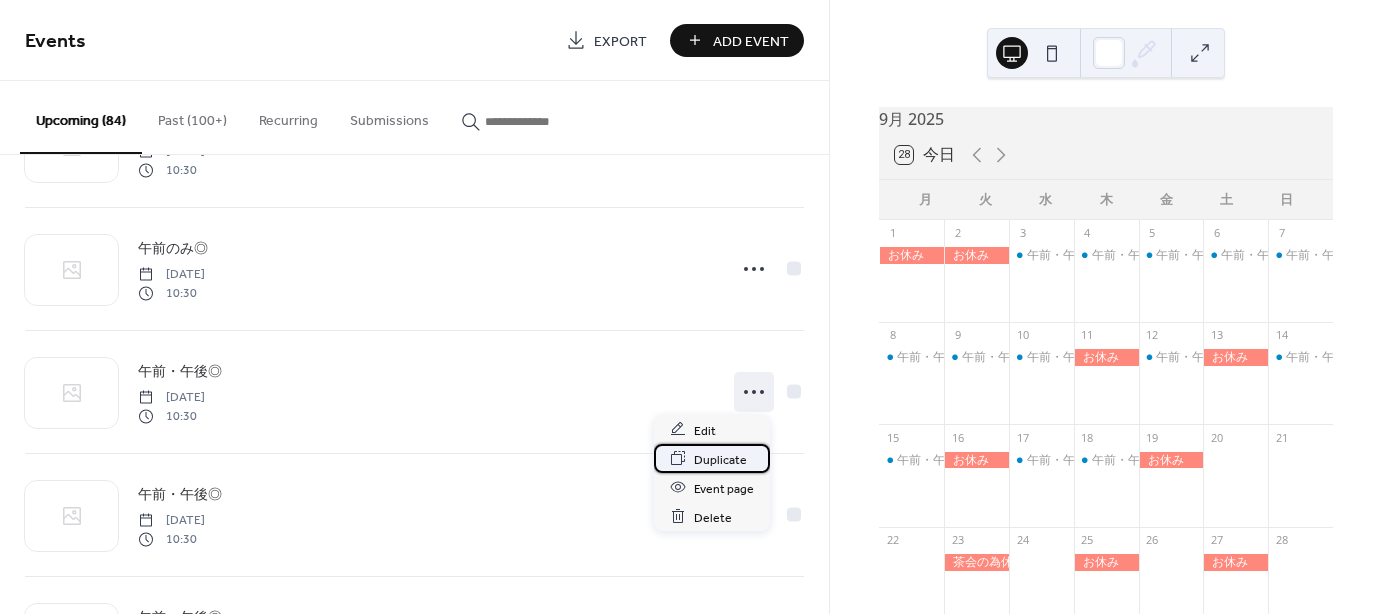 click on "Duplicate" at bounding box center [720, 459] 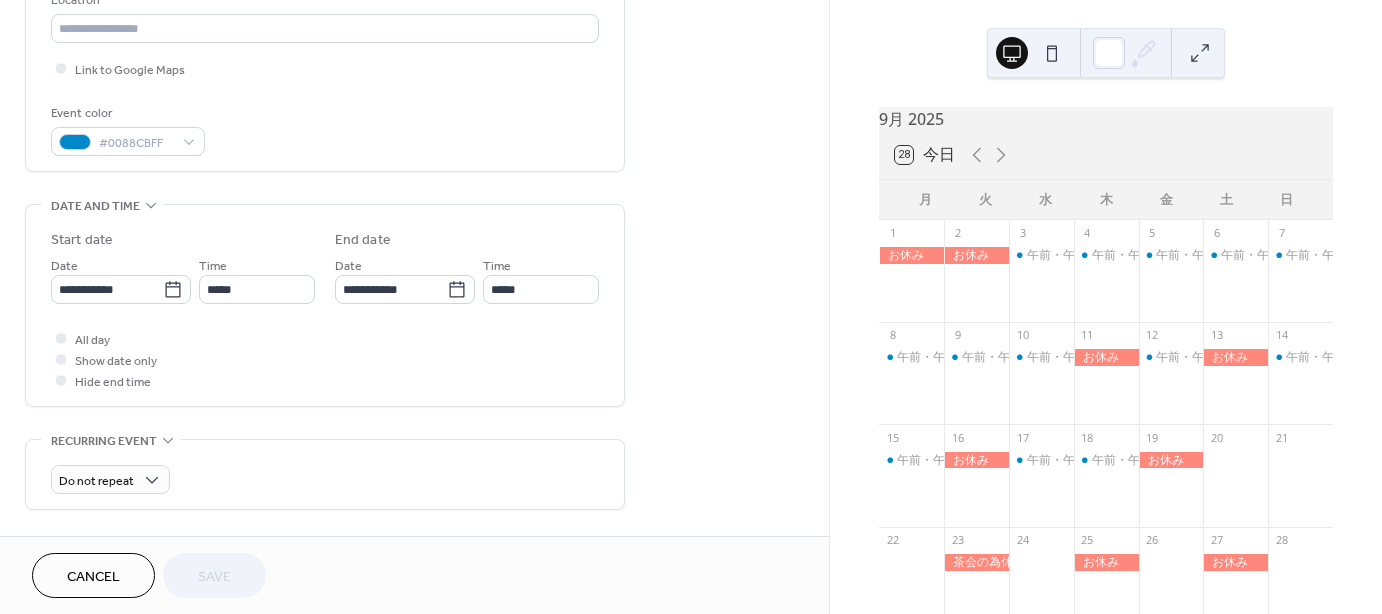 scroll, scrollTop: 500, scrollLeft: 0, axis: vertical 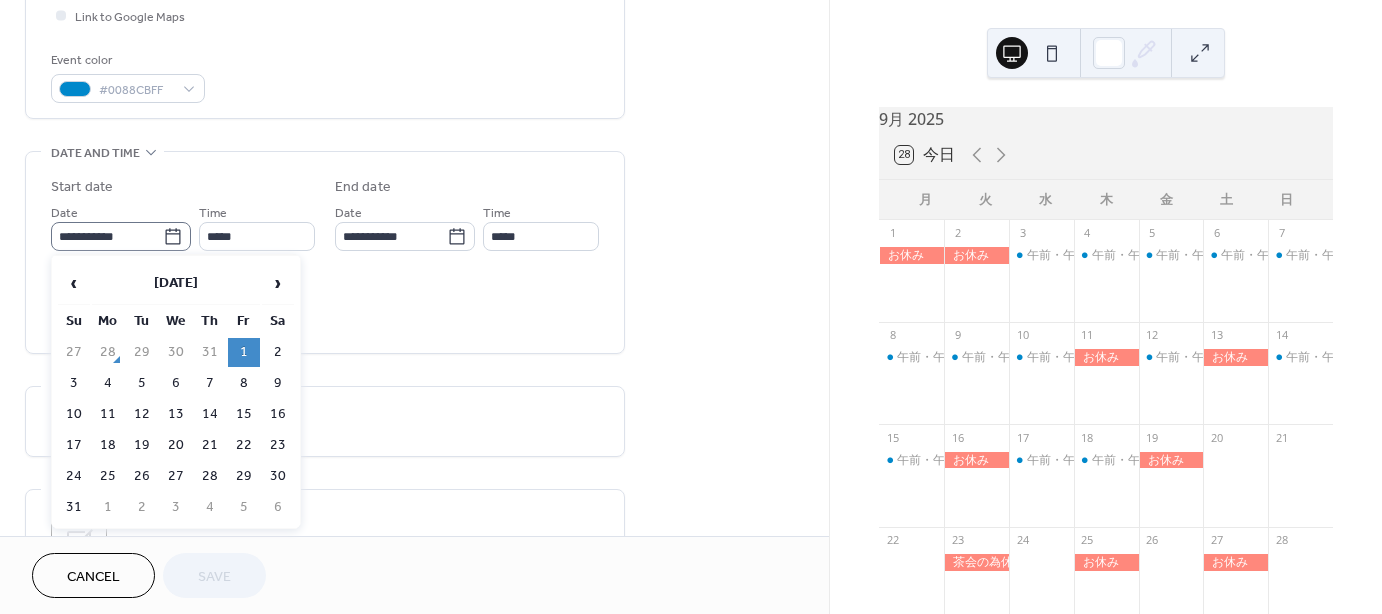 click 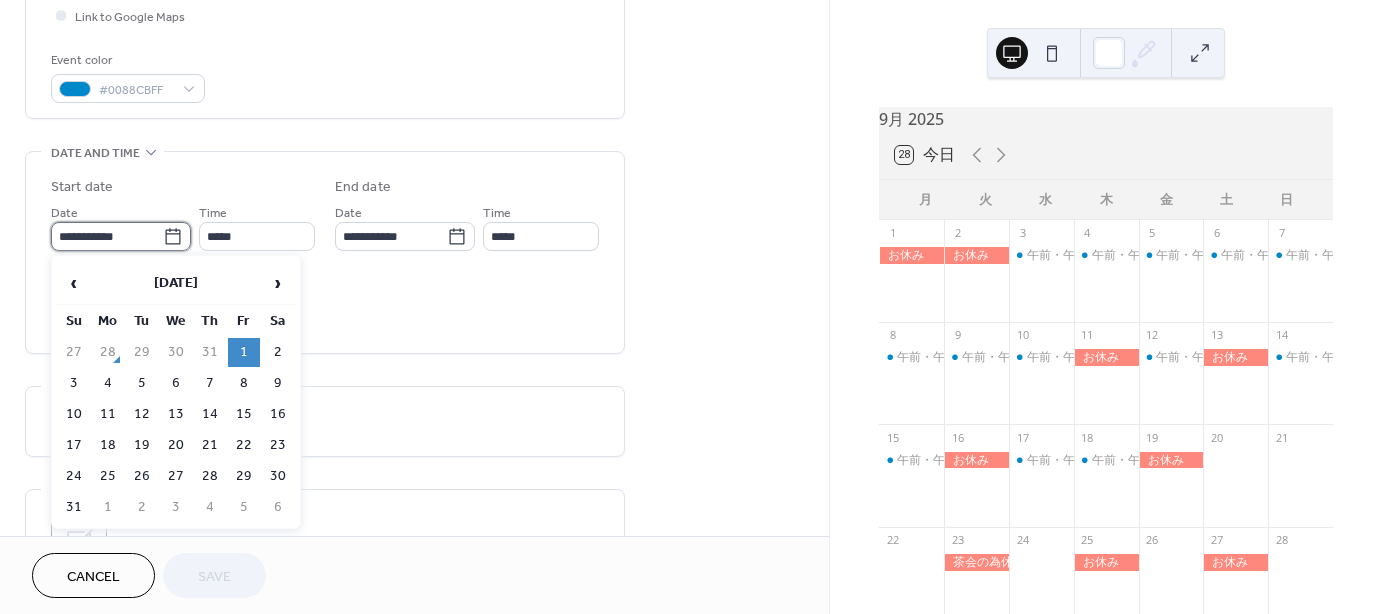 click on "**********" at bounding box center (107, 236) 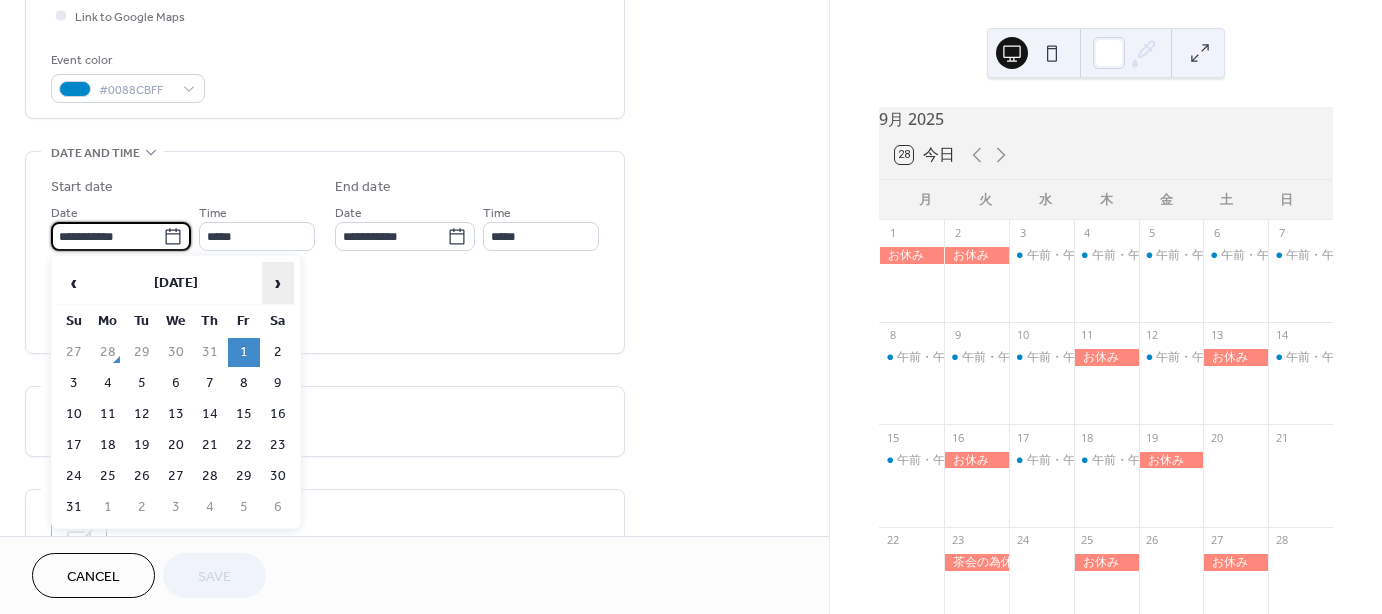 click on "›" at bounding box center [278, 283] 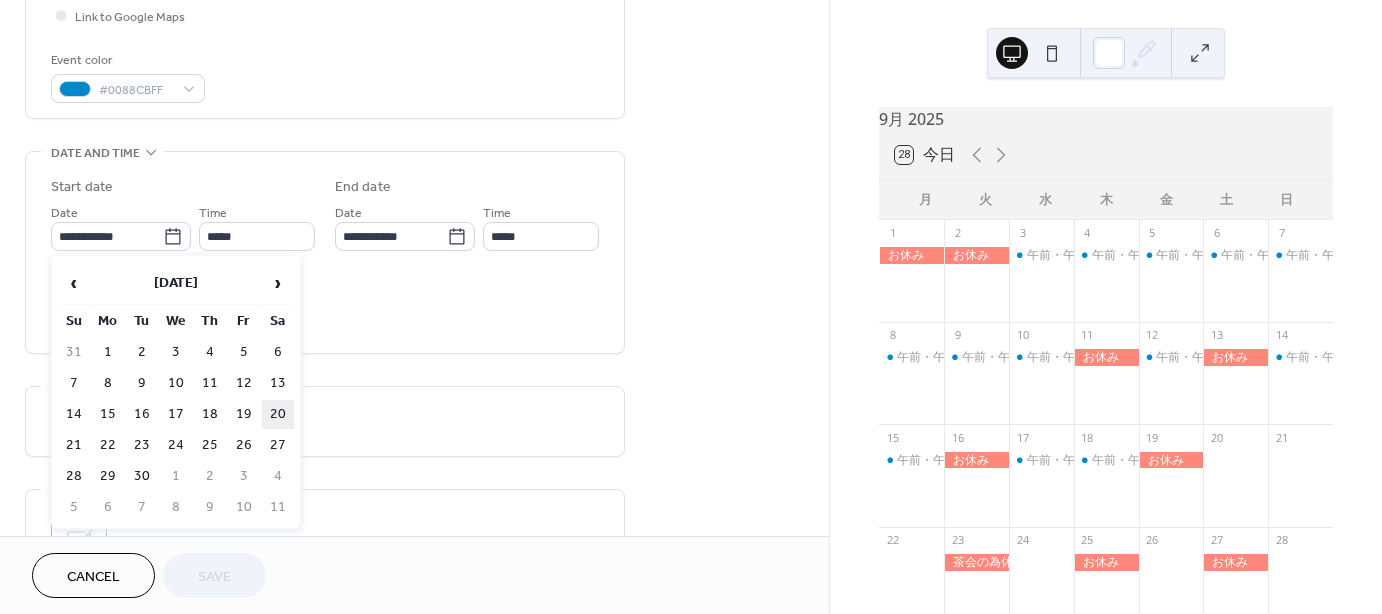 click on "20" at bounding box center (278, 414) 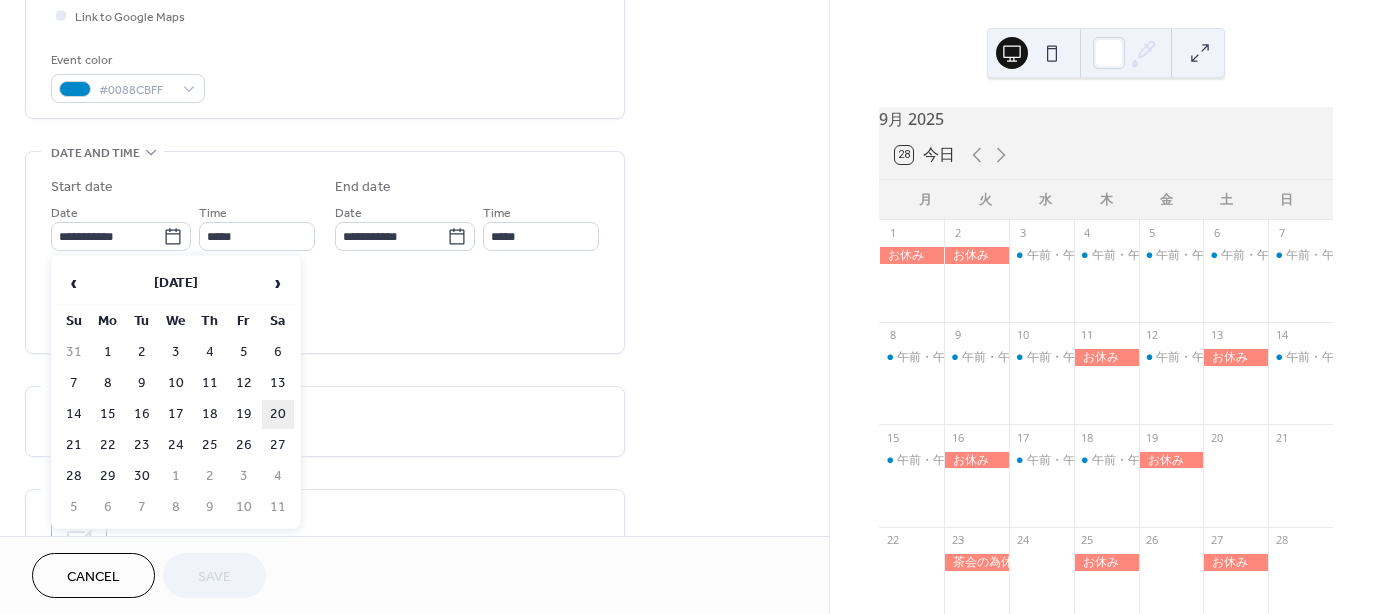 type on "**********" 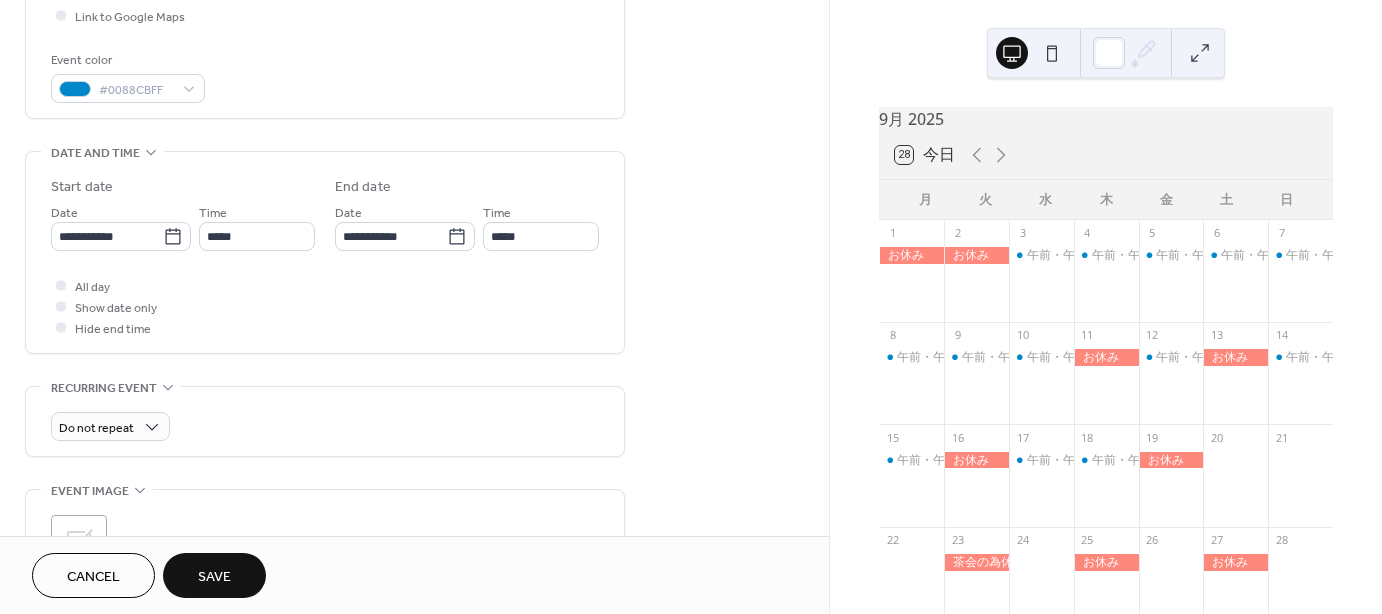 click on "Save" at bounding box center [214, 577] 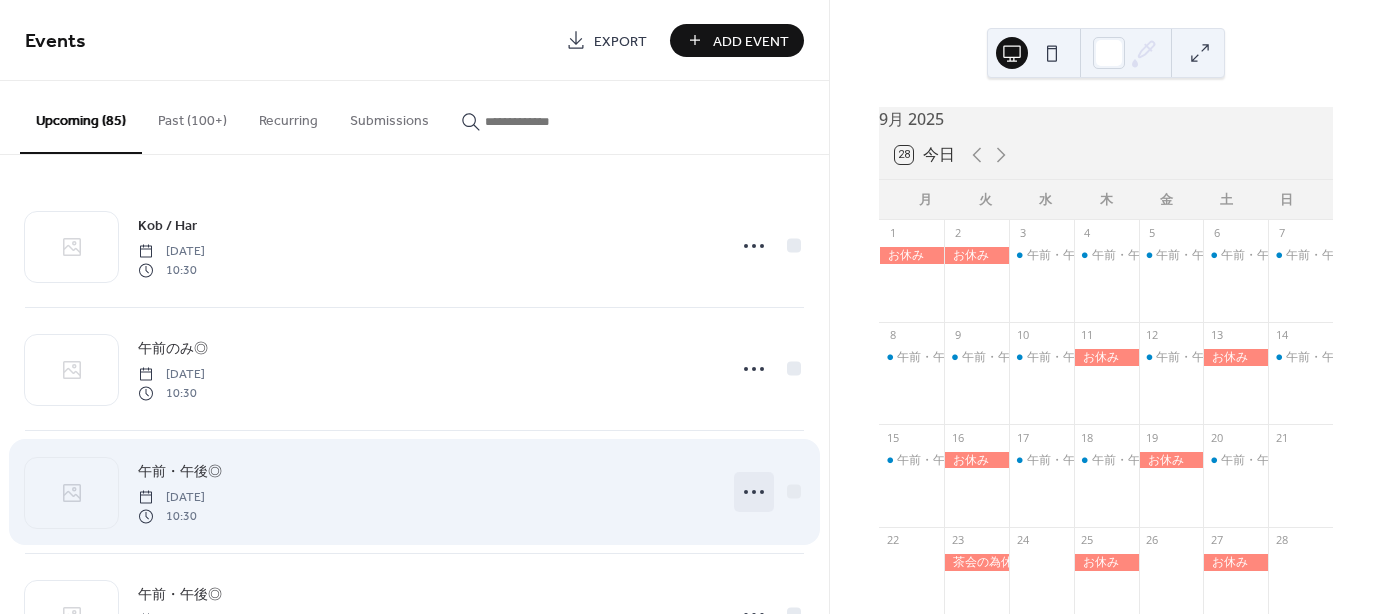 click 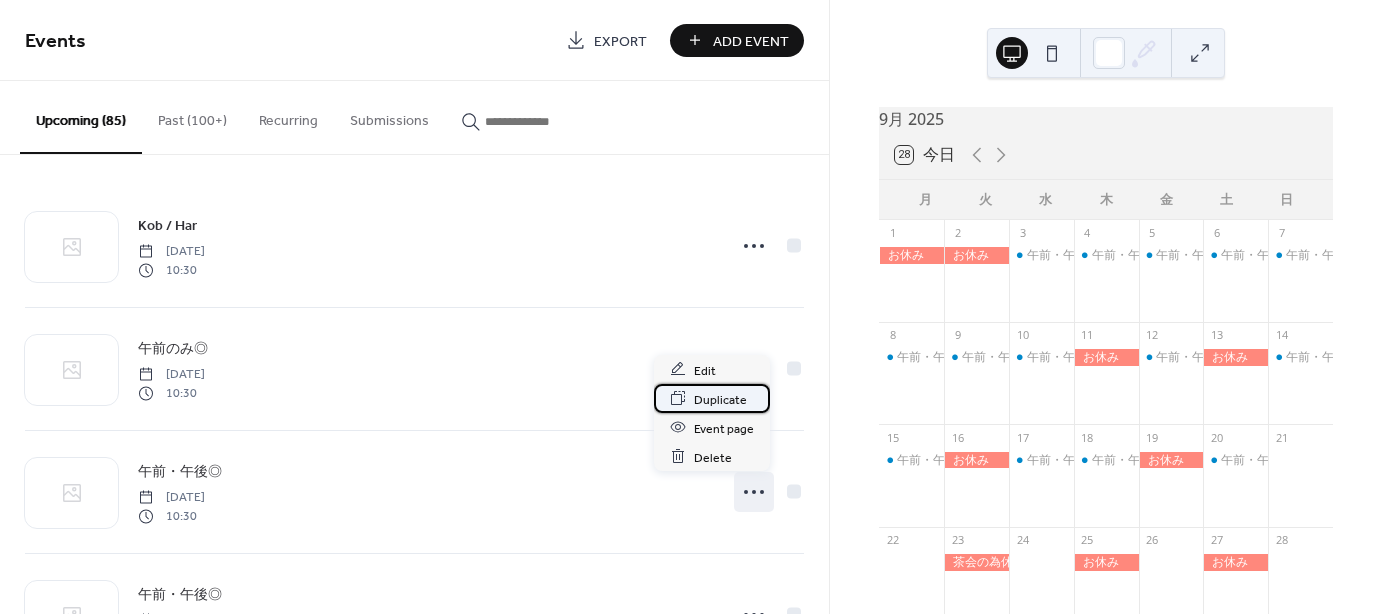click on "Duplicate" at bounding box center (720, 399) 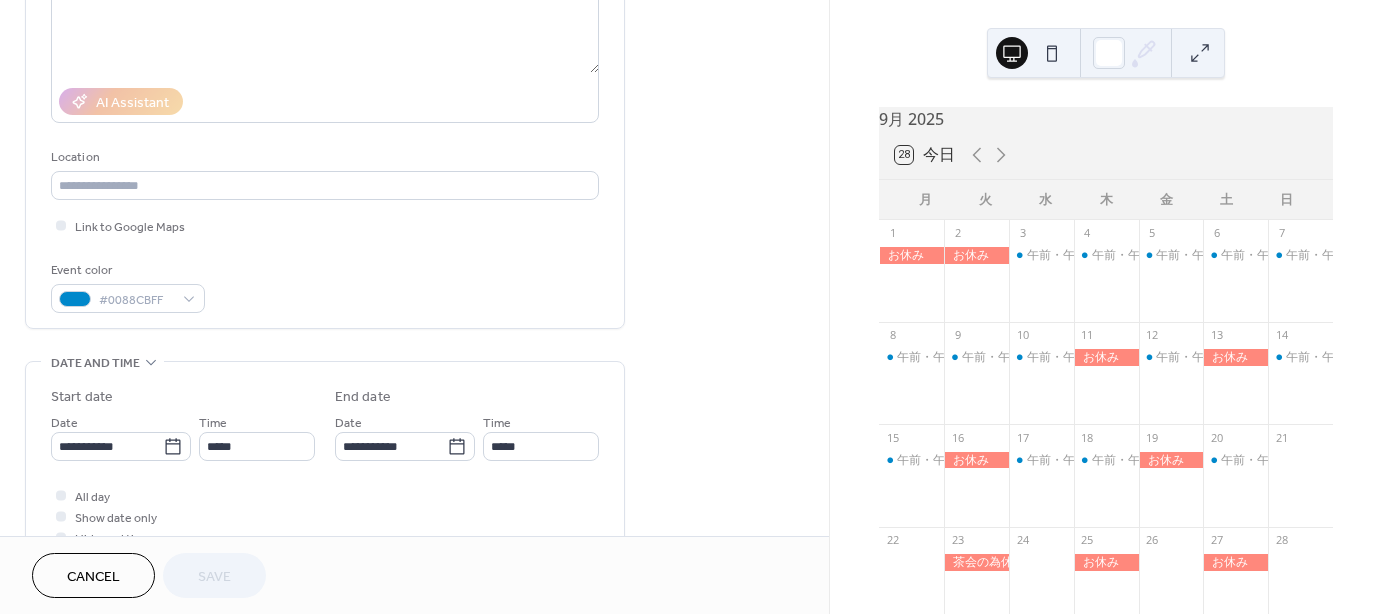 scroll, scrollTop: 300, scrollLeft: 0, axis: vertical 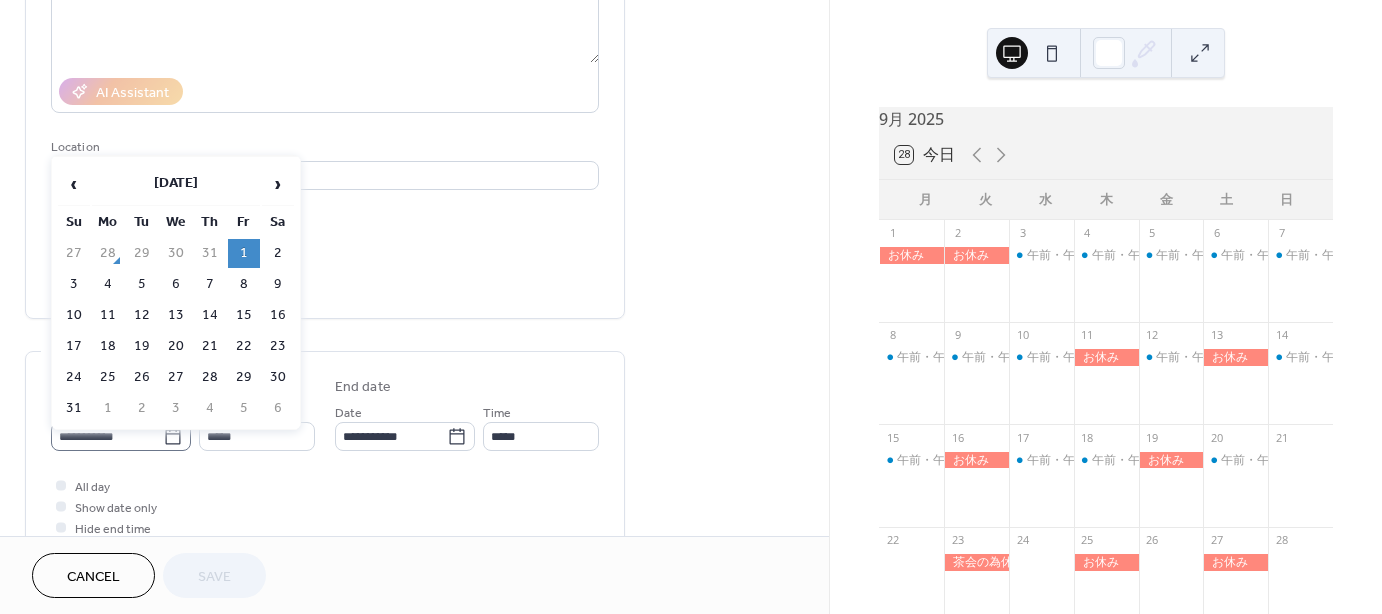 click 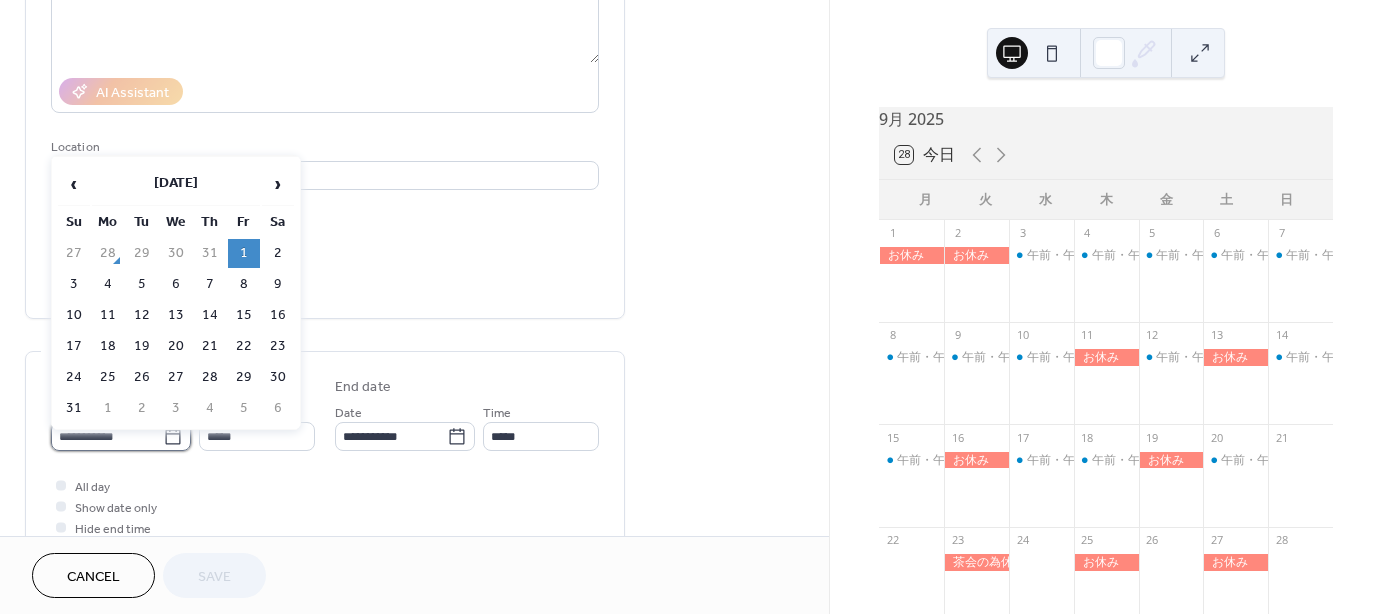 click on "**********" at bounding box center [107, 436] 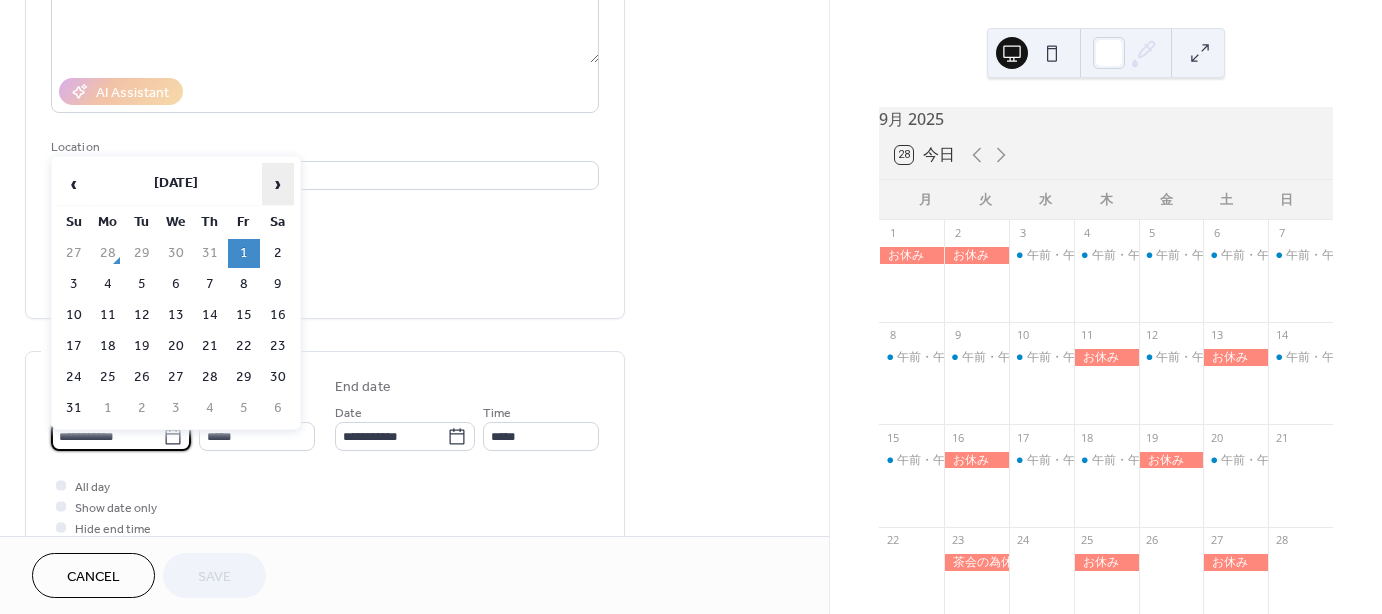 click on "›" at bounding box center (278, 184) 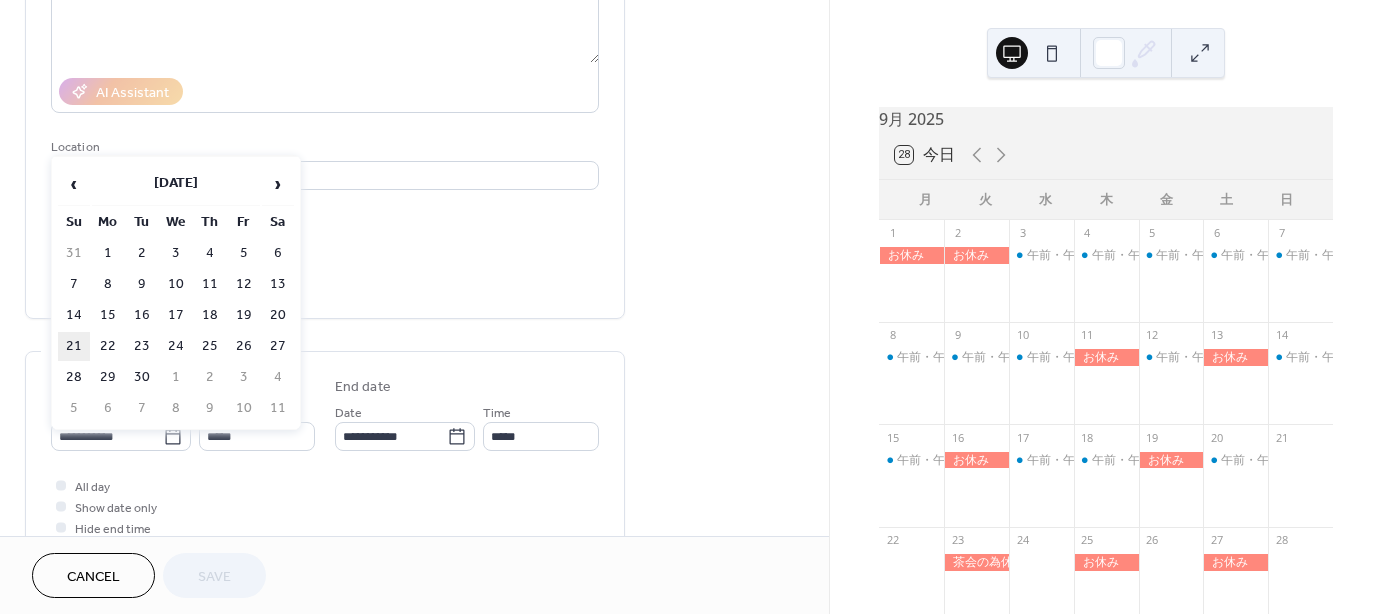 click on "21" at bounding box center (74, 346) 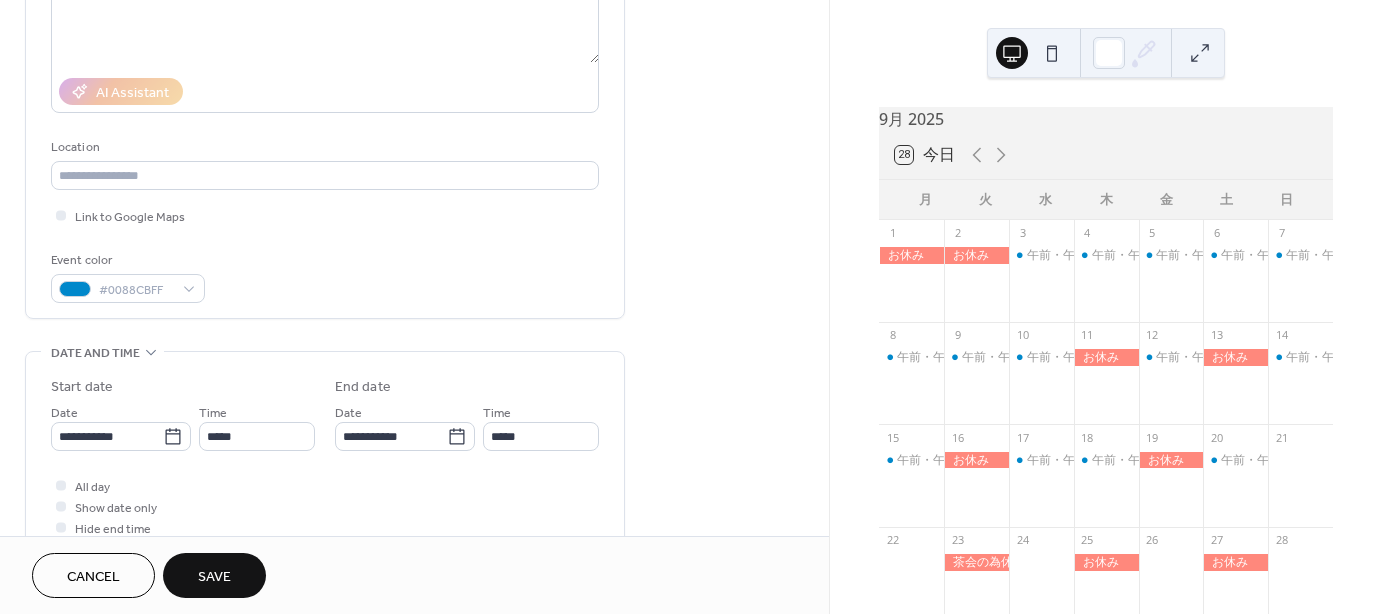 click on "Save" at bounding box center (214, 577) 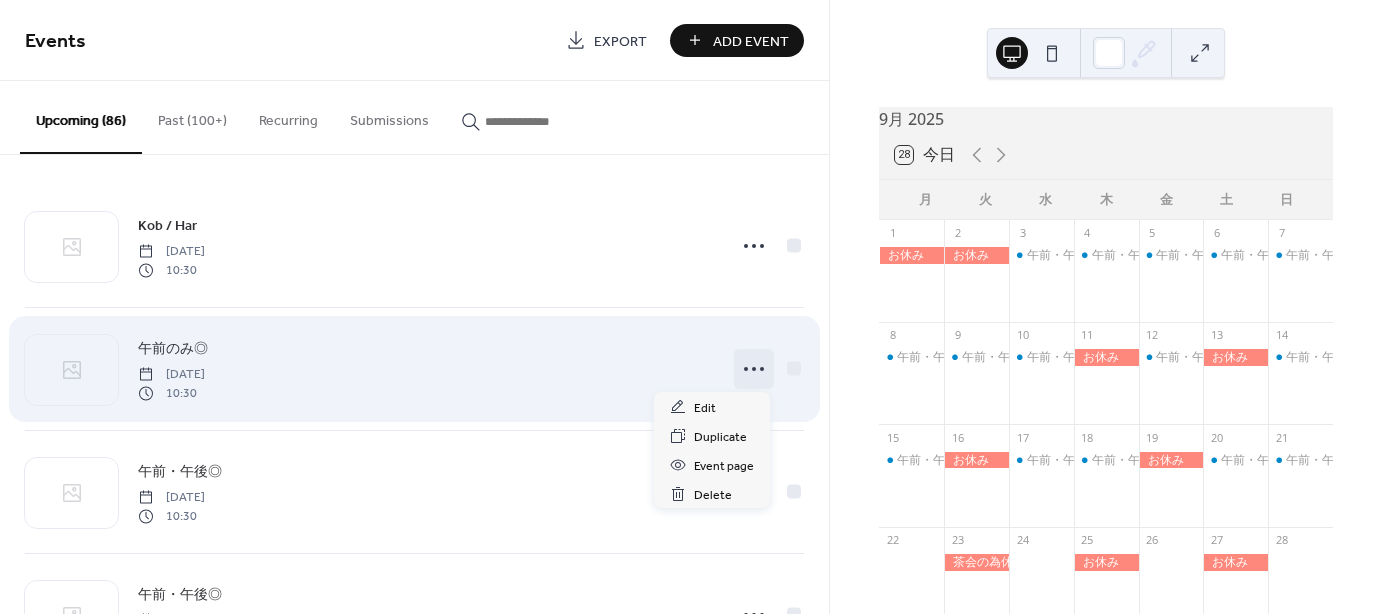 click 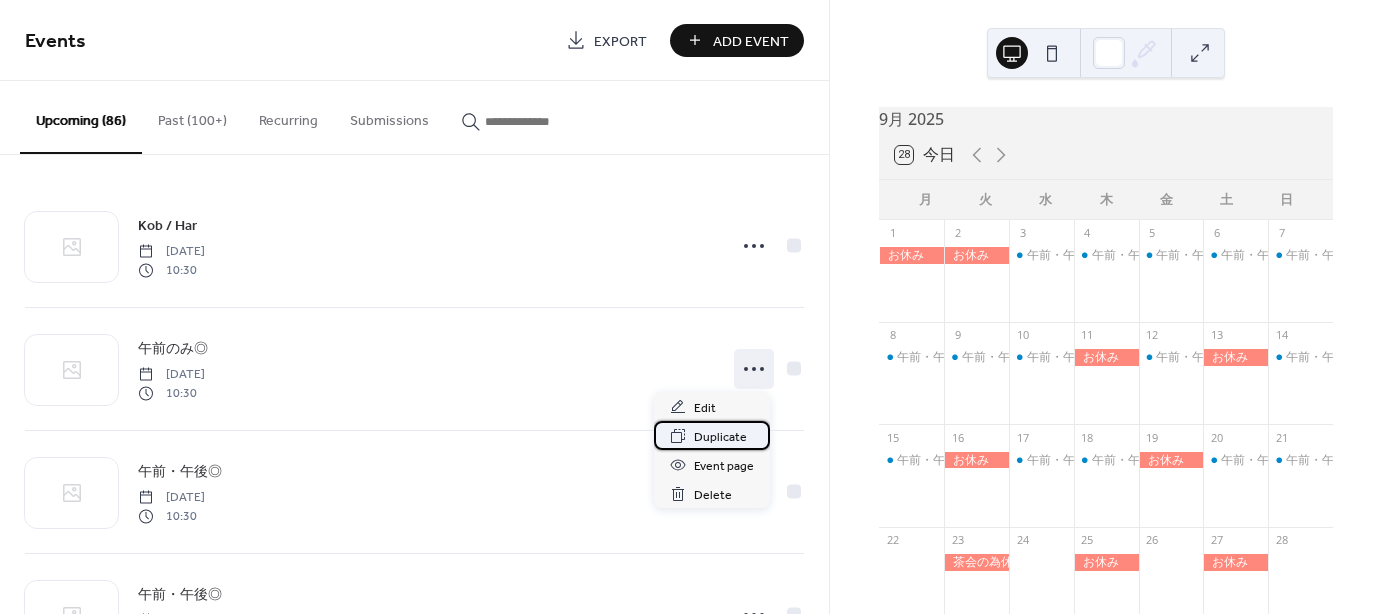 click on "Duplicate" at bounding box center [720, 437] 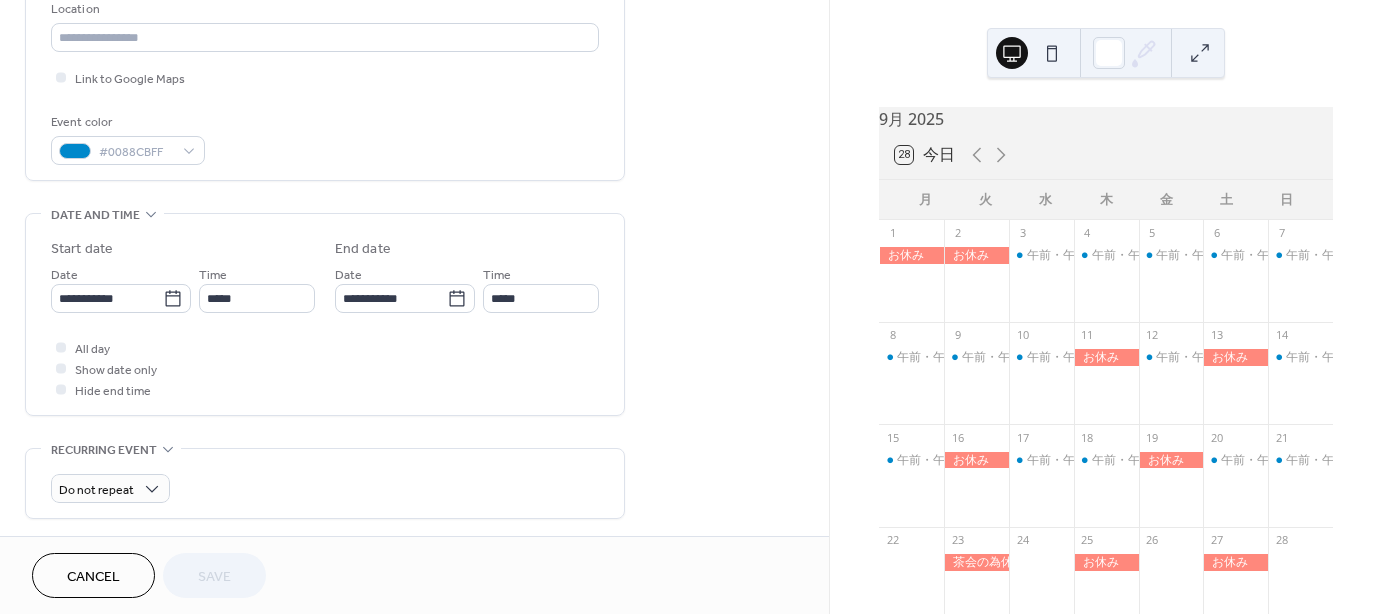 scroll, scrollTop: 500, scrollLeft: 0, axis: vertical 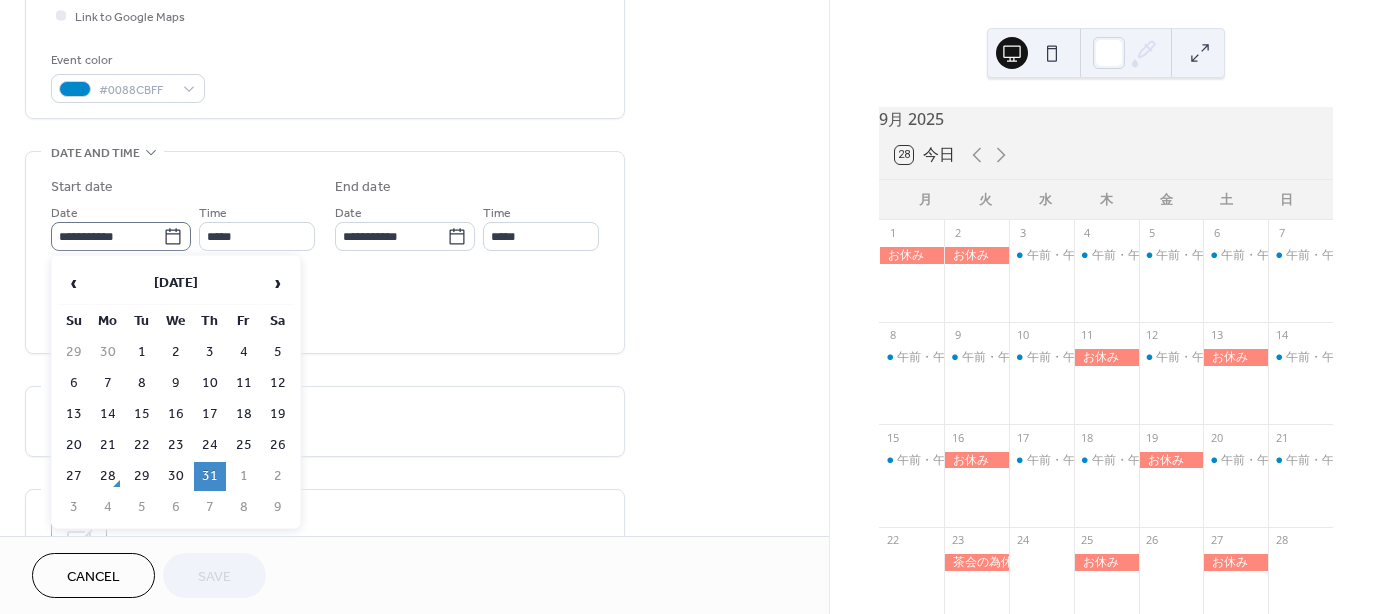 click 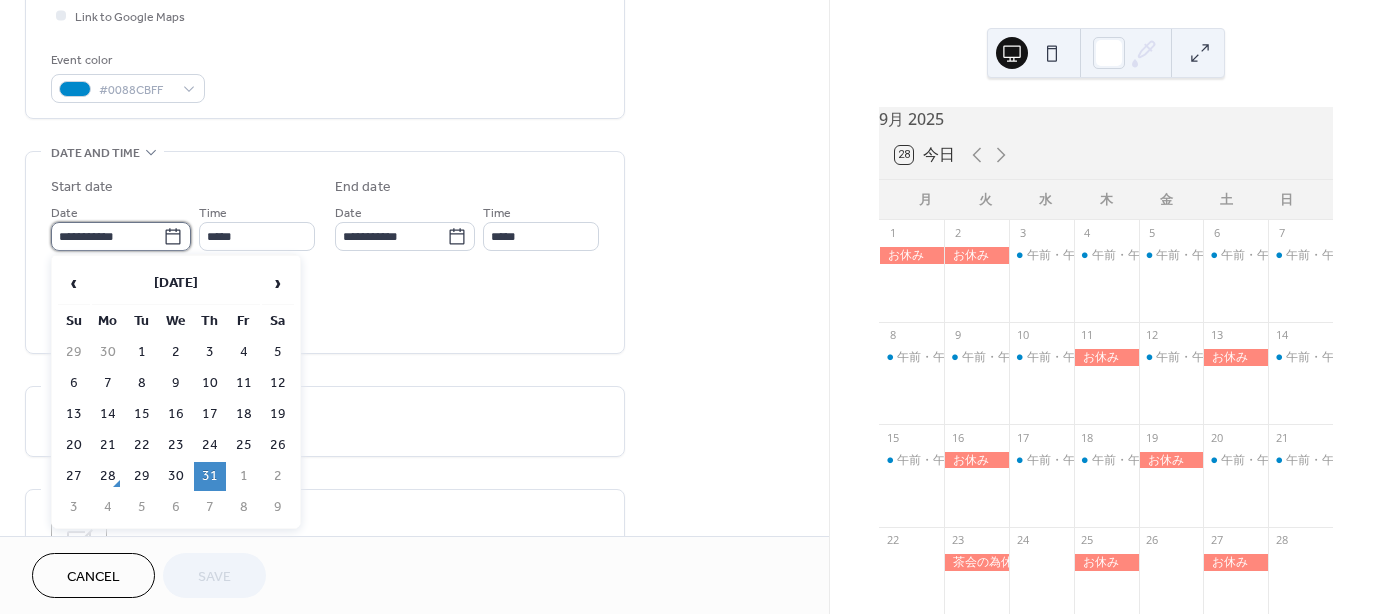 click on "**********" at bounding box center (107, 236) 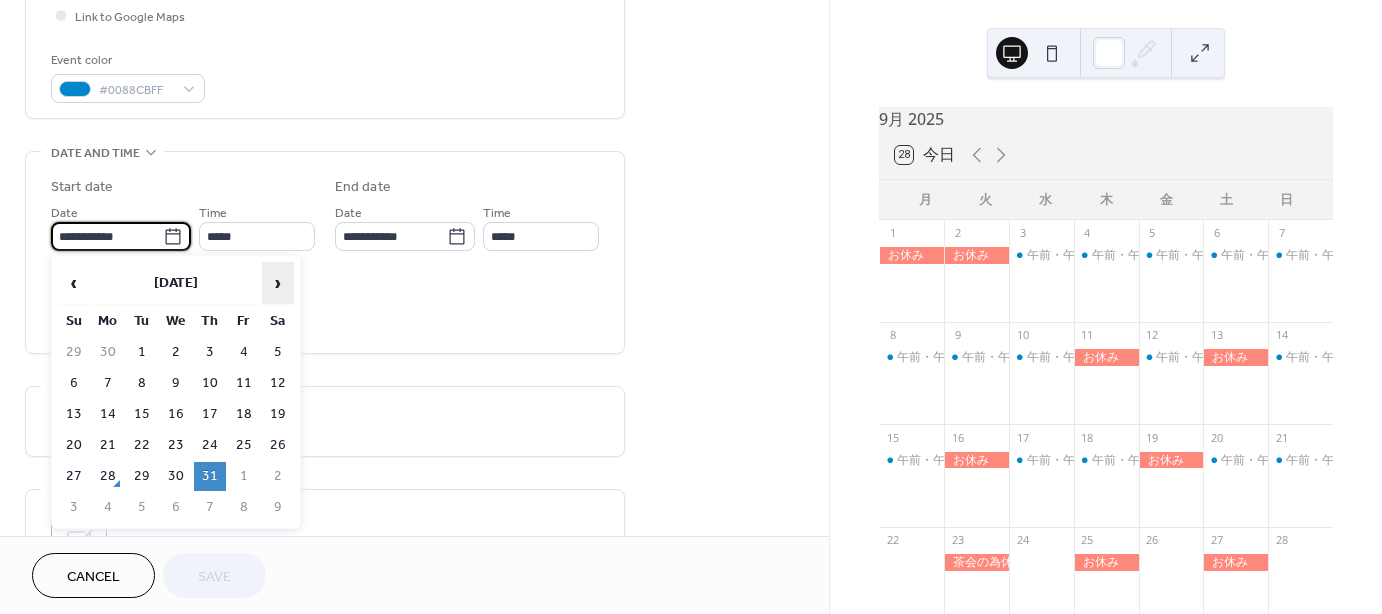 click on "›" at bounding box center (278, 283) 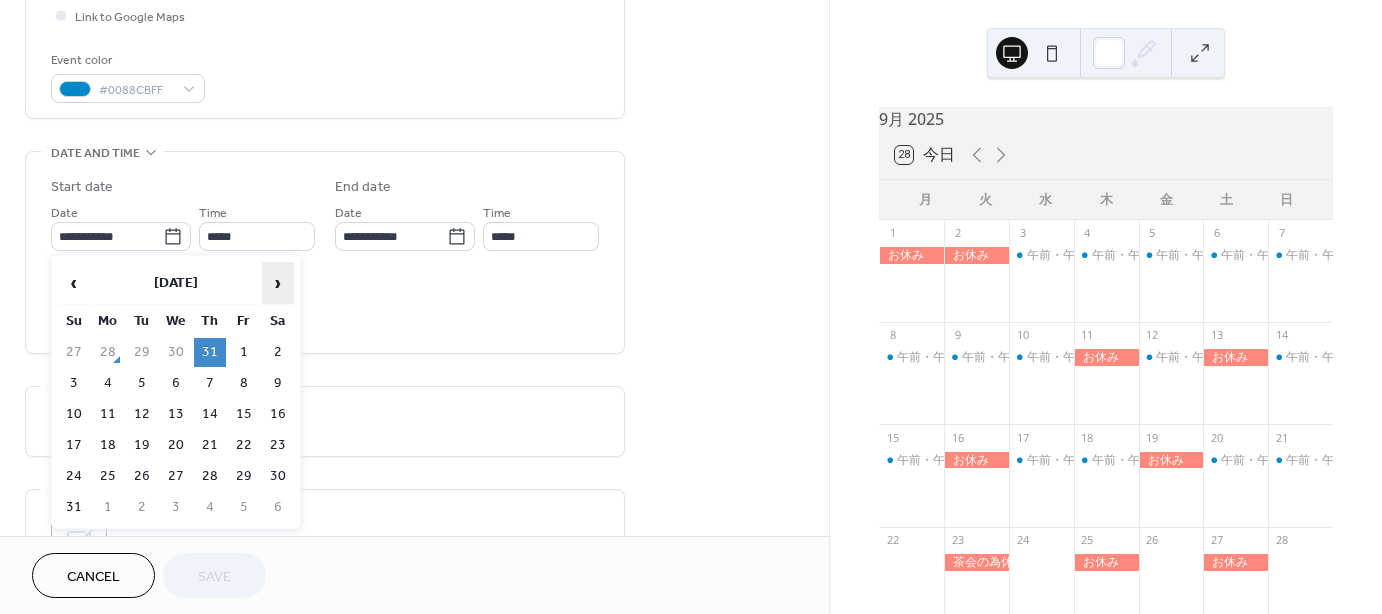 click on "›" at bounding box center [278, 283] 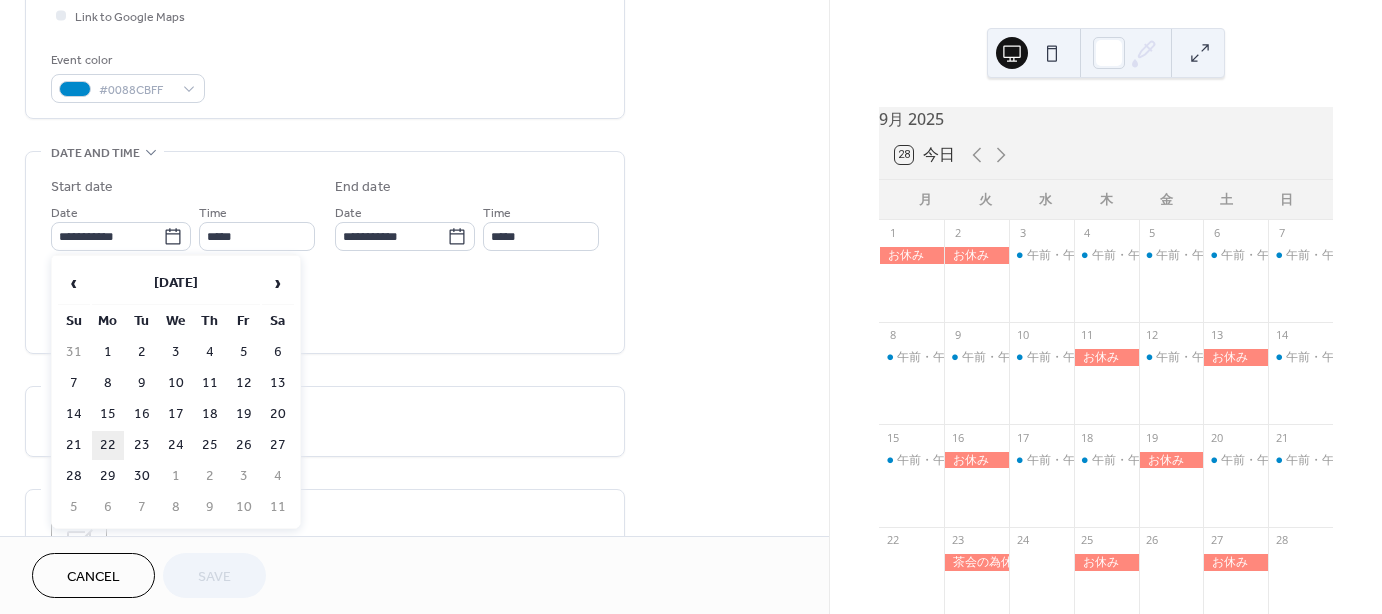 click on "22" at bounding box center (108, 445) 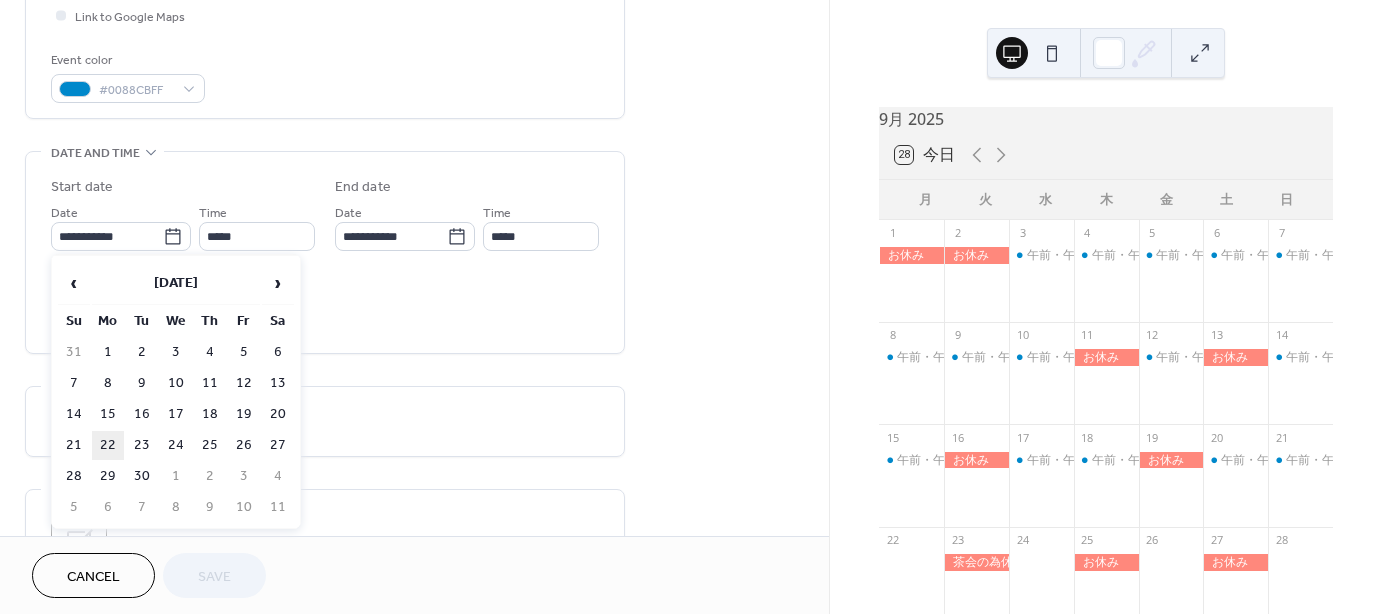 type on "**********" 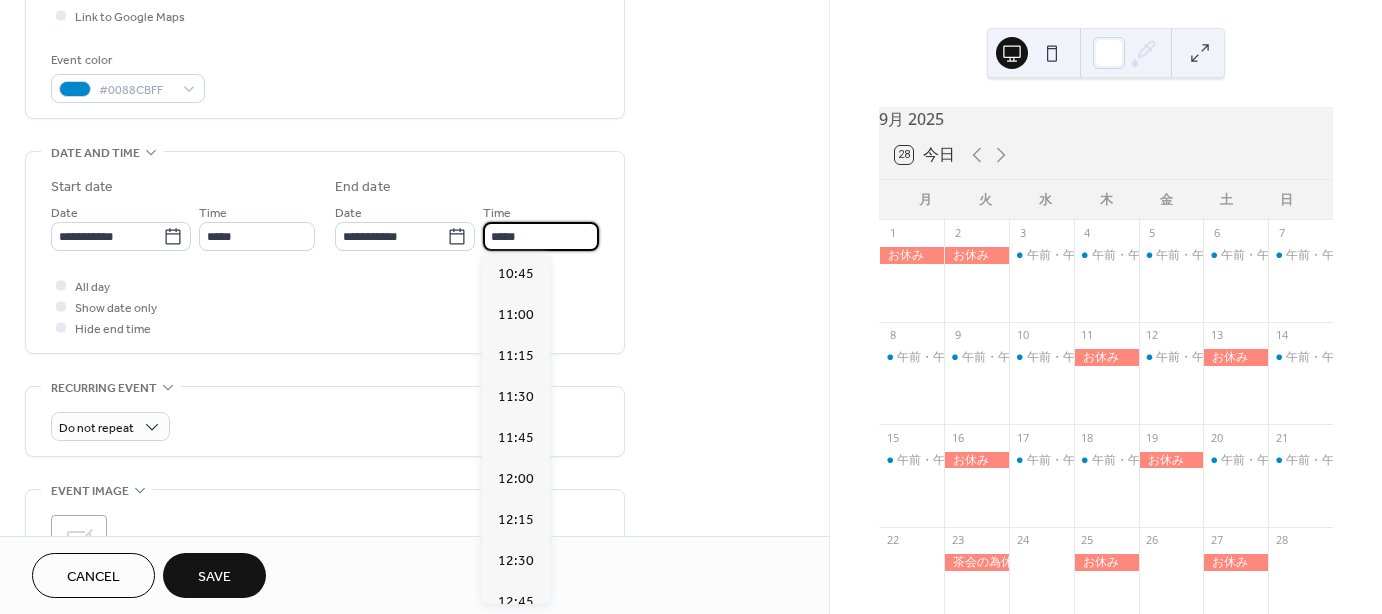click on "*****" at bounding box center (541, 236) 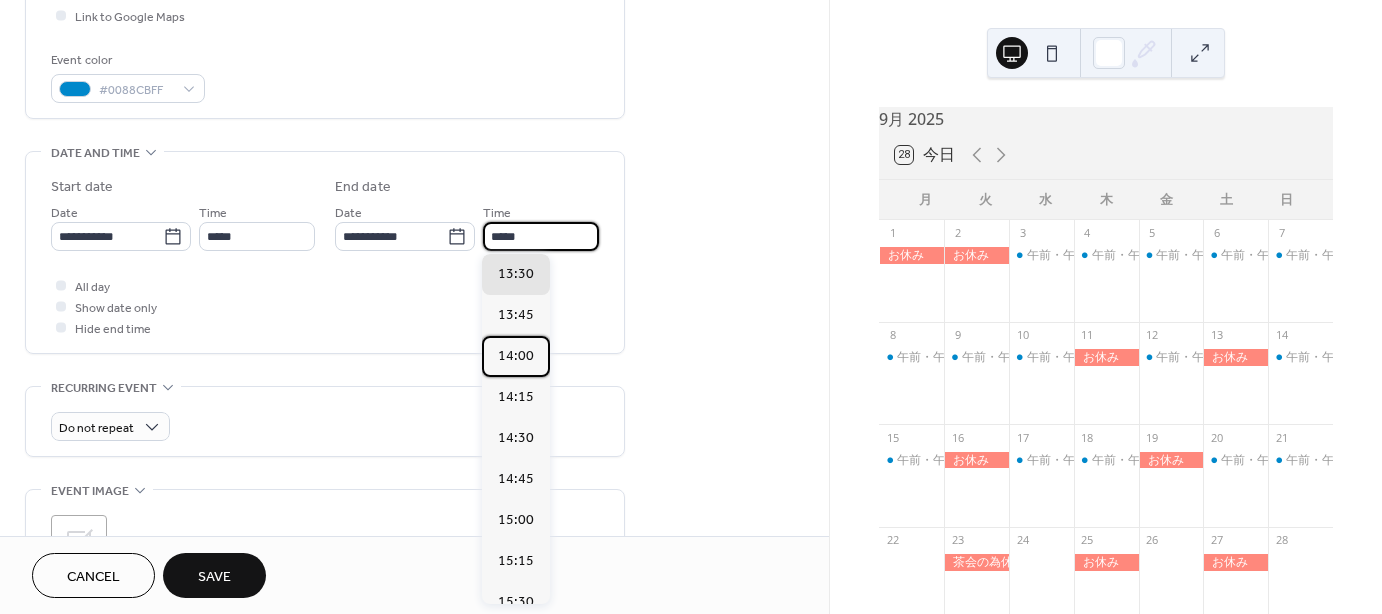 click on "14:00" at bounding box center (516, 356) 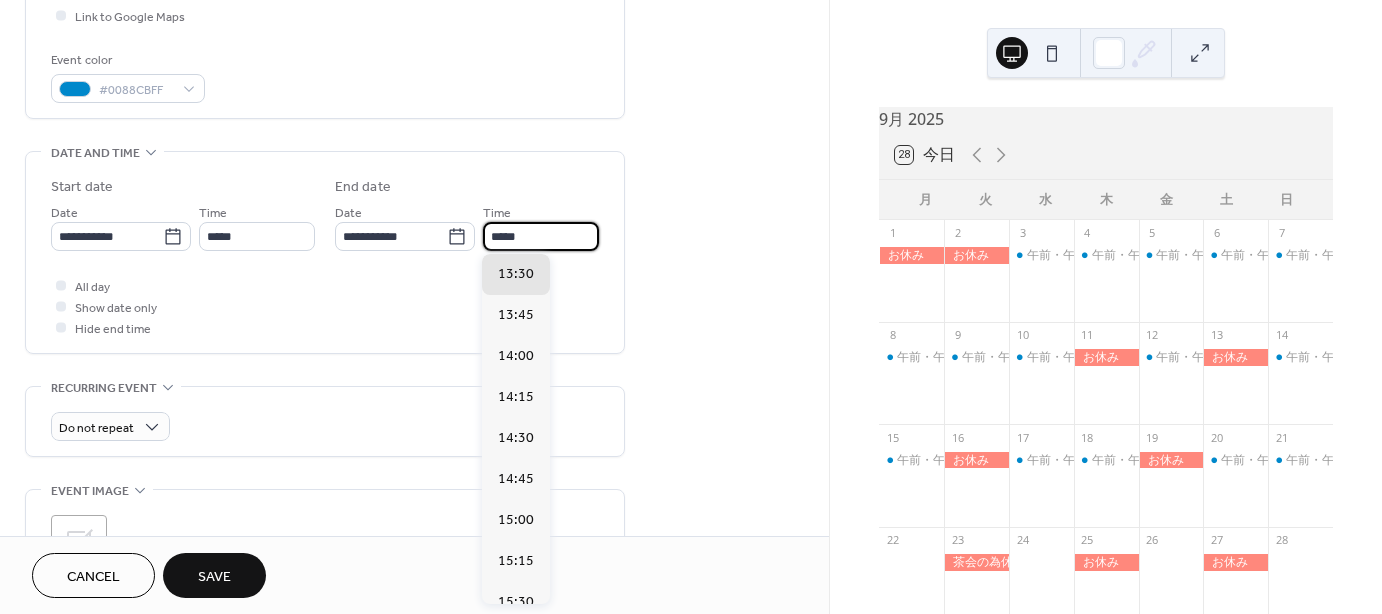 type on "*****" 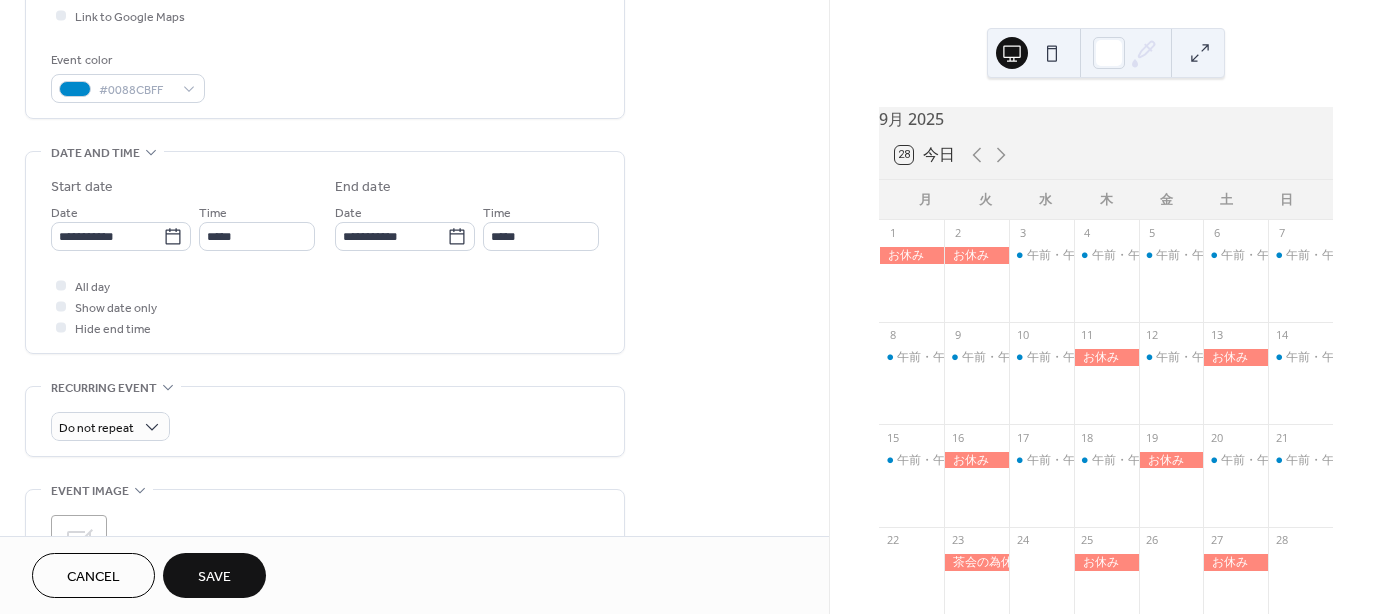 click on "Save" at bounding box center [214, 577] 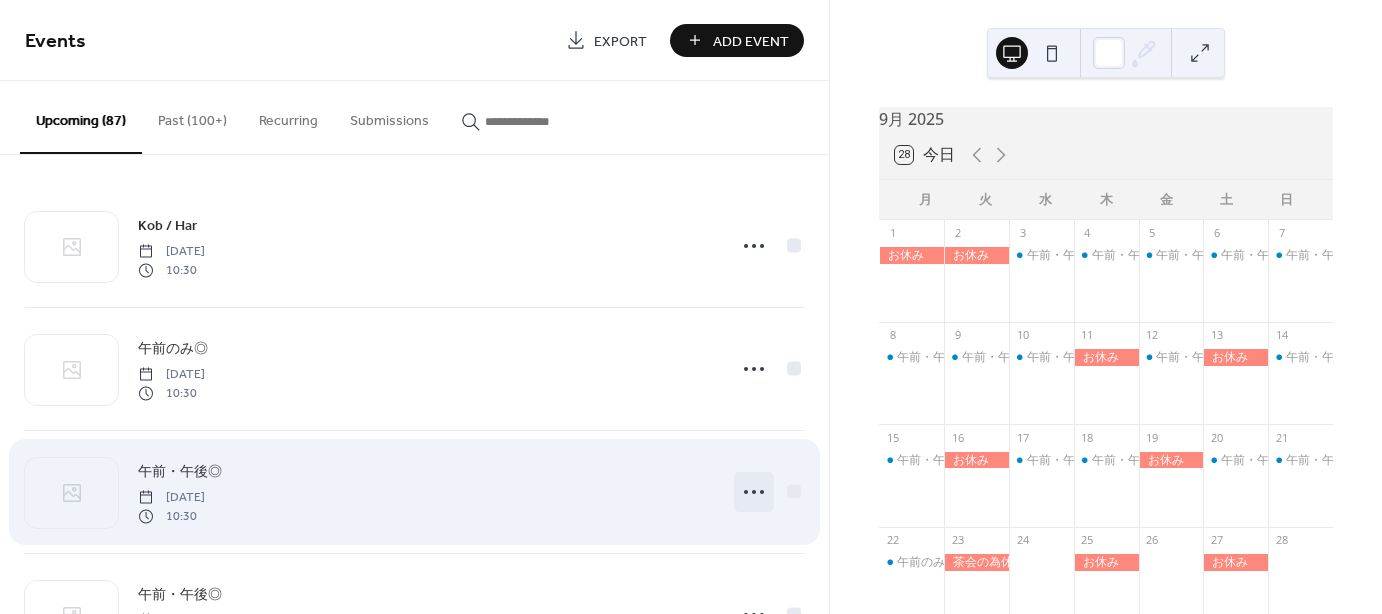 click 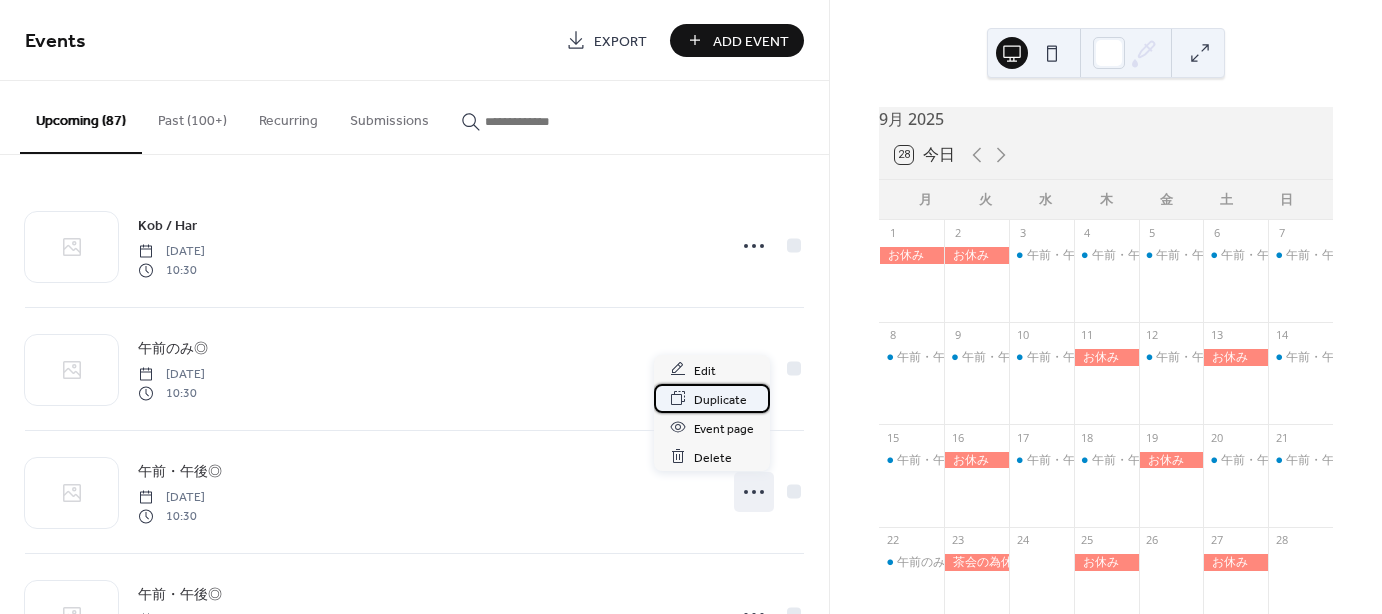 click on "Duplicate" at bounding box center (720, 399) 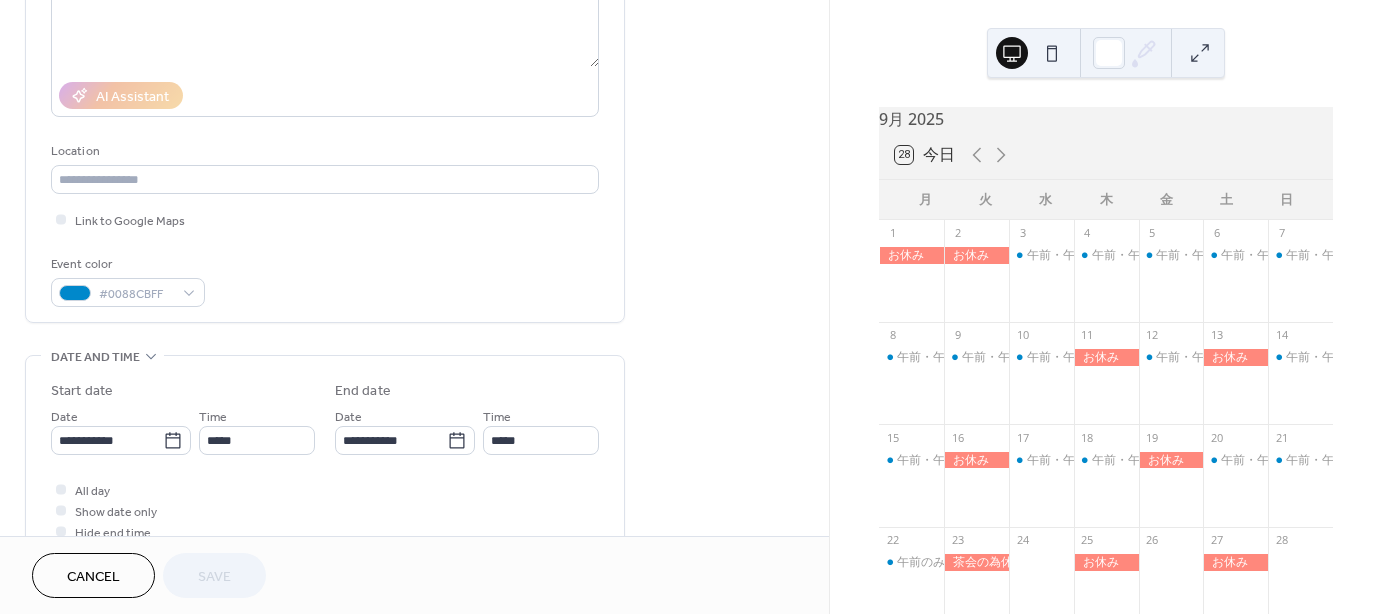 scroll, scrollTop: 300, scrollLeft: 0, axis: vertical 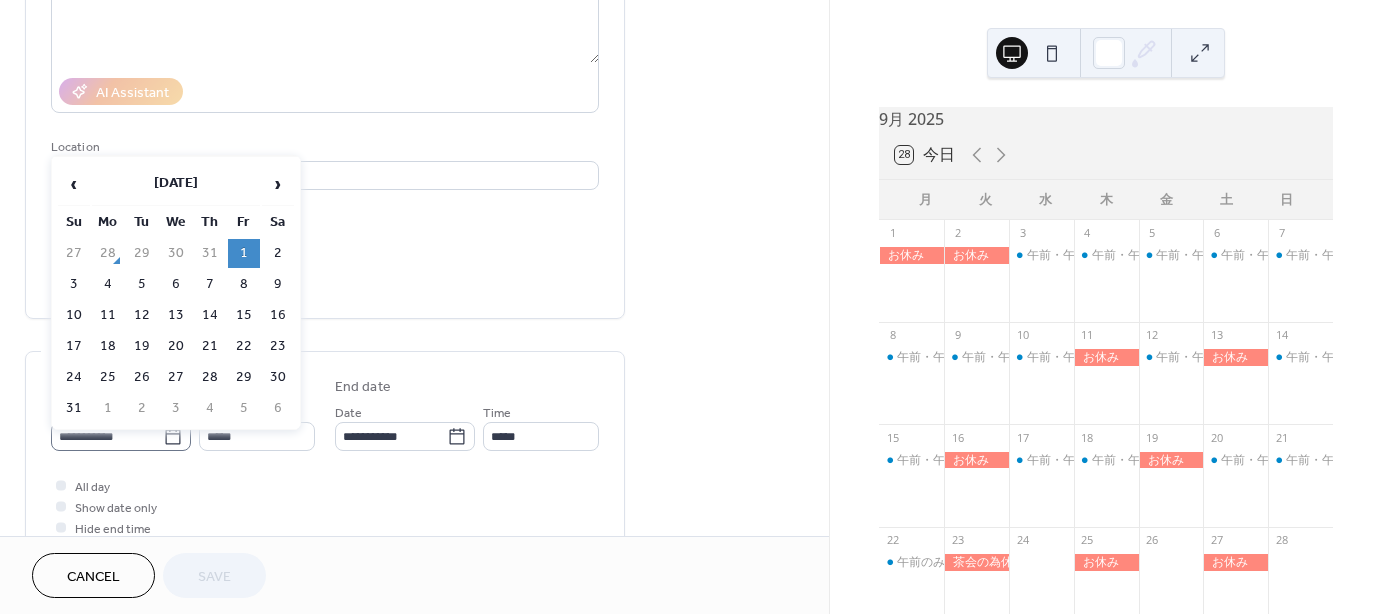 click 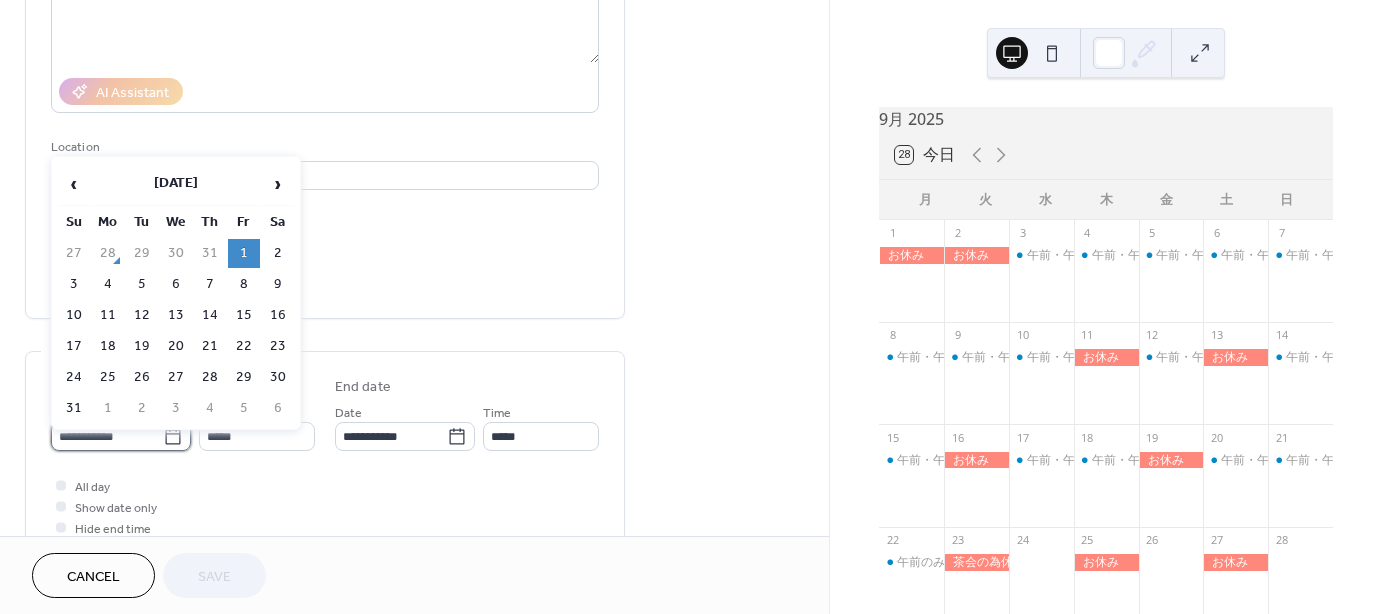 click on "**********" at bounding box center (107, 436) 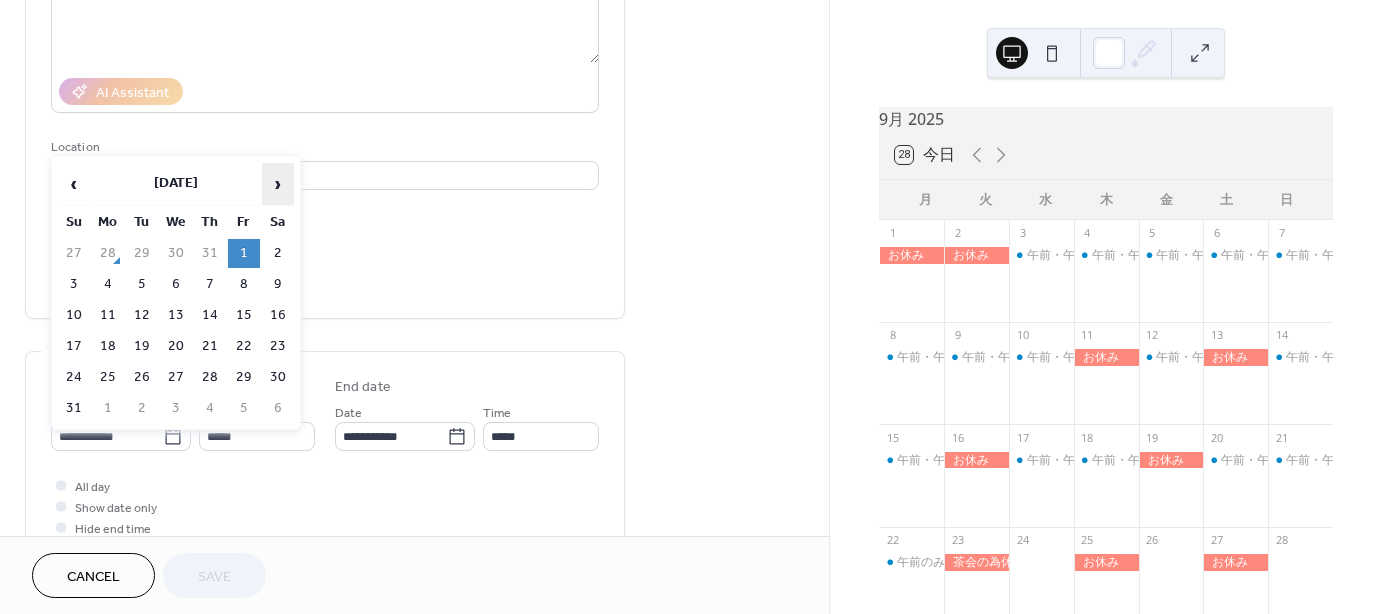click on "›" at bounding box center [278, 184] 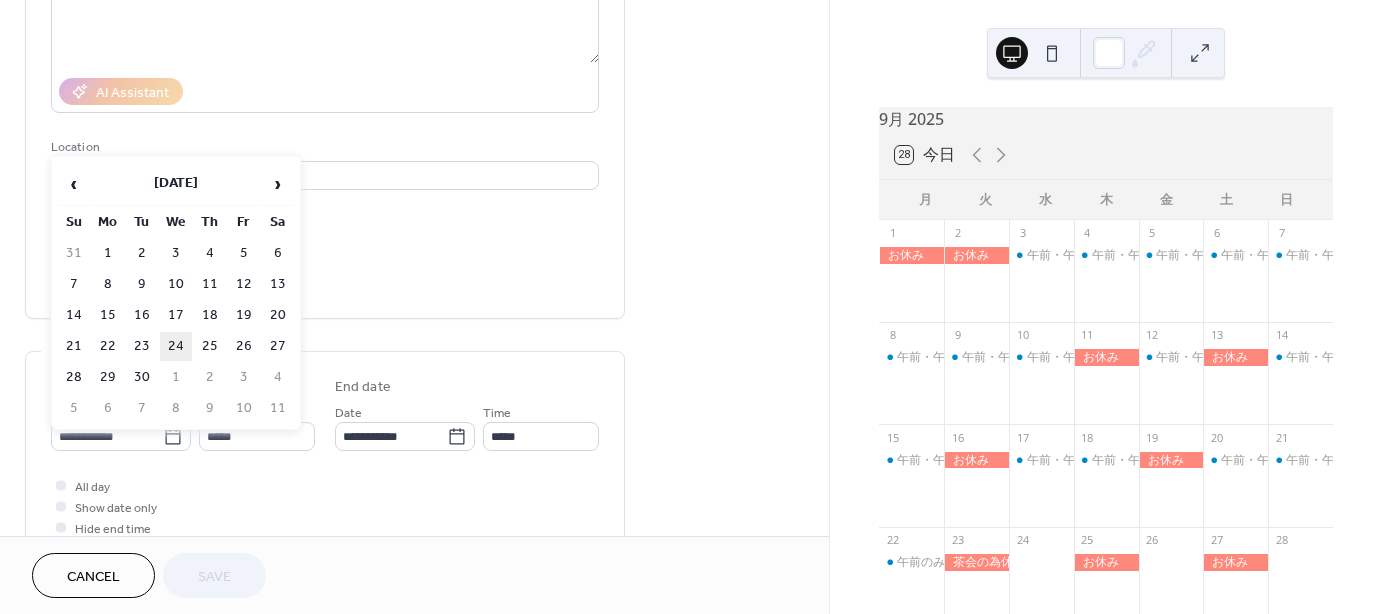 click on "24" at bounding box center (176, 346) 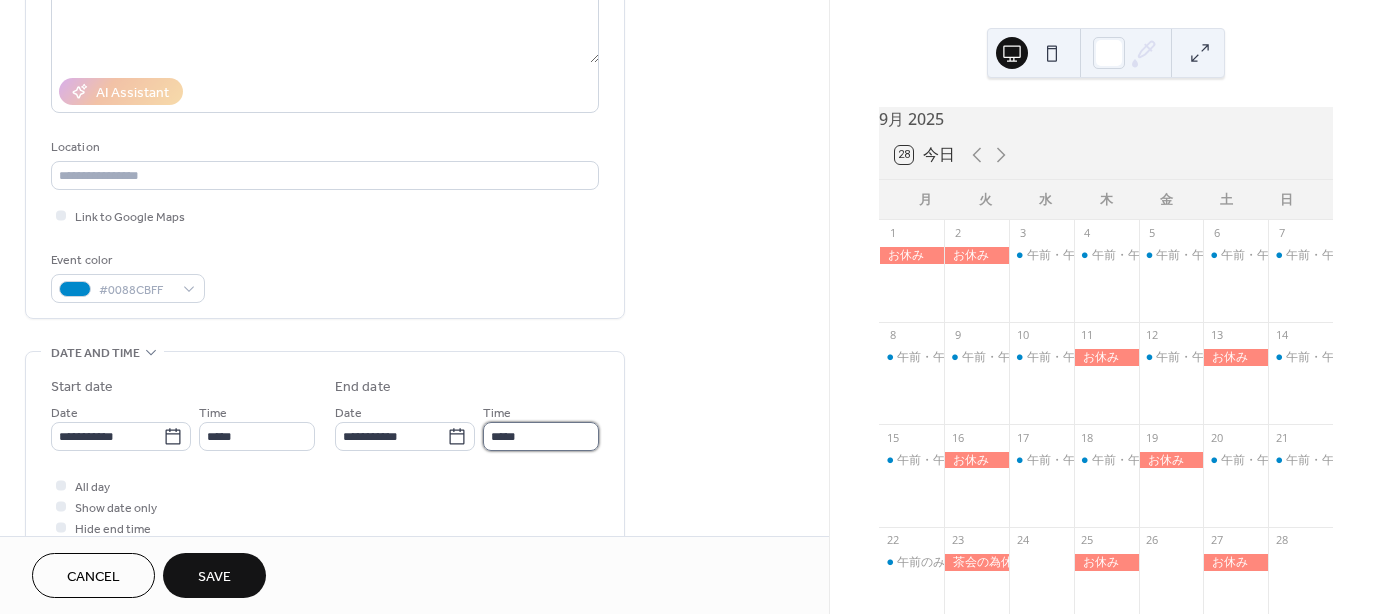 click on "*****" at bounding box center (541, 436) 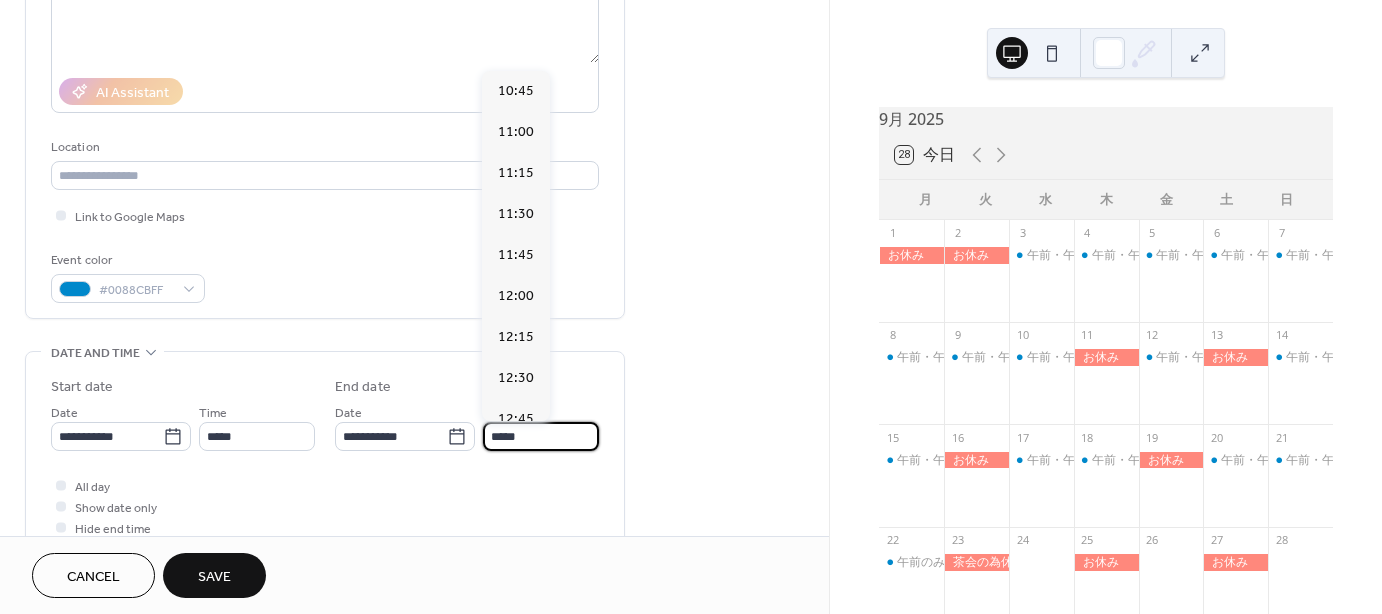 scroll, scrollTop: 860, scrollLeft: 0, axis: vertical 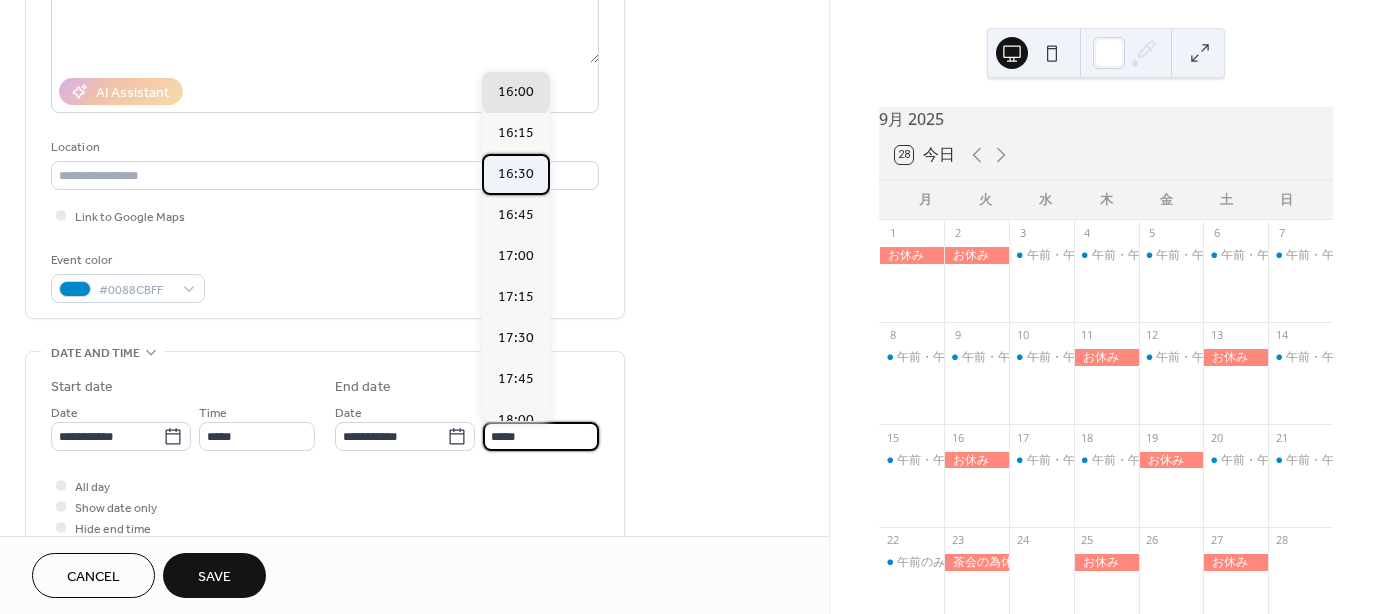 click on "16:30" at bounding box center (516, 174) 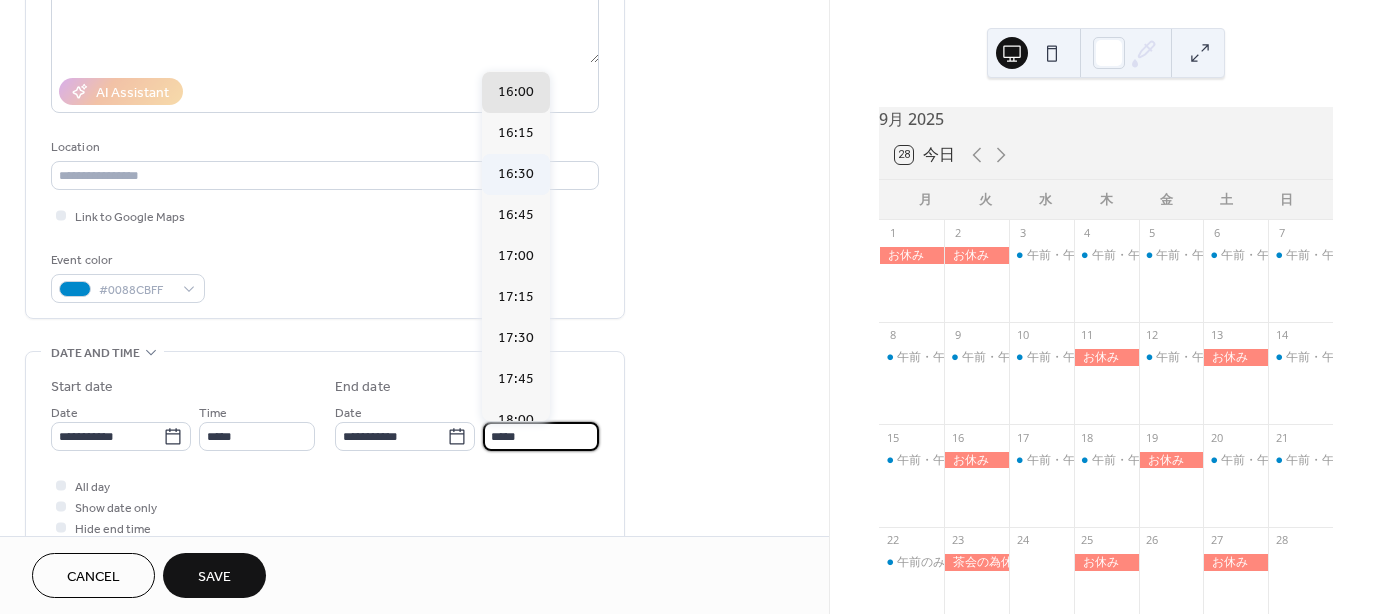 type on "*****" 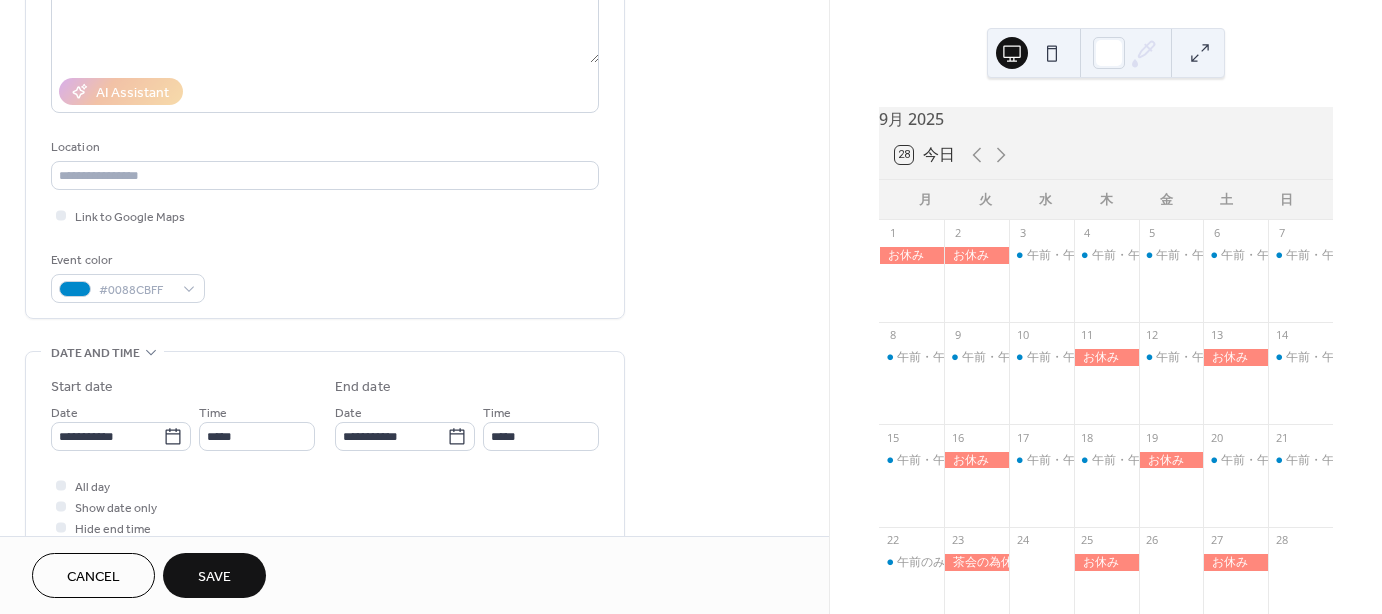 click on "Save" at bounding box center [214, 577] 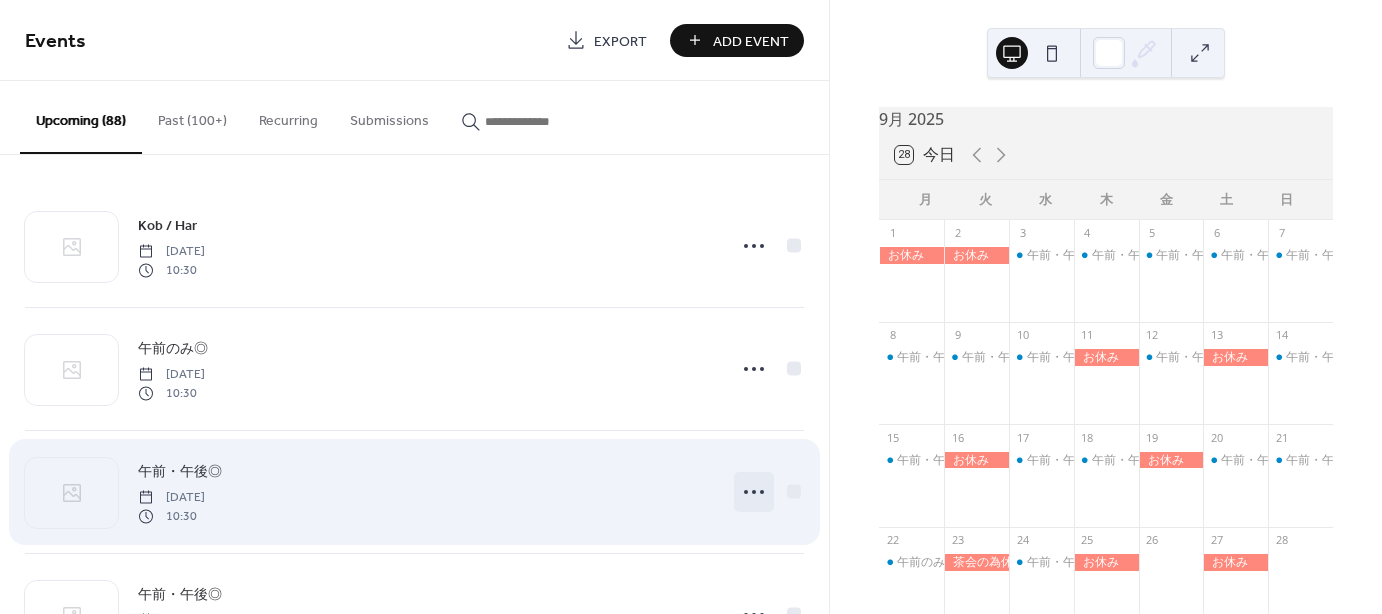 click 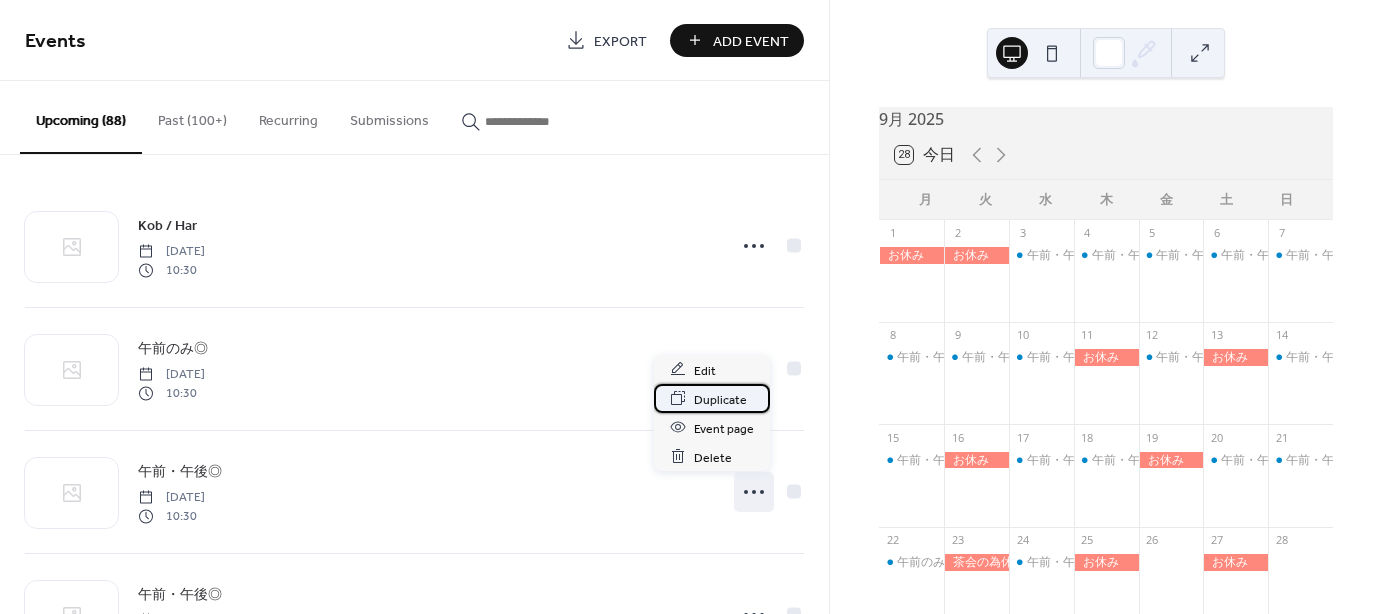 click on "Duplicate" at bounding box center [712, 398] 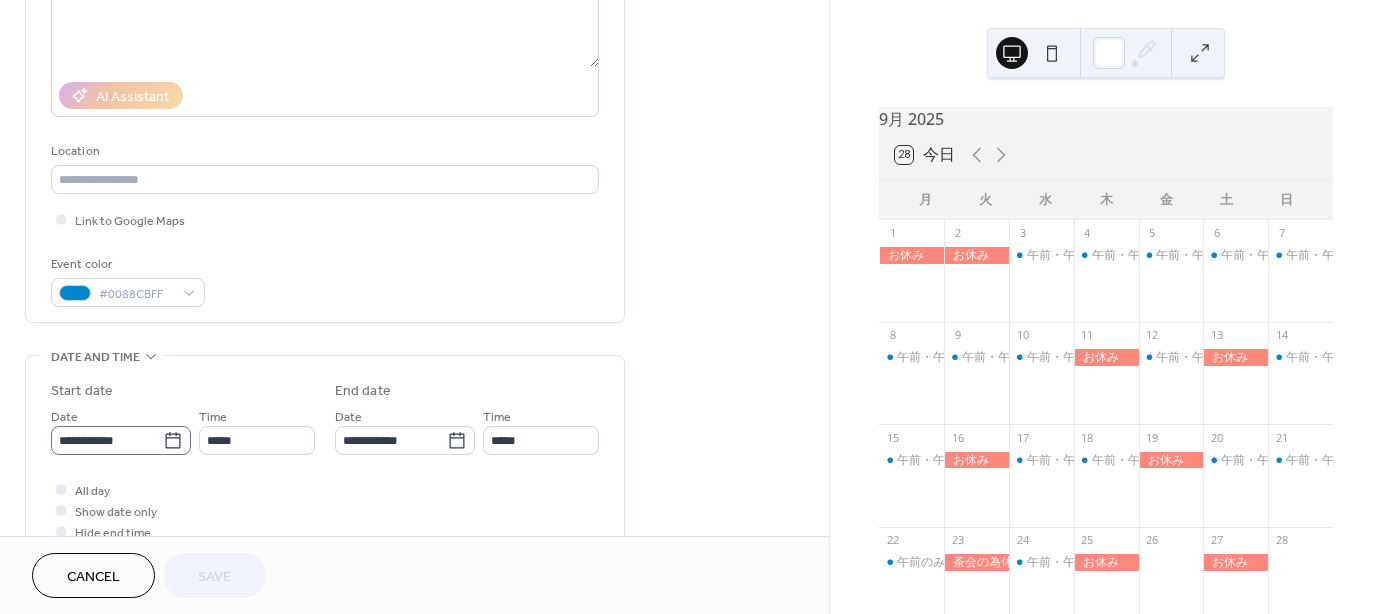 scroll, scrollTop: 300, scrollLeft: 0, axis: vertical 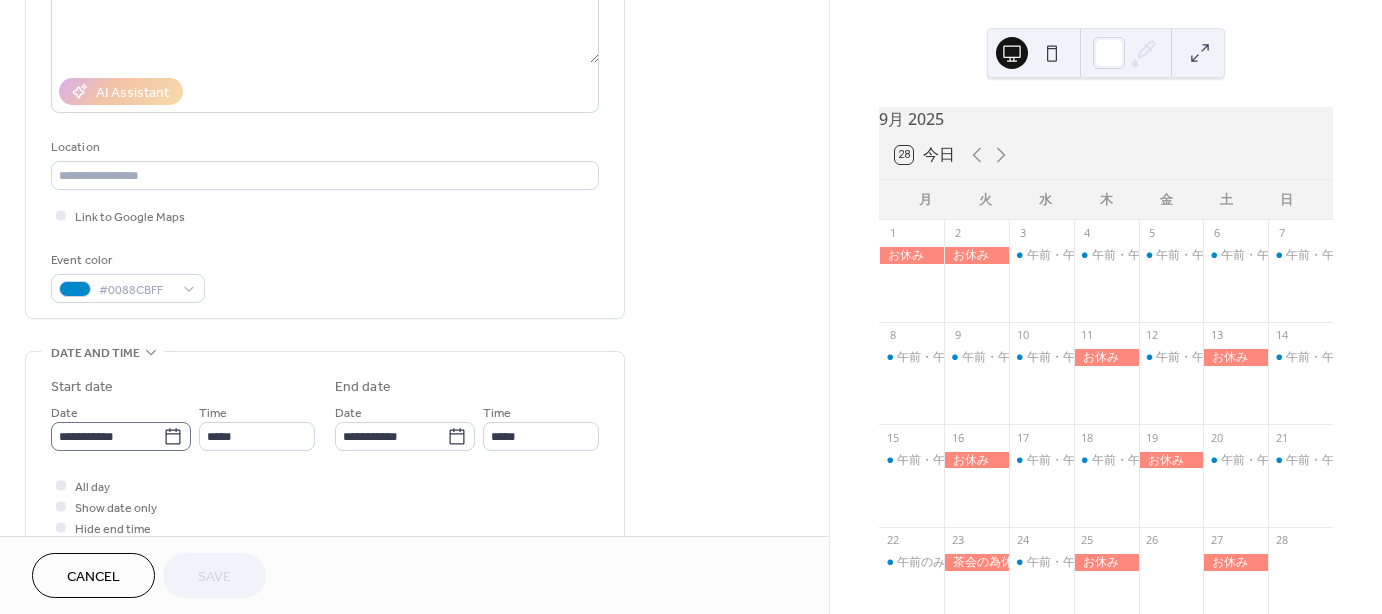 click 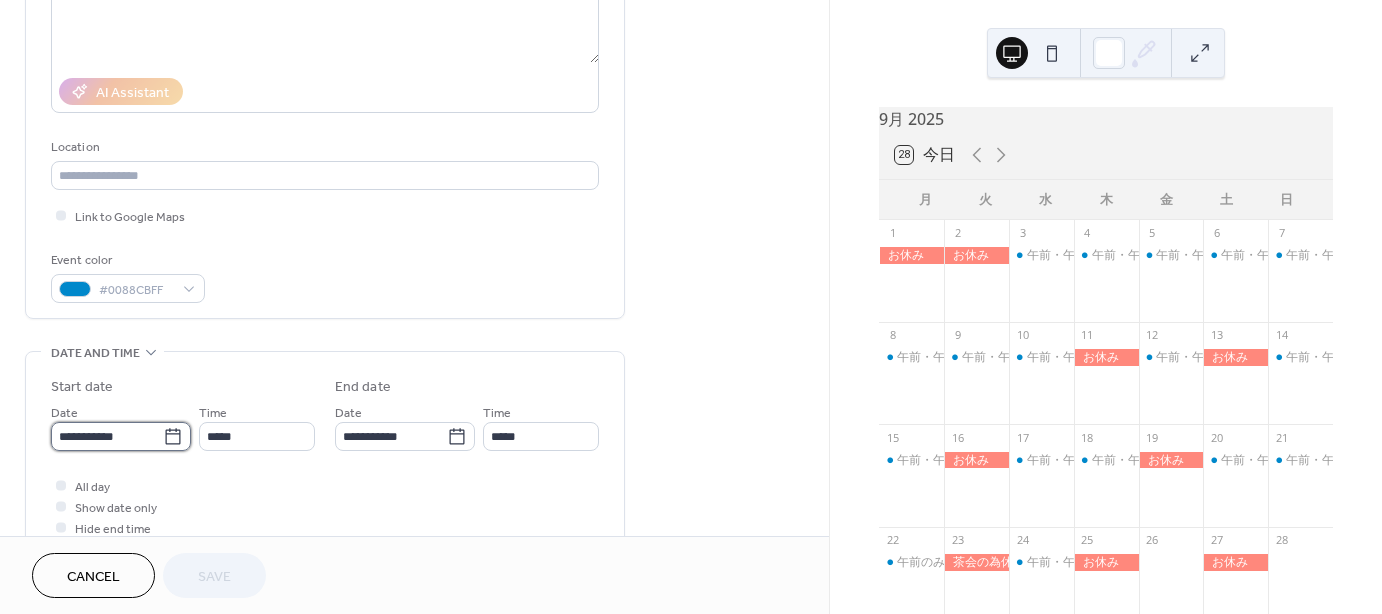 click on "**********" at bounding box center [107, 436] 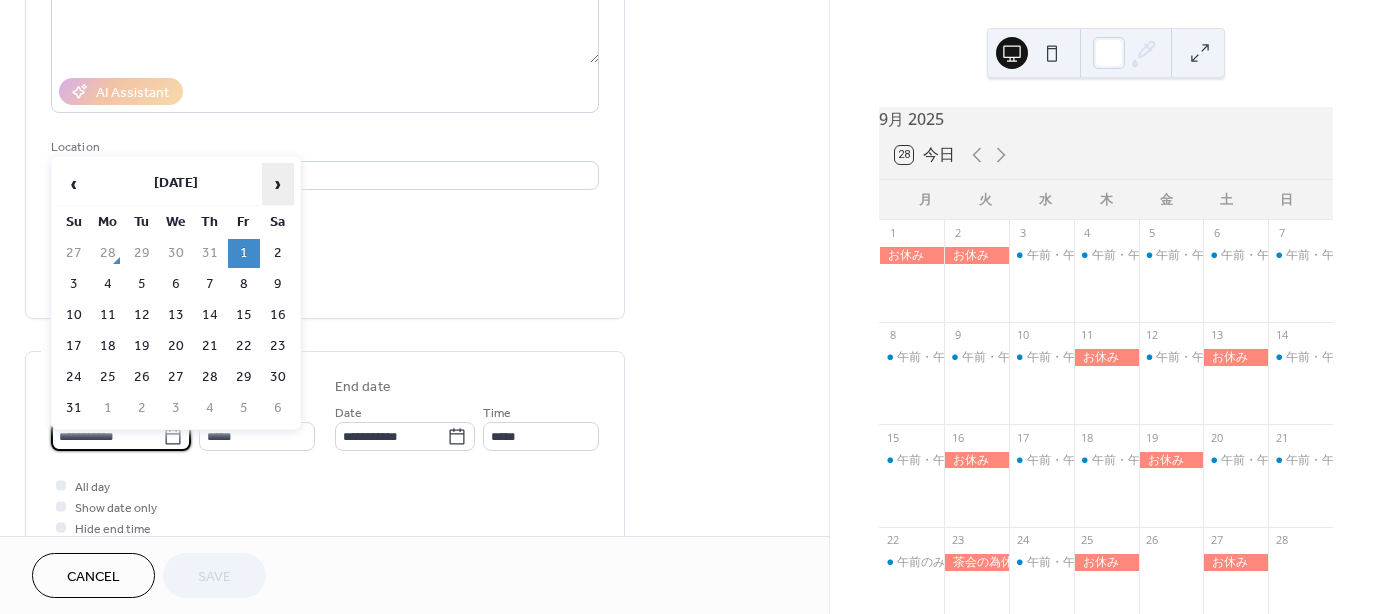 click on "›" at bounding box center (278, 184) 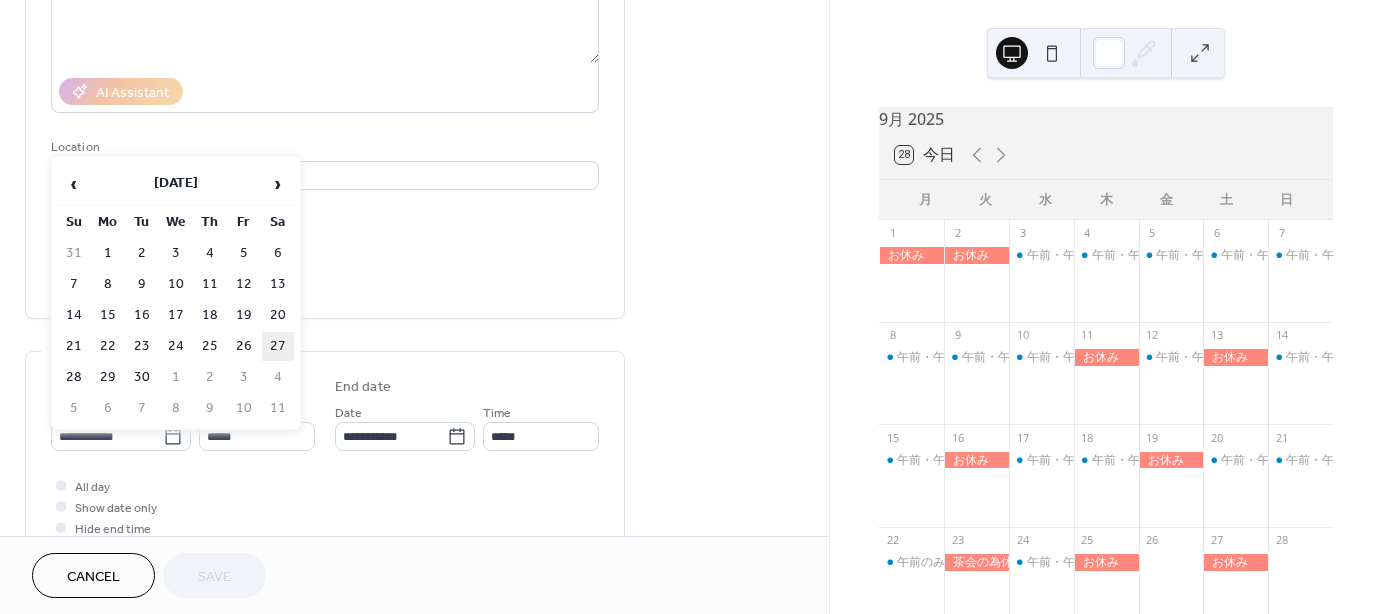 click on "27" at bounding box center [278, 346] 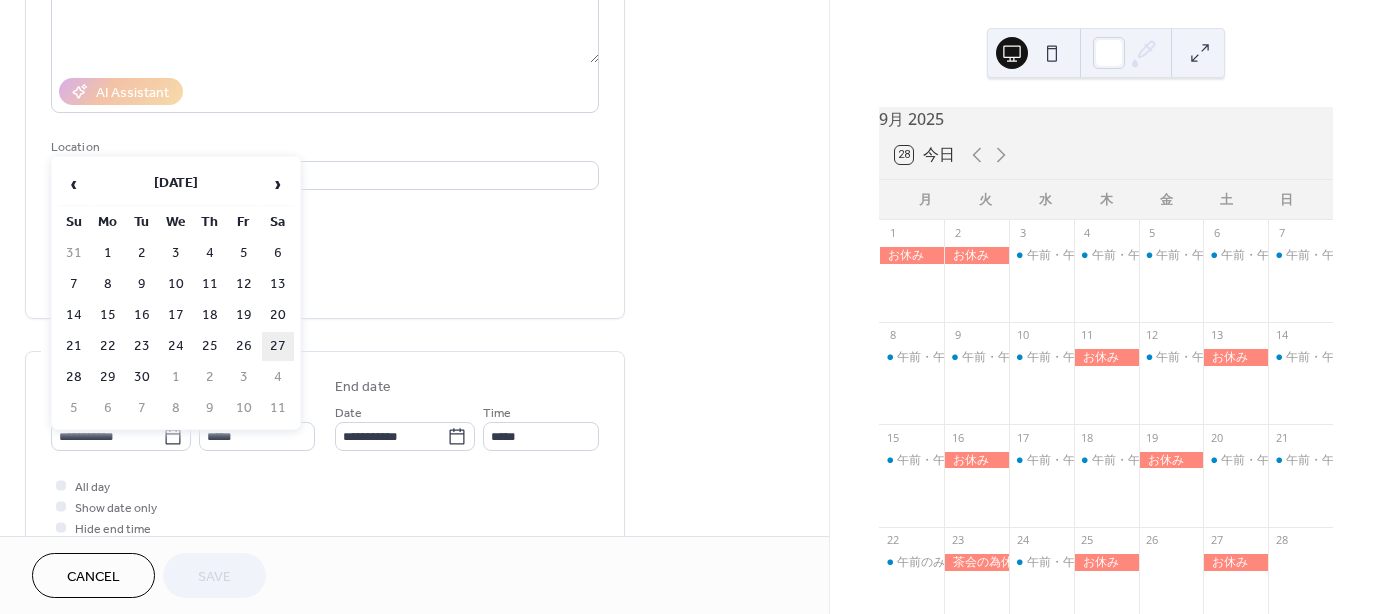 type on "**********" 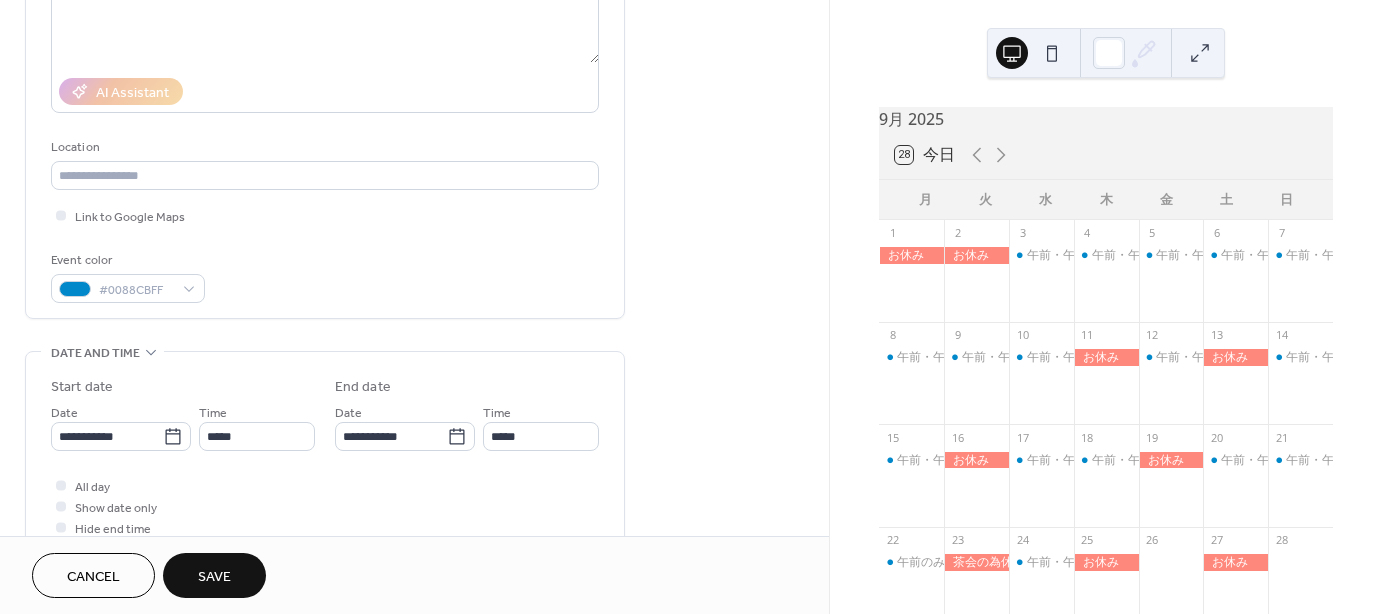 click on "Save" at bounding box center [214, 575] 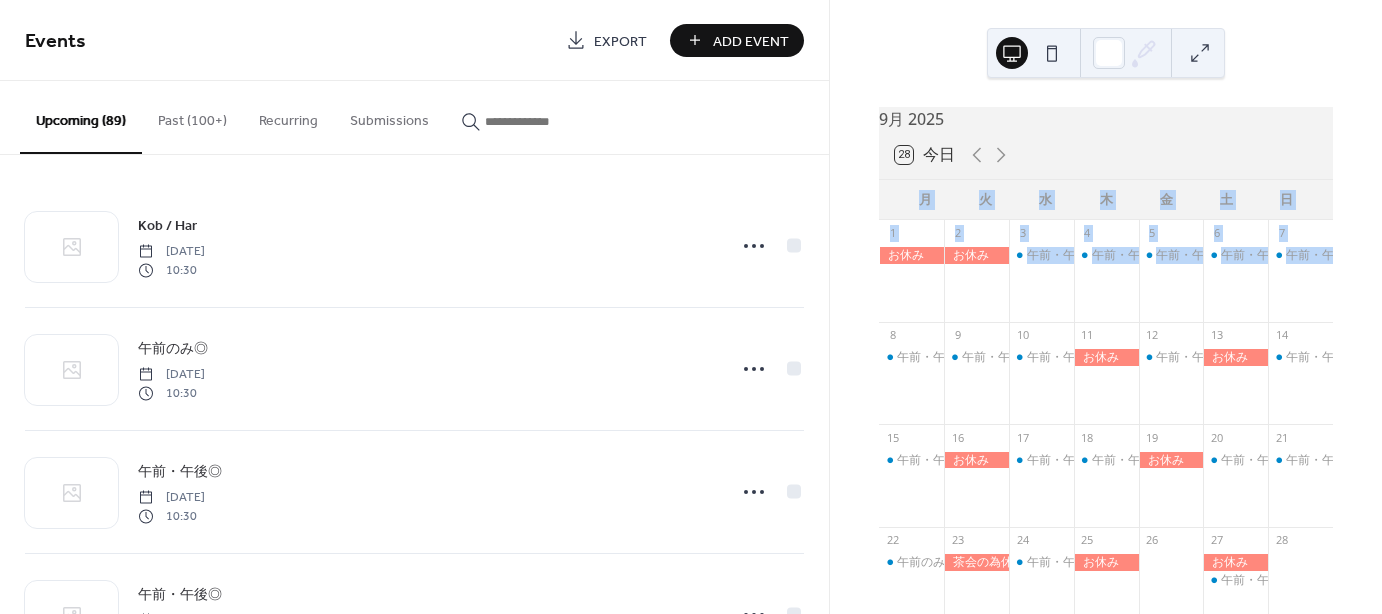 drag, startPoint x: 1348, startPoint y: 194, endPoint x: 1373, endPoint y: 331, distance: 139.26234 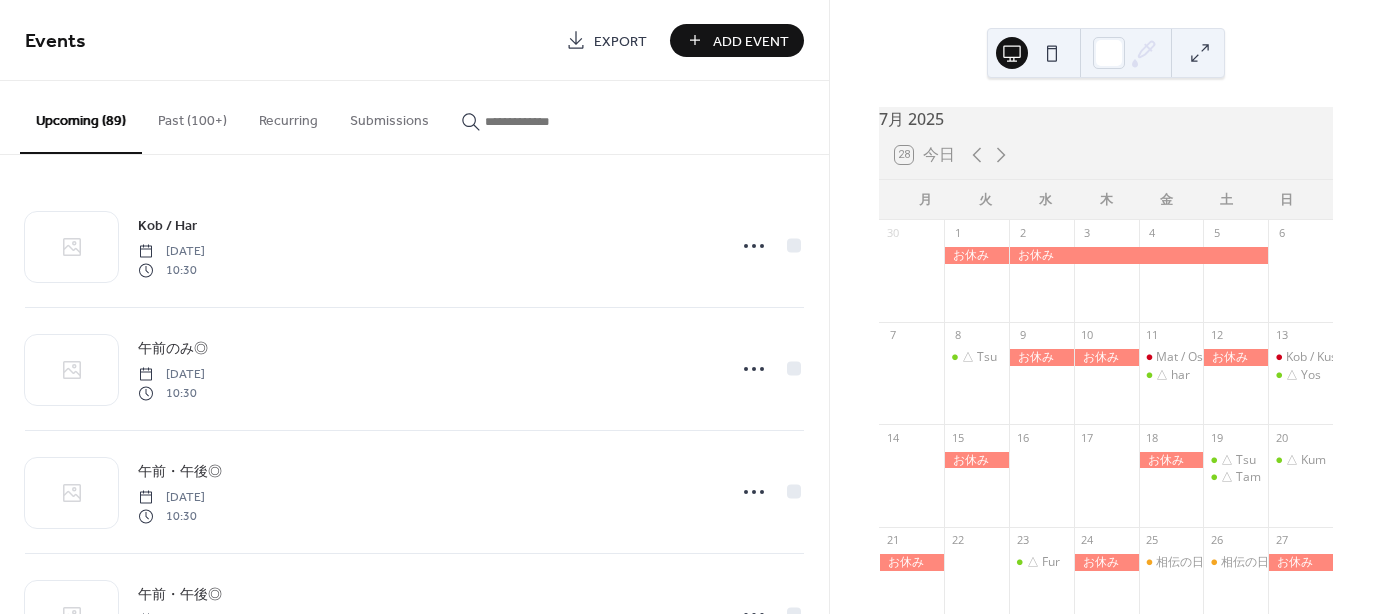 scroll, scrollTop: 0, scrollLeft: 0, axis: both 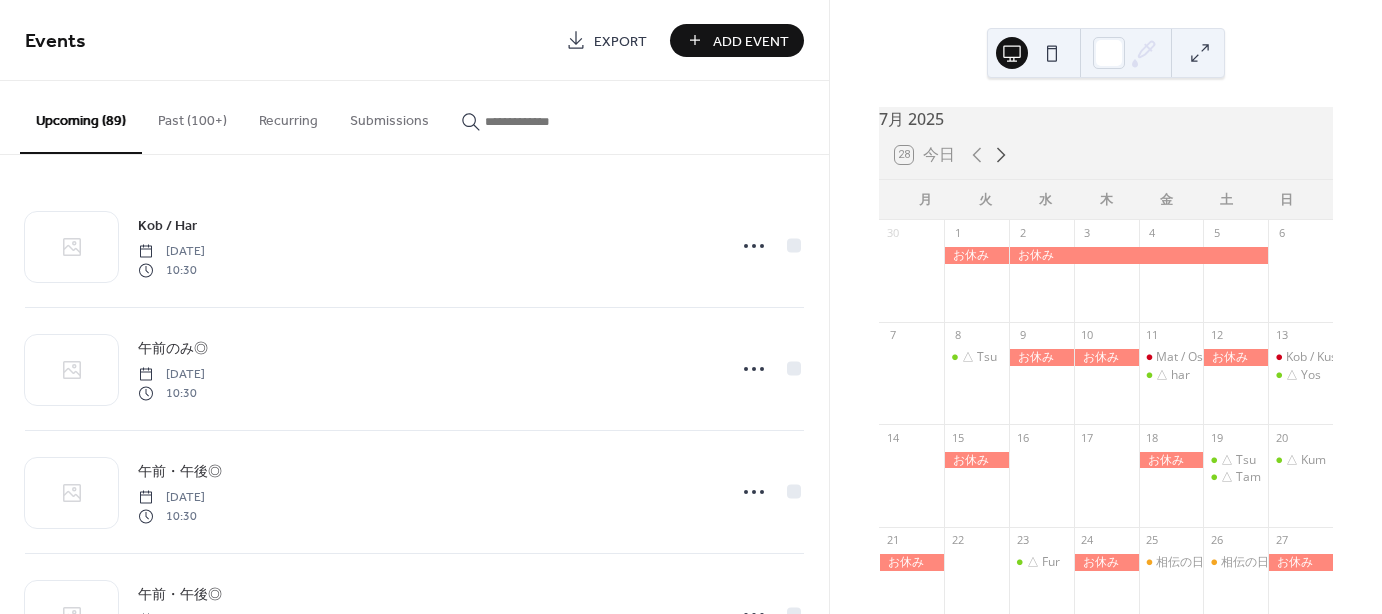 click 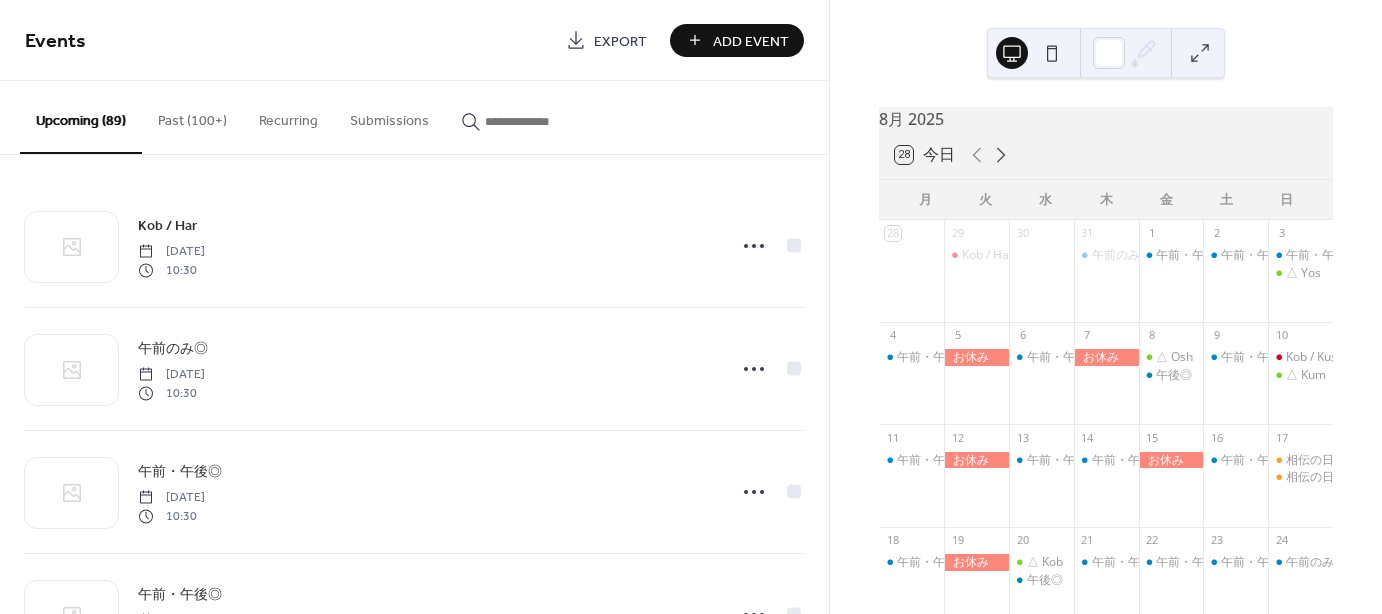 click 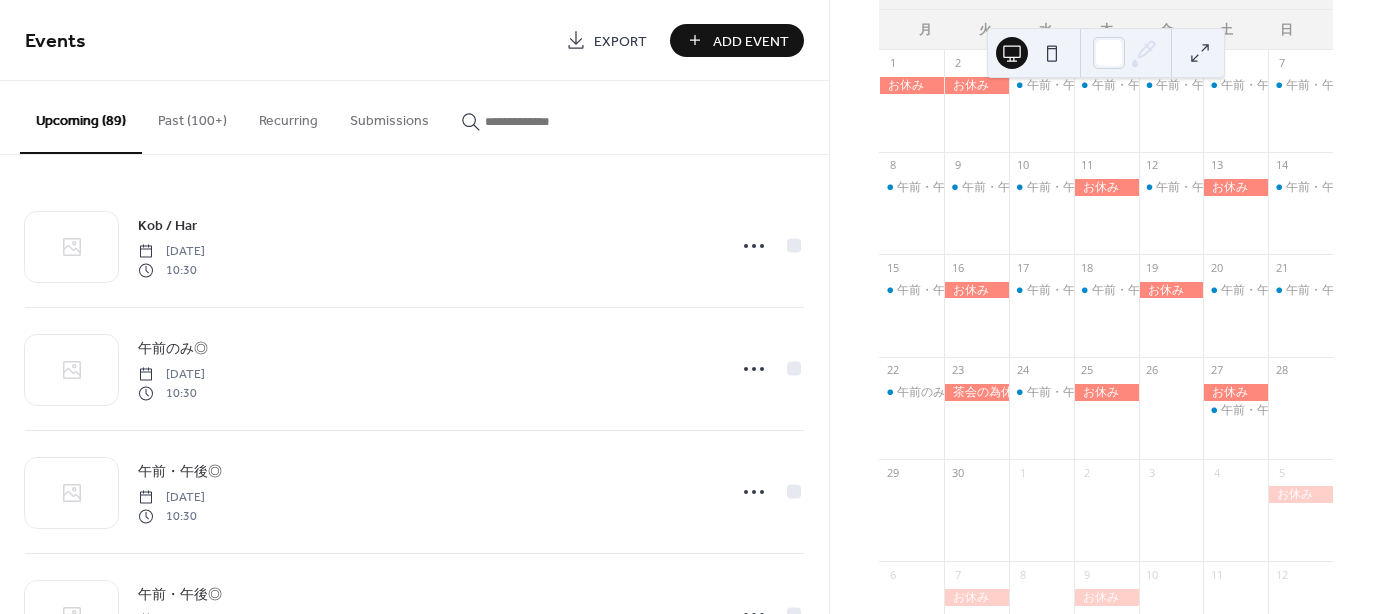 scroll, scrollTop: 200, scrollLeft: 0, axis: vertical 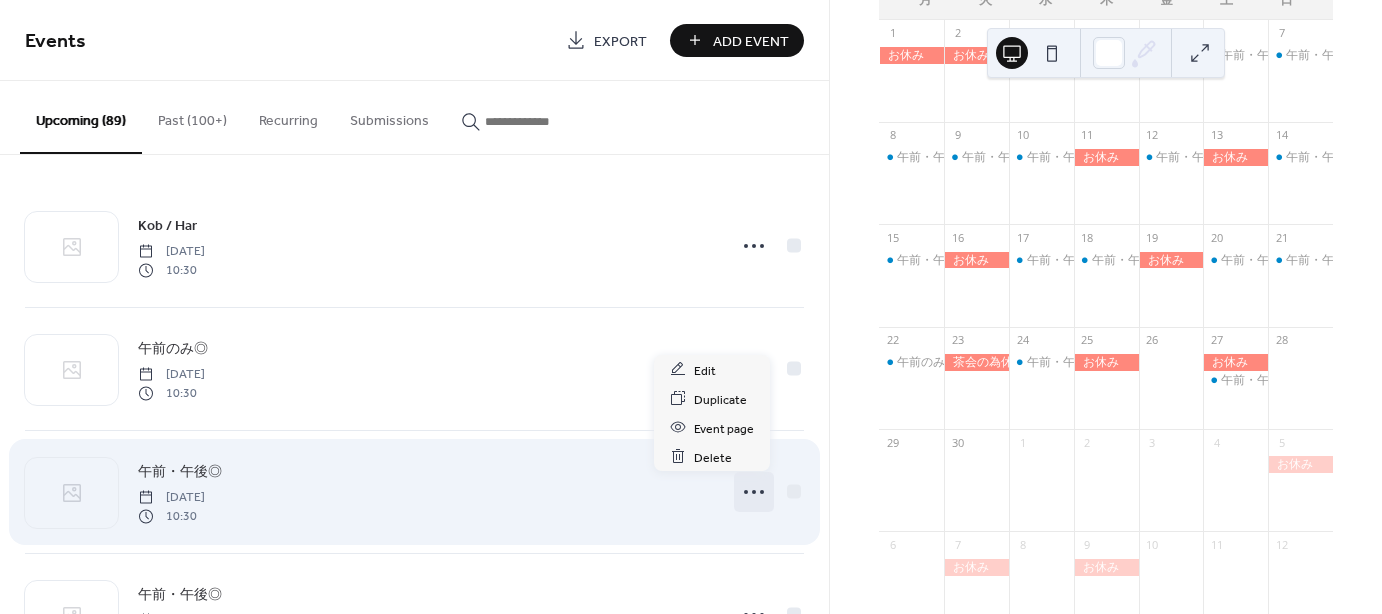 click 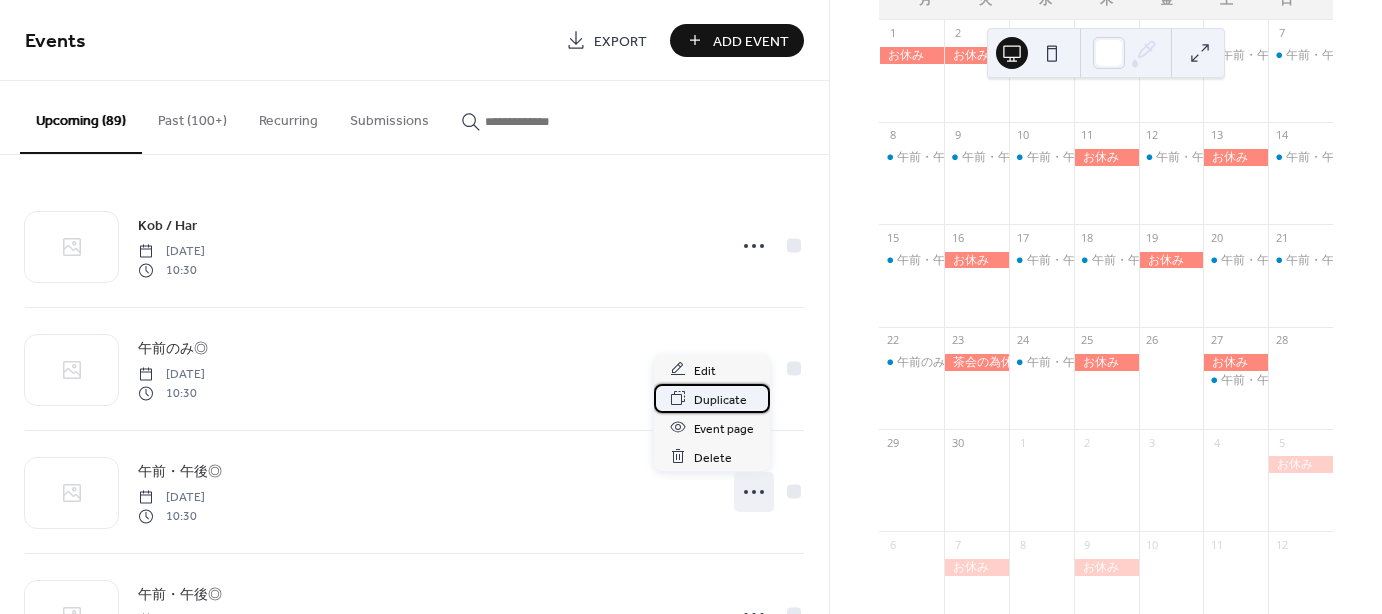 click on "Duplicate" at bounding box center (720, 399) 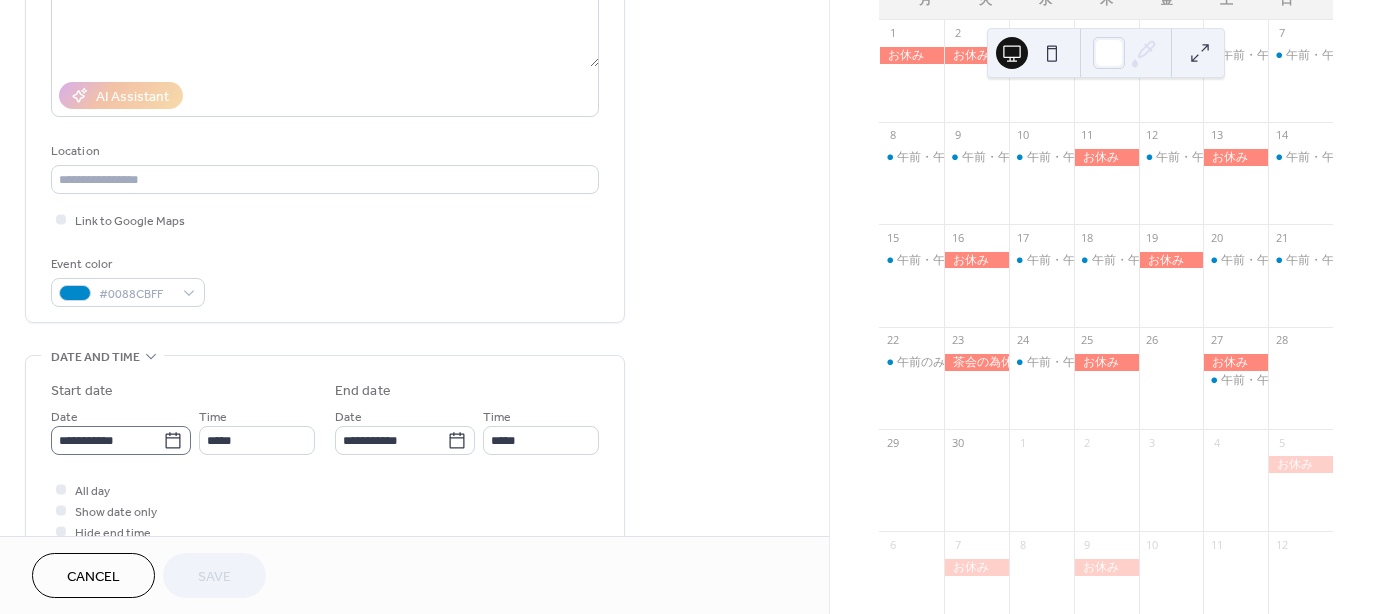 scroll, scrollTop: 300, scrollLeft: 0, axis: vertical 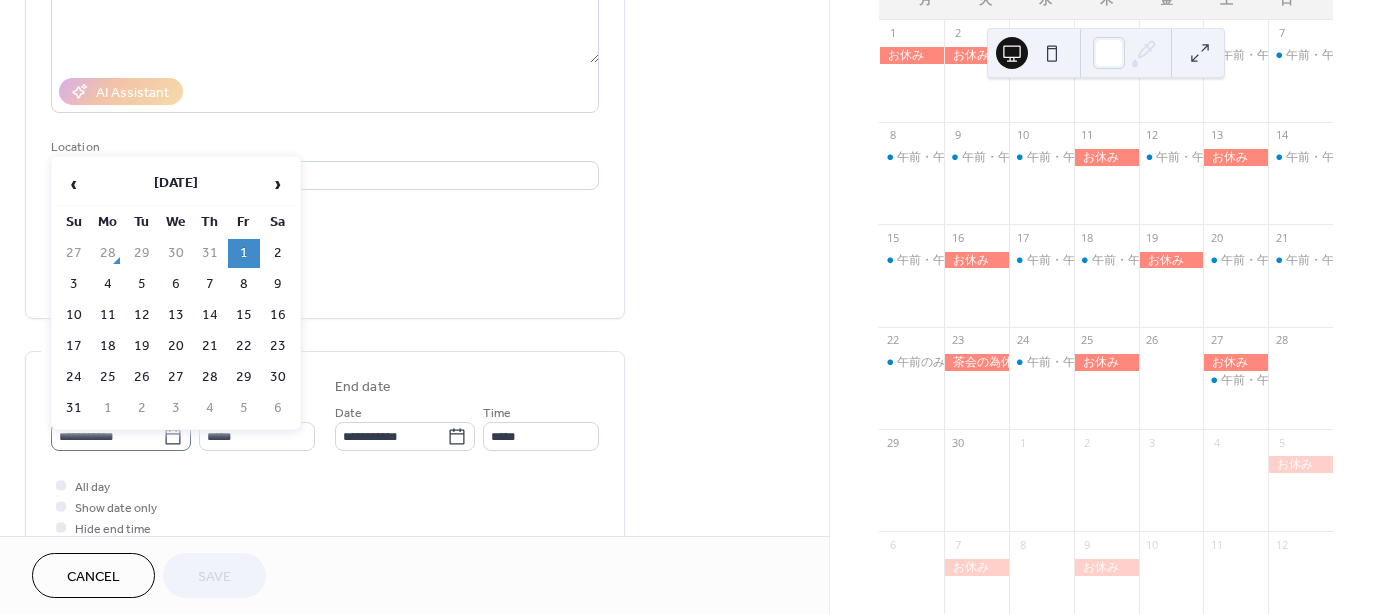click 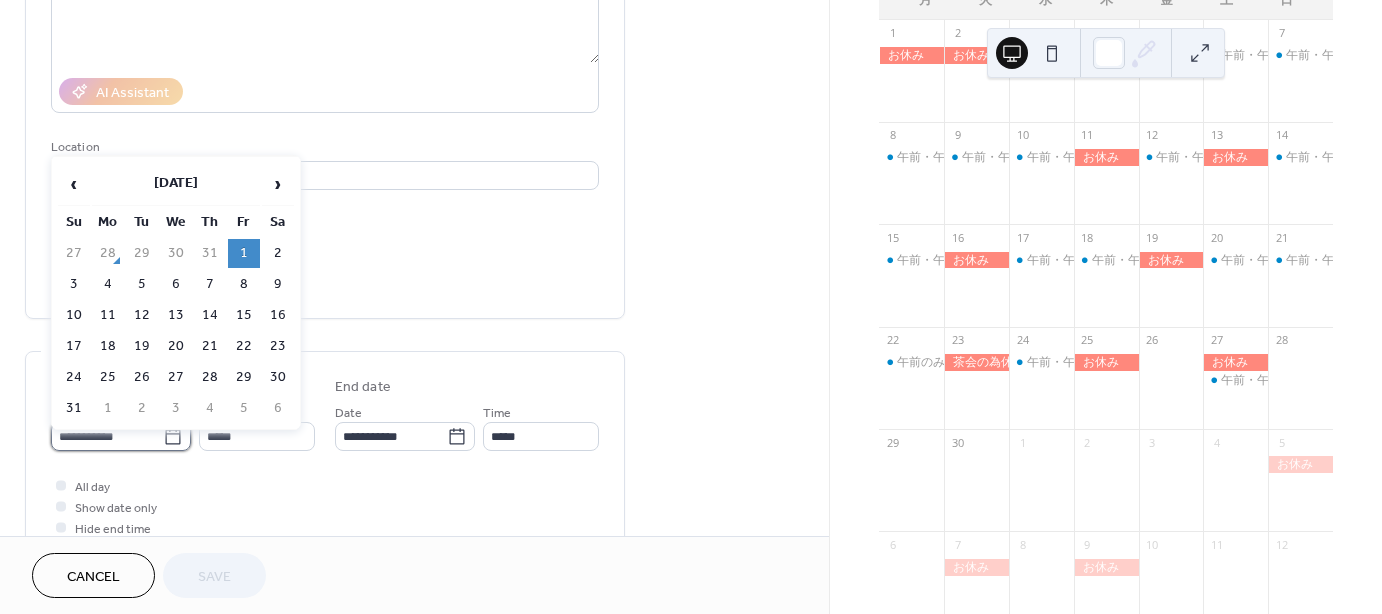 click on "**********" at bounding box center (107, 436) 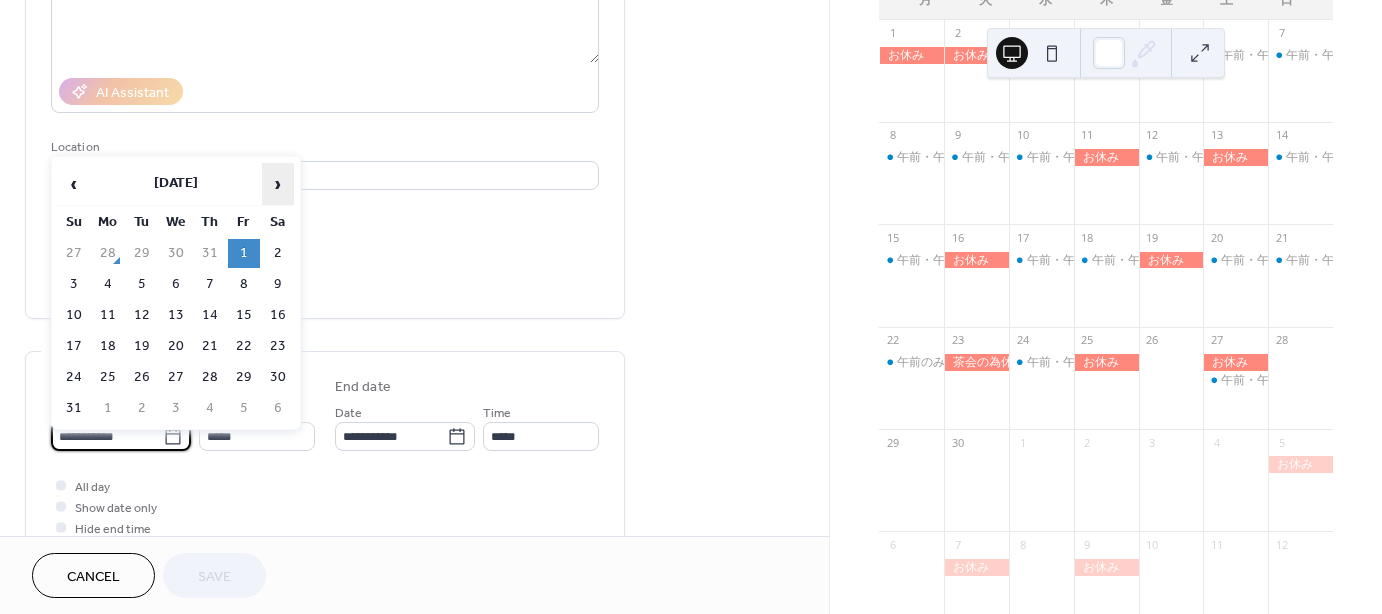 click on "›" at bounding box center (278, 184) 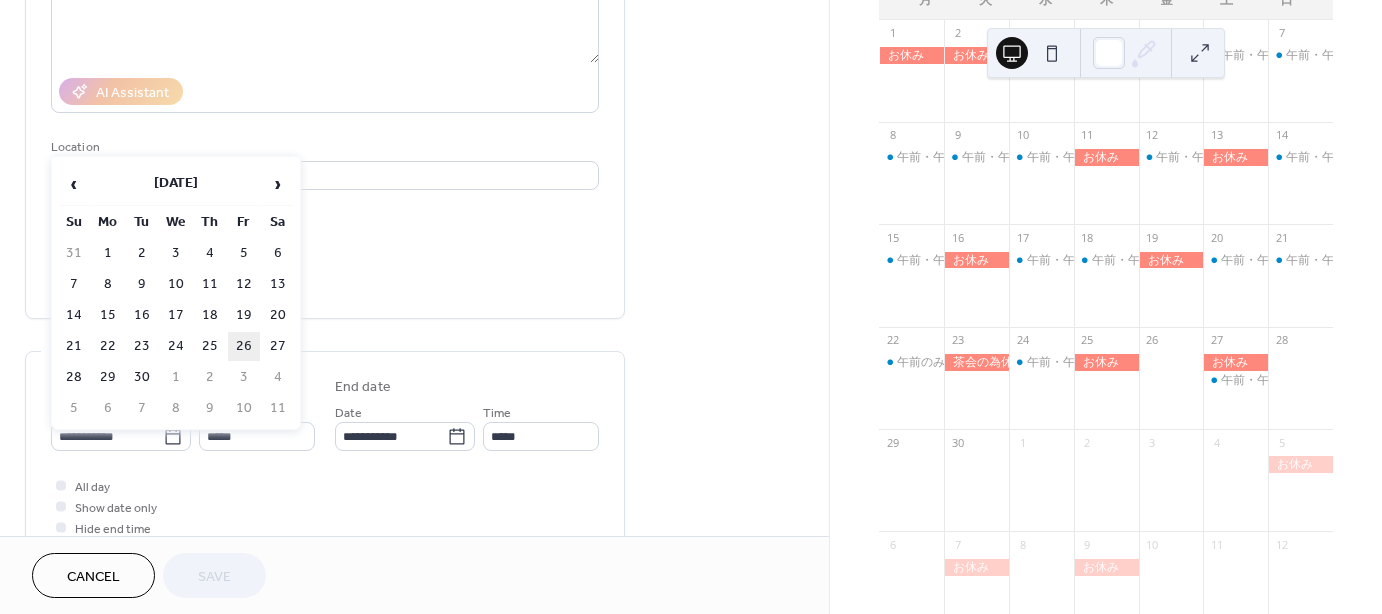 click on "26" at bounding box center (244, 346) 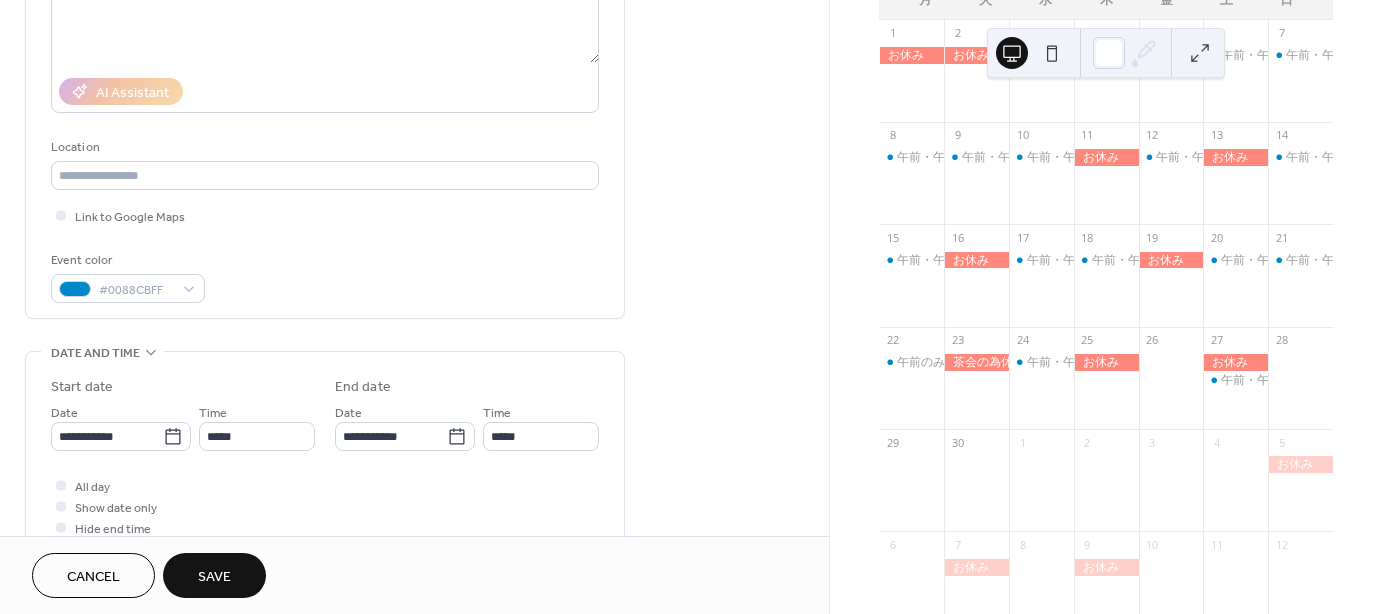 click on "Save" at bounding box center (214, 577) 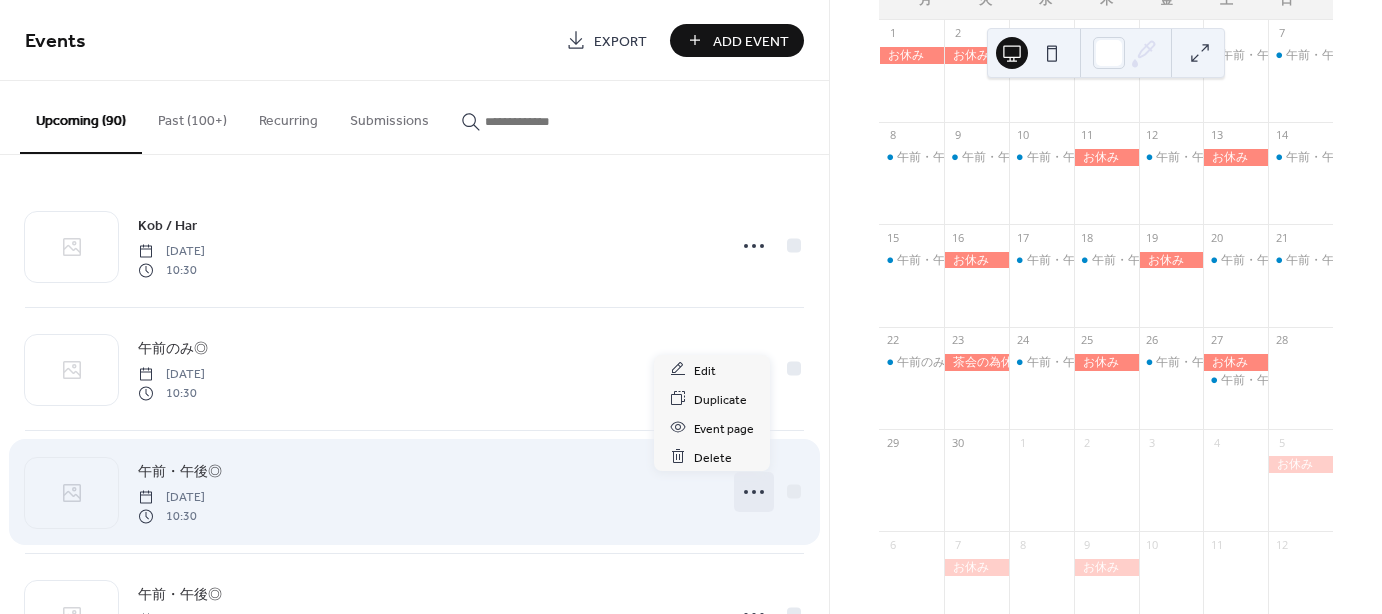 click 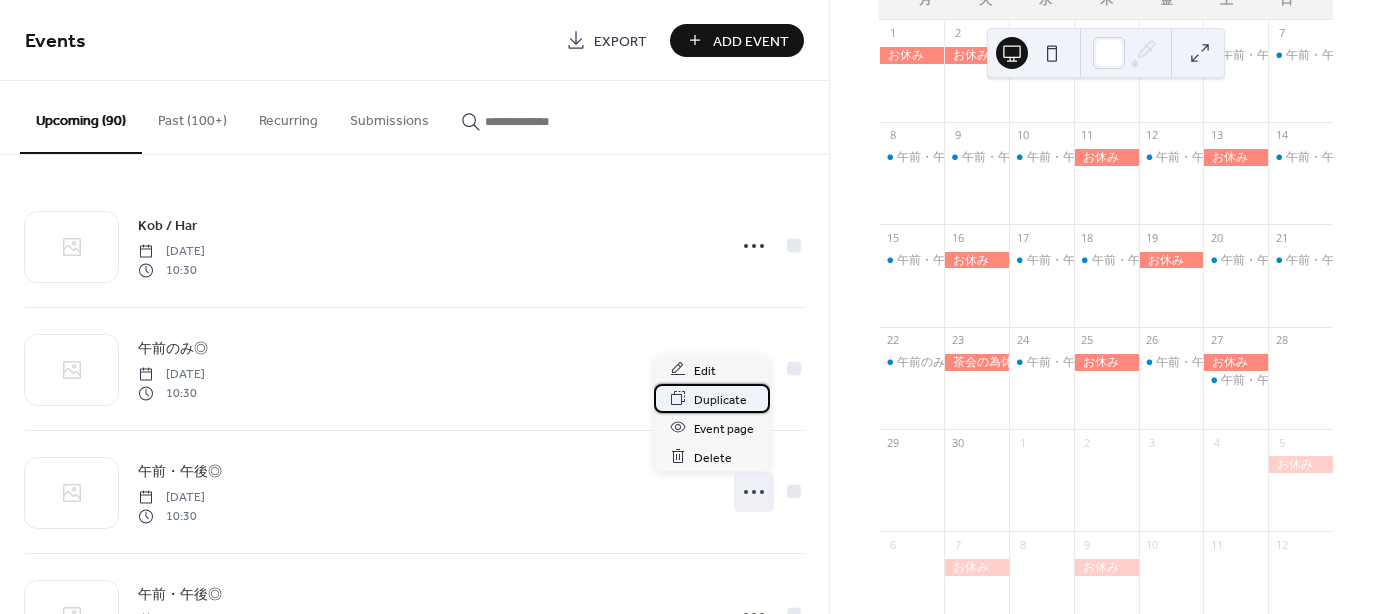 click on "Duplicate" at bounding box center [720, 399] 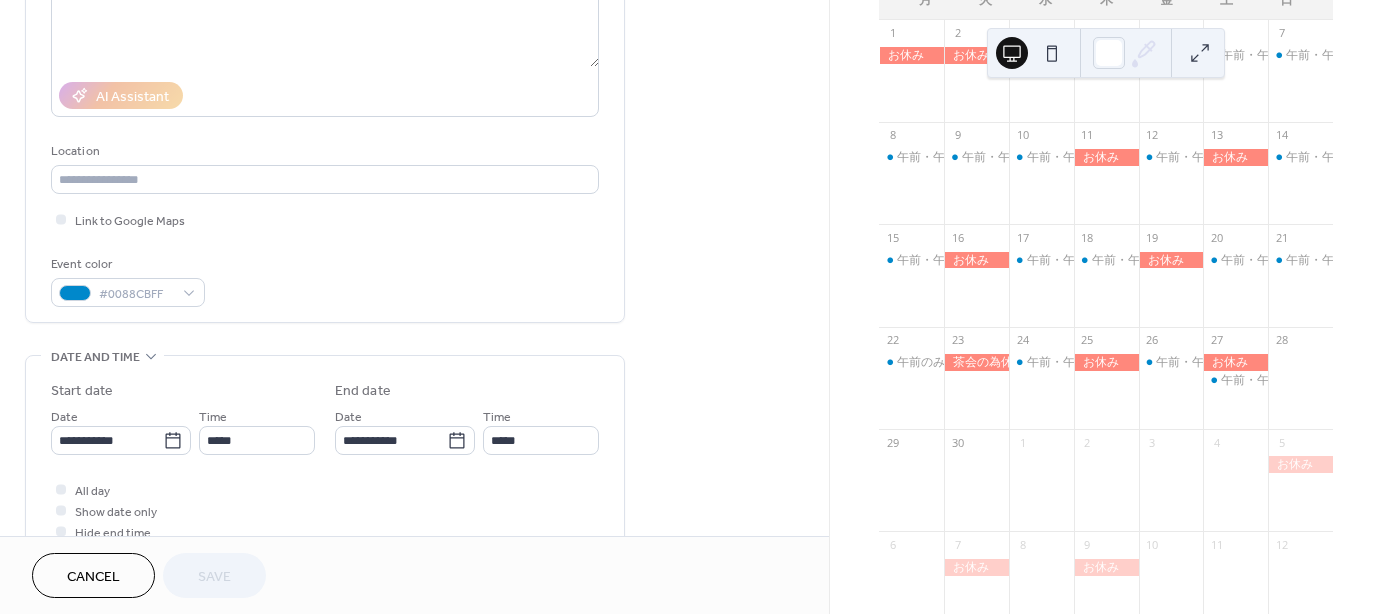 scroll, scrollTop: 300, scrollLeft: 0, axis: vertical 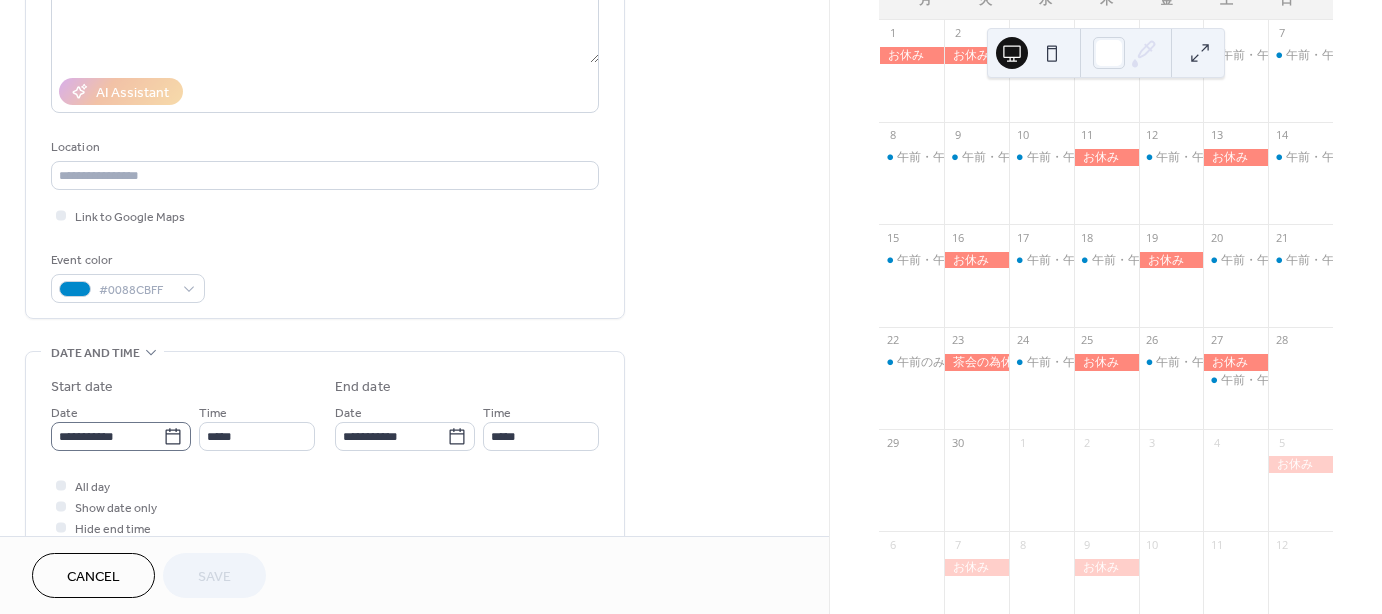 click 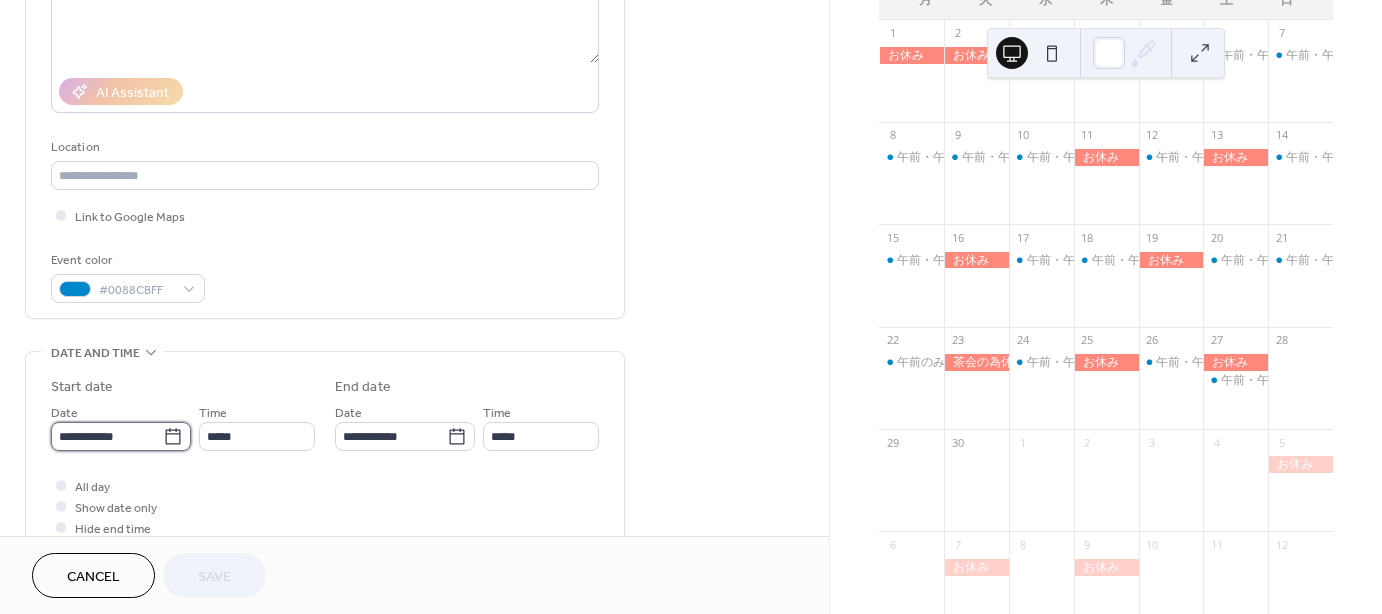 click on "**********" at bounding box center (107, 436) 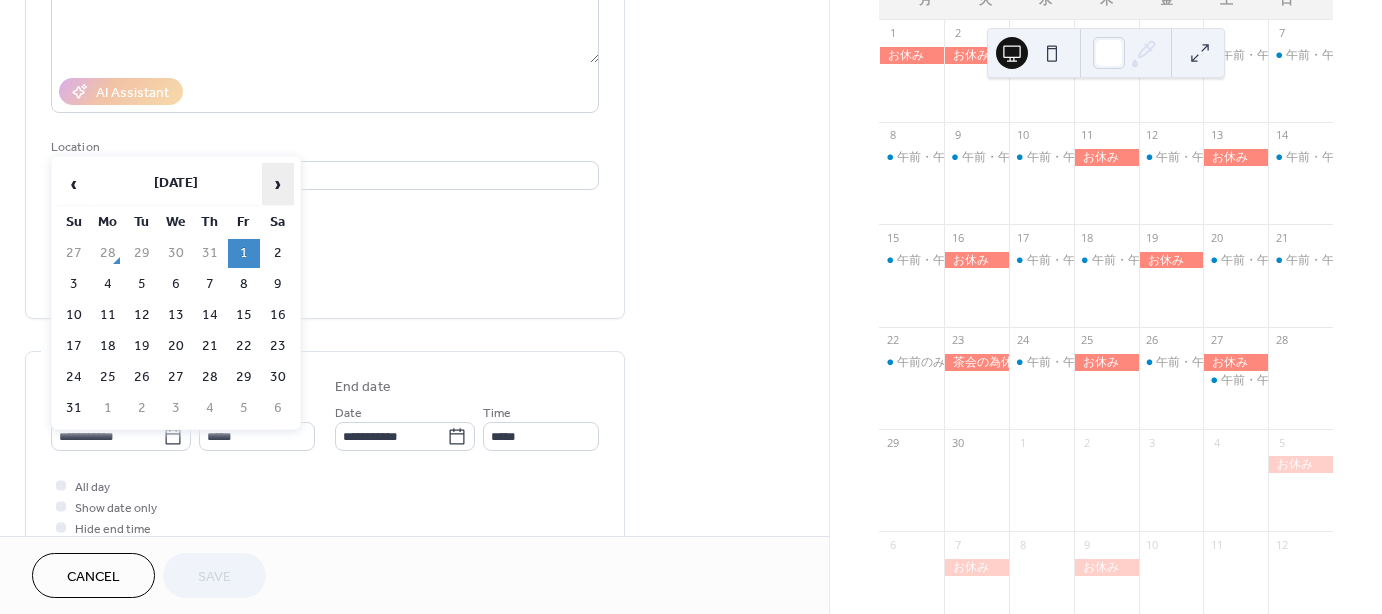 click on "›" at bounding box center (278, 184) 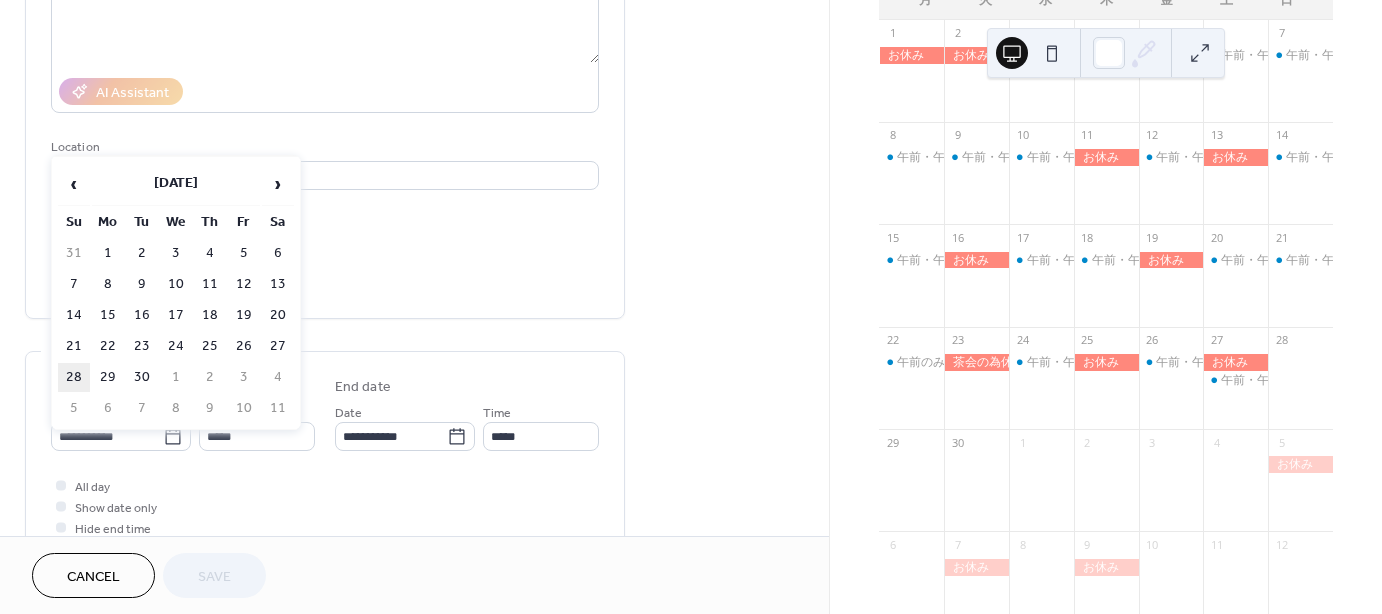 click on "28" at bounding box center [74, 377] 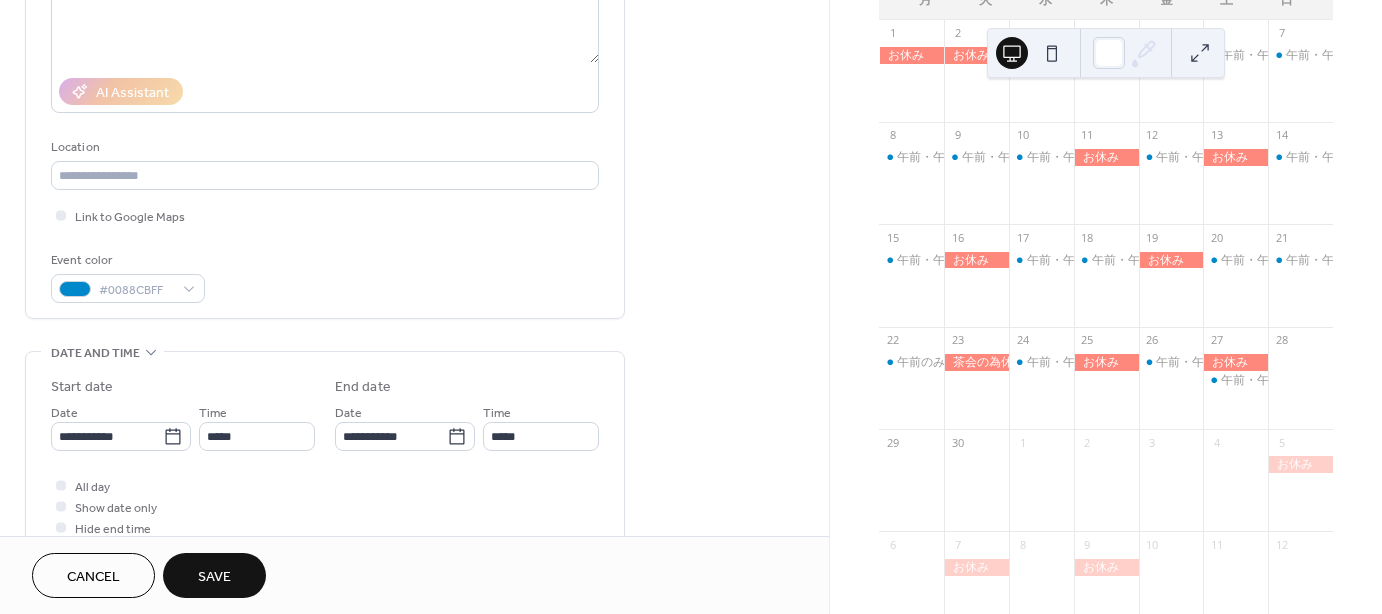 click on "Save" at bounding box center [214, 577] 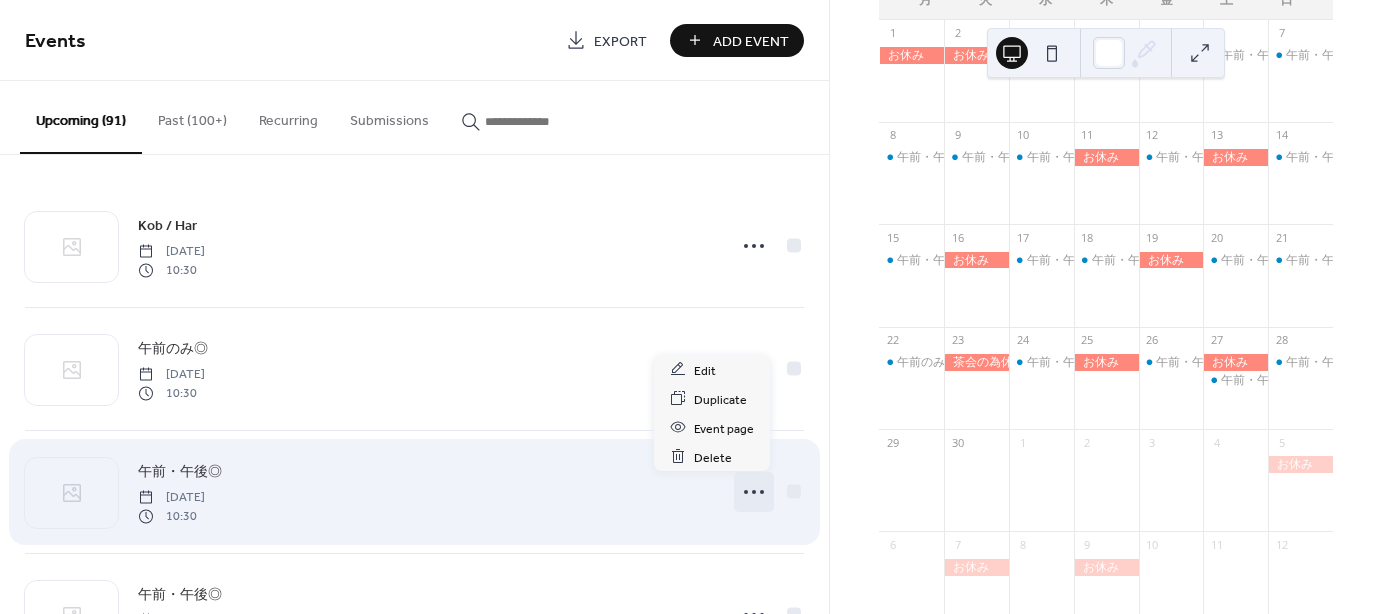 click 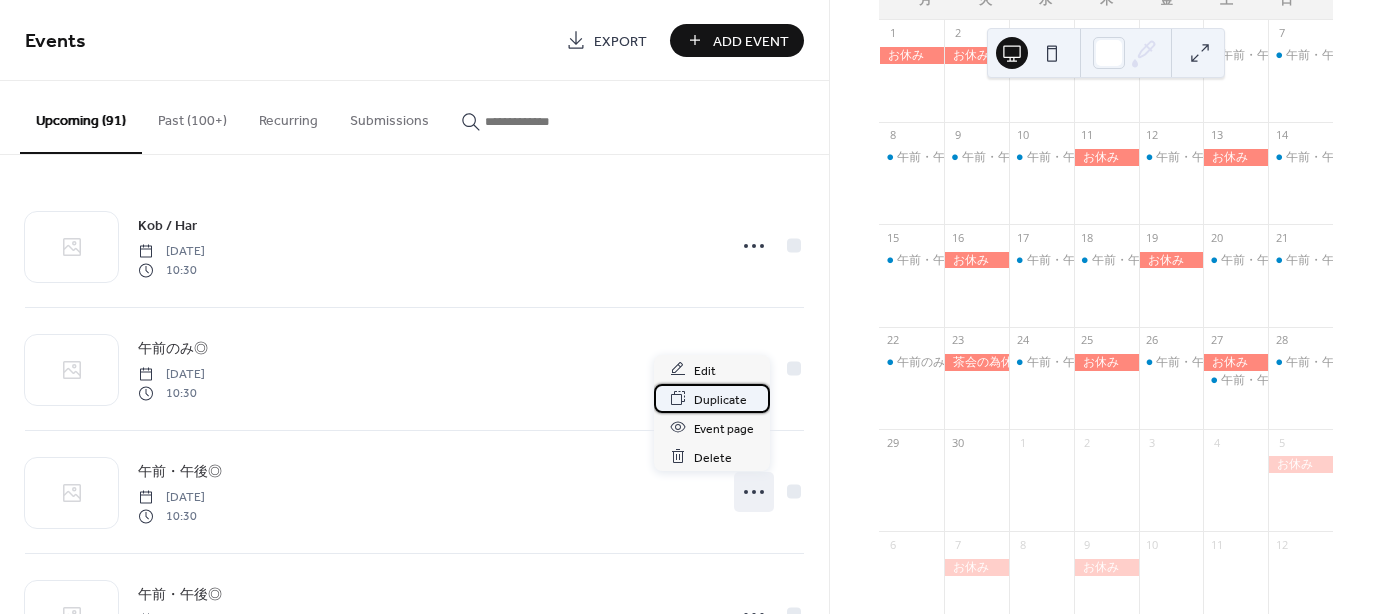 click on "Duplicate" at bounding box center (720, 399) 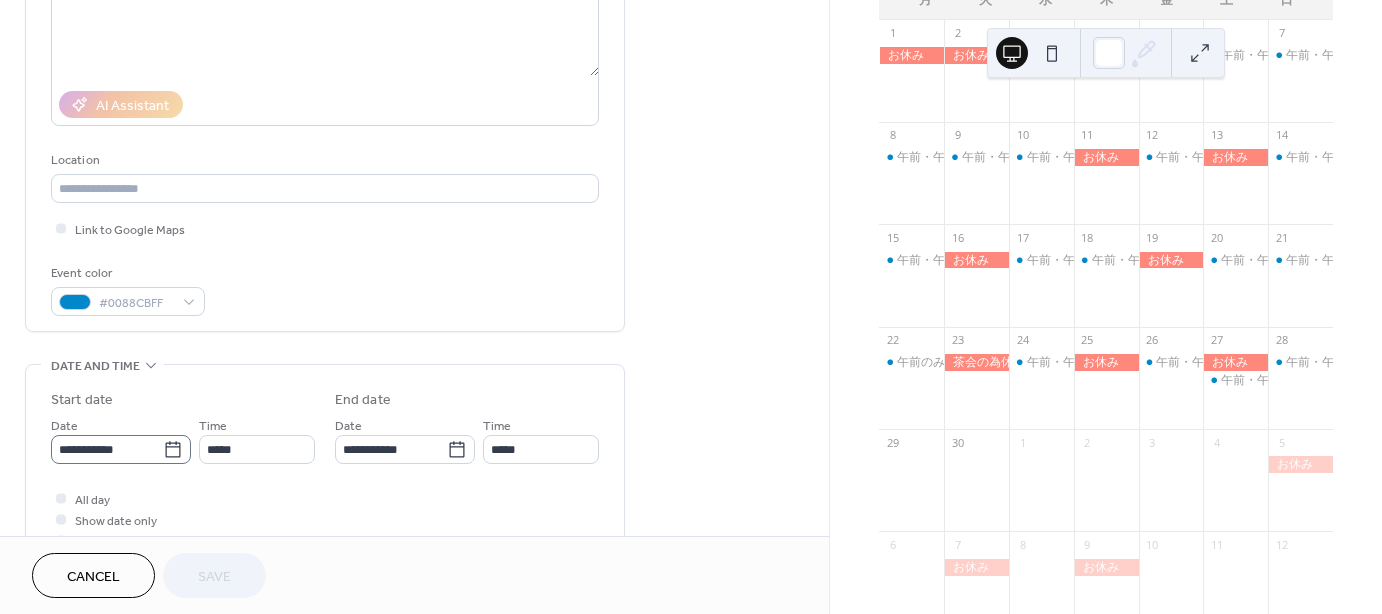 scroll, scrollTop: 300, scrollLeft: 0, axis: vertical 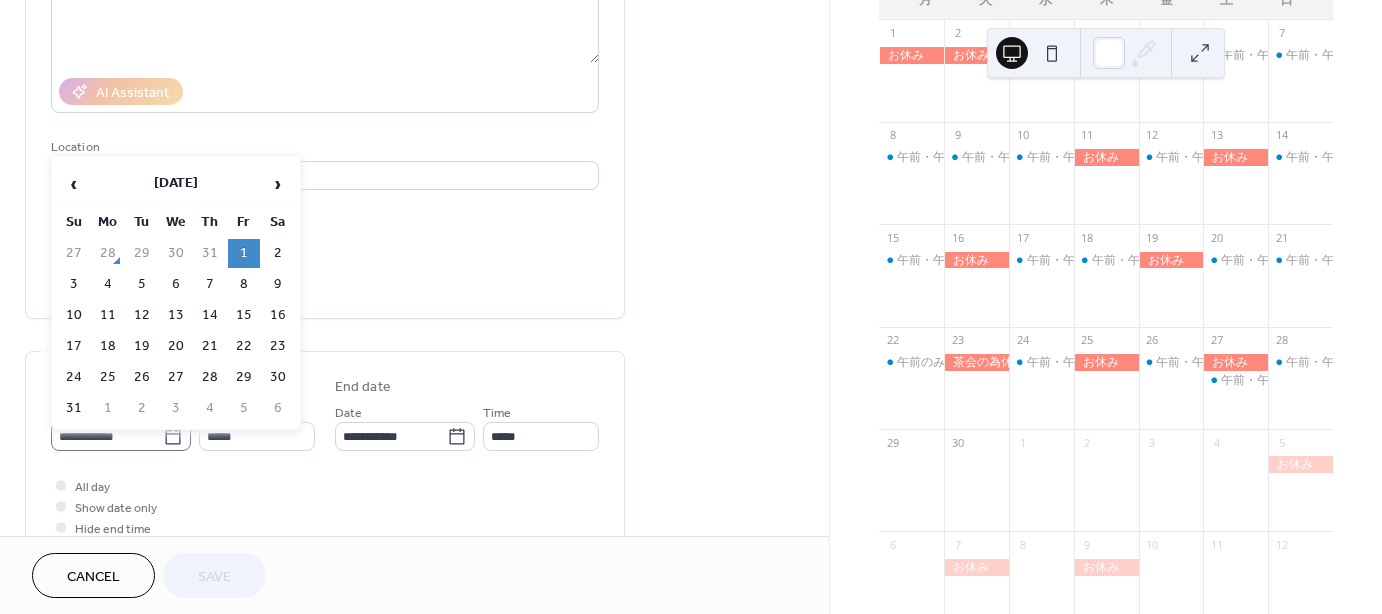 click 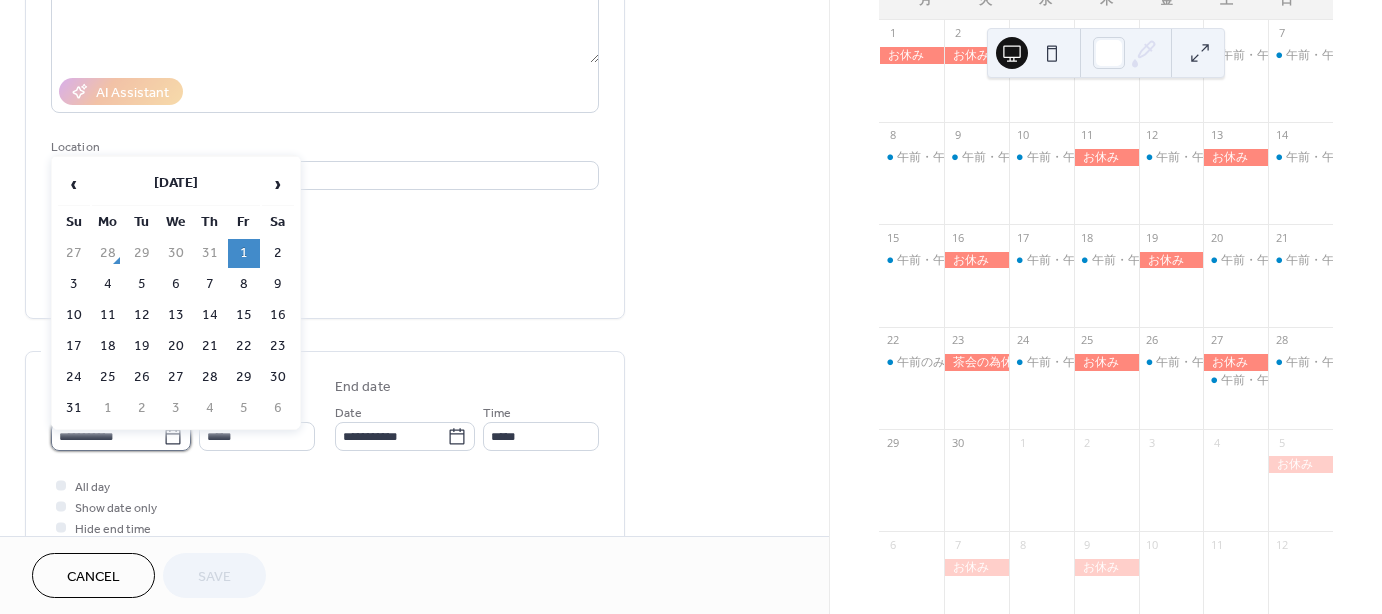 click on "**********" at bounding box center [107, 436] 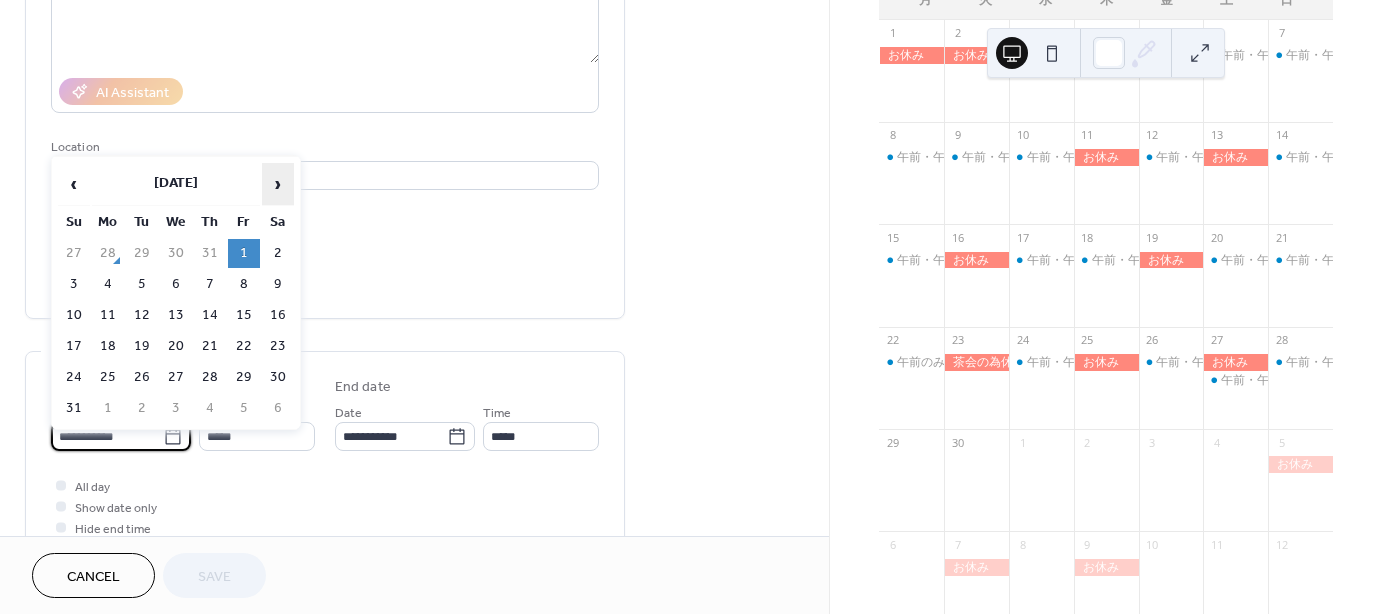 click on "›" at bounding box center (278, 184) 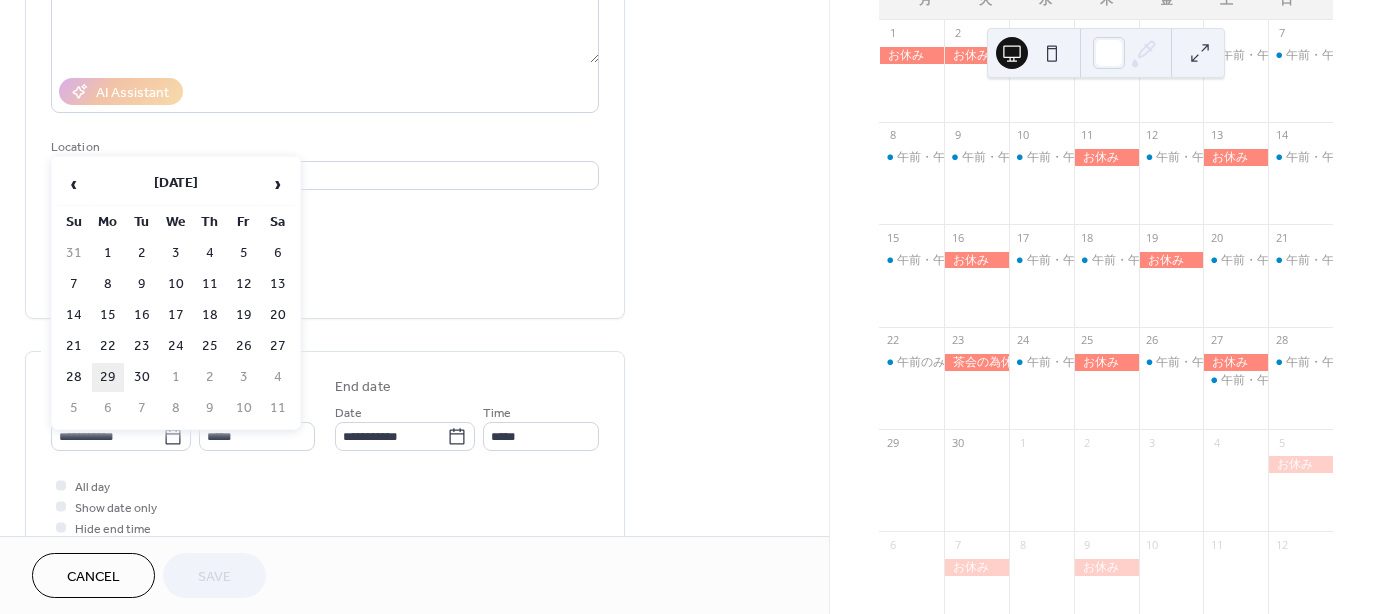 click on "29" at bounding box center [108, 377] 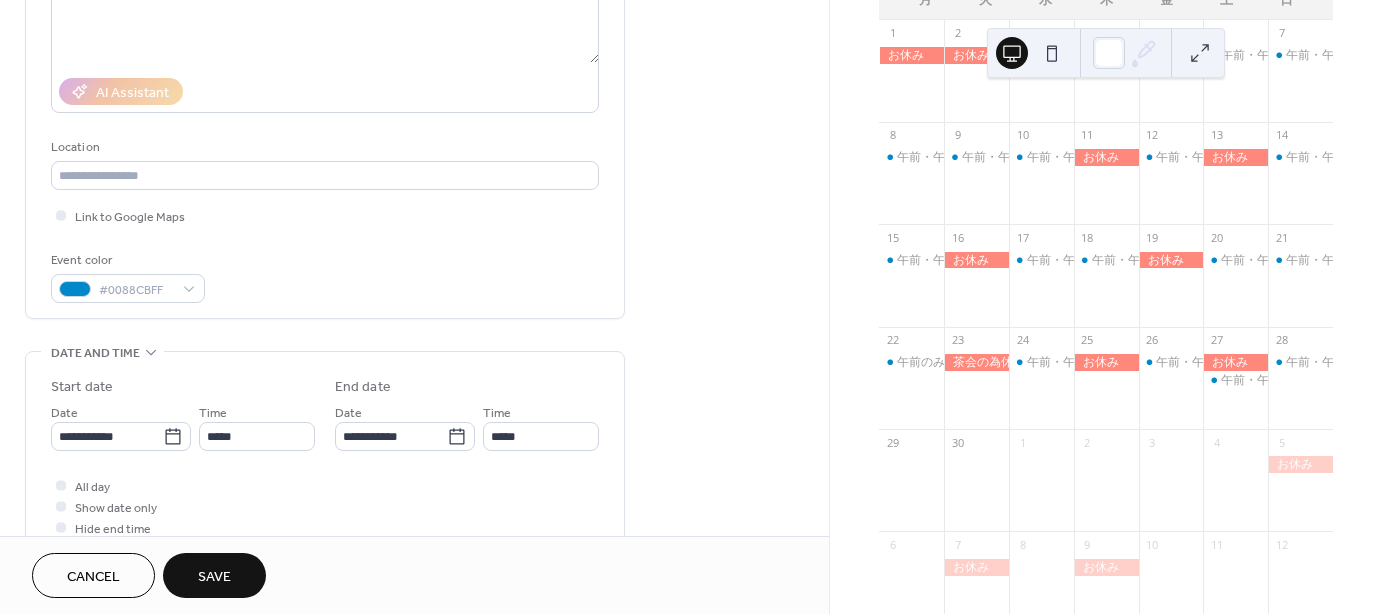 click on "Save" at bounding box center (214, 577) 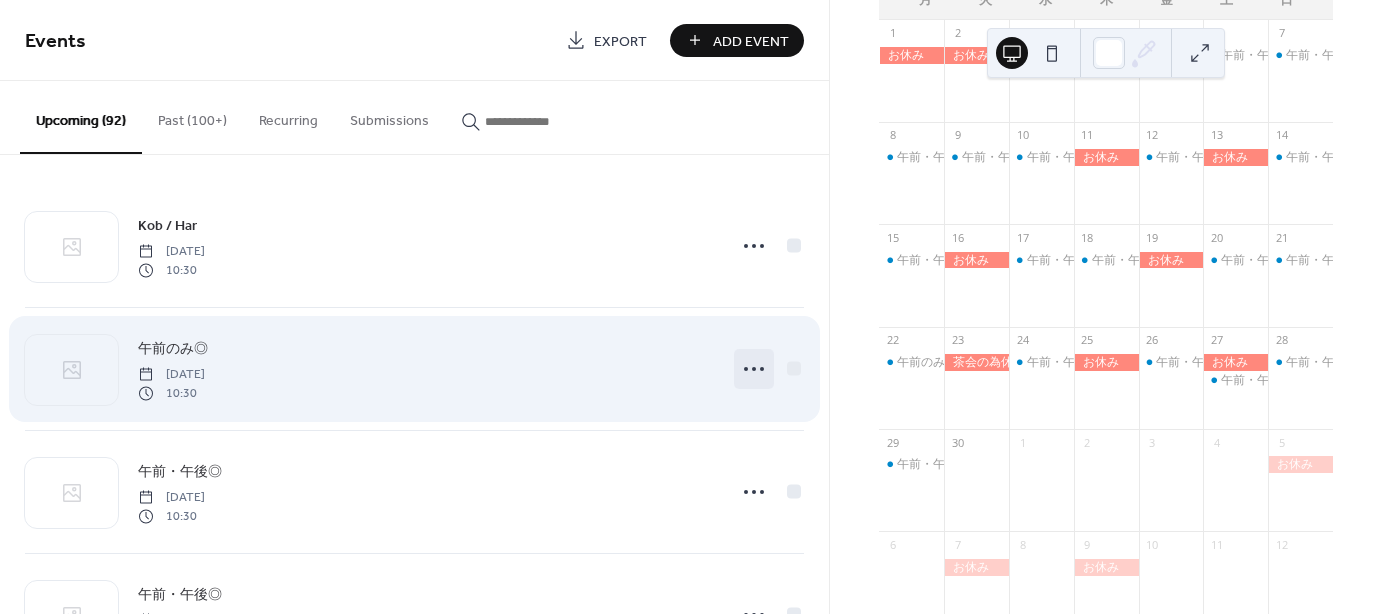 click 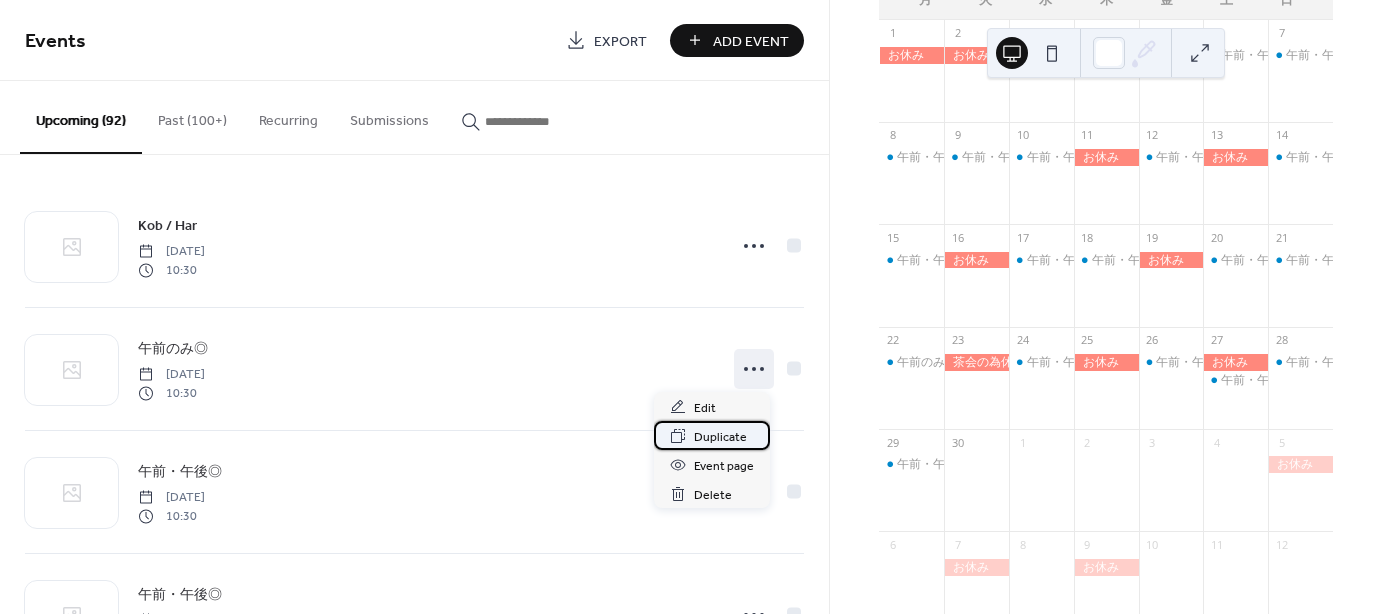 click on "Duplicate" at bounding box center (720, 437) 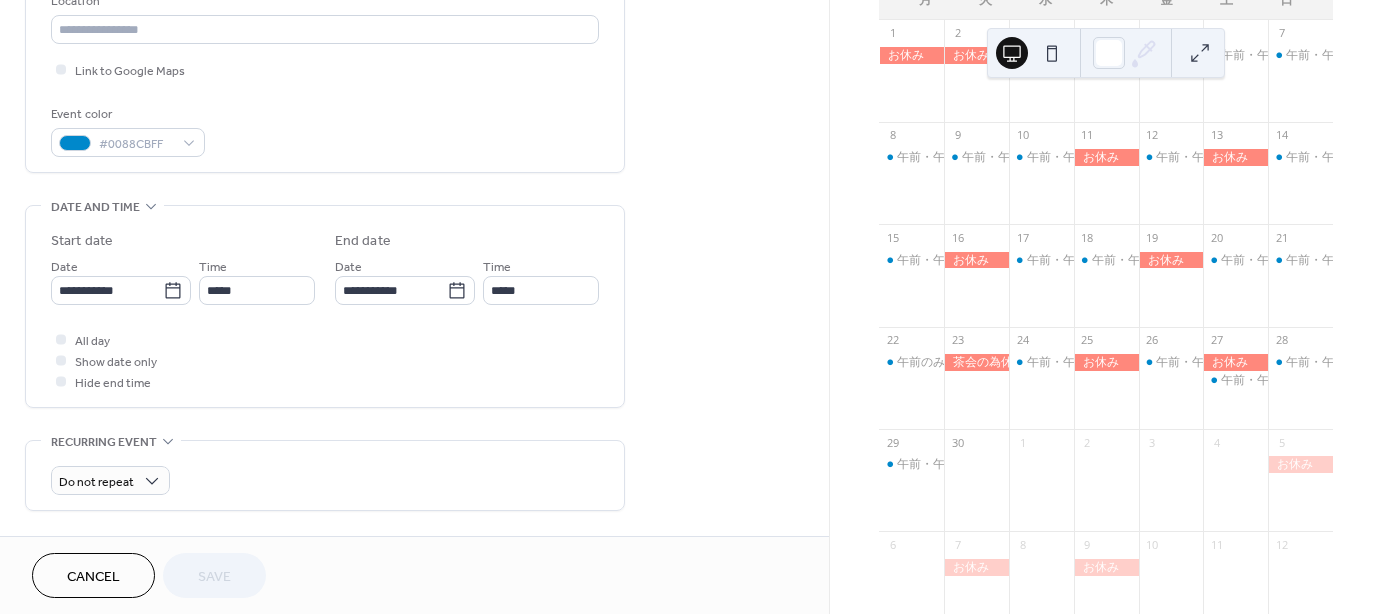scroll, scrollTop: 500, scrollLeft: 0, axis: vertical 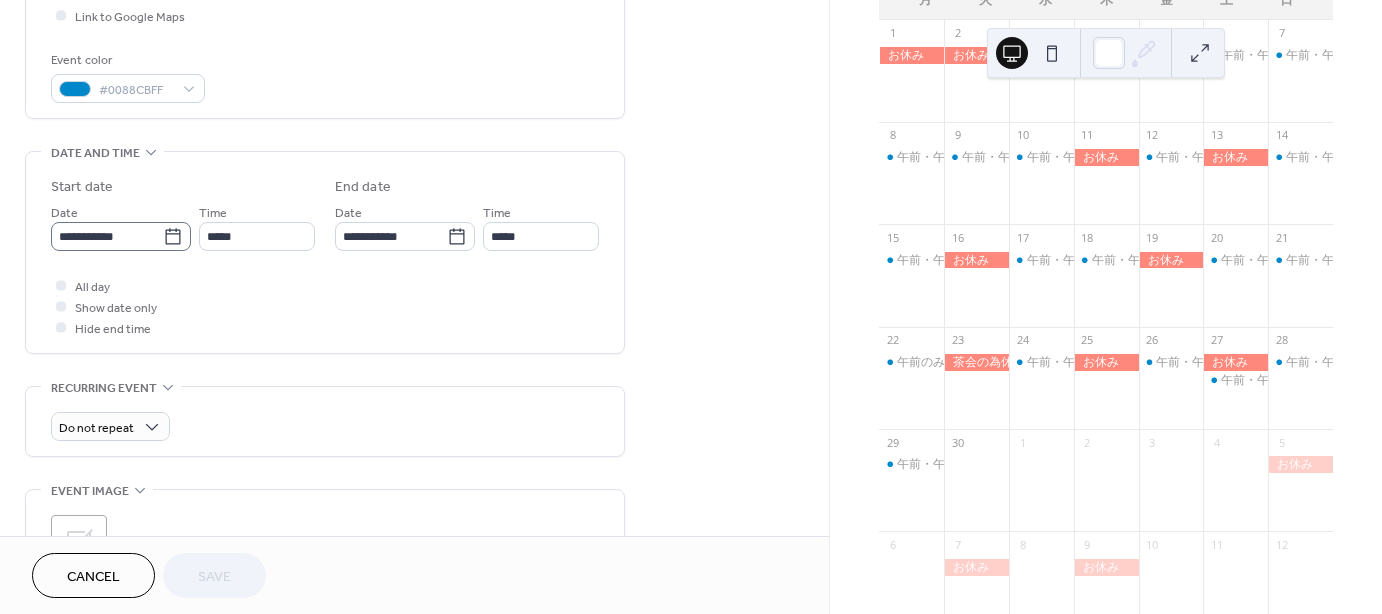 click 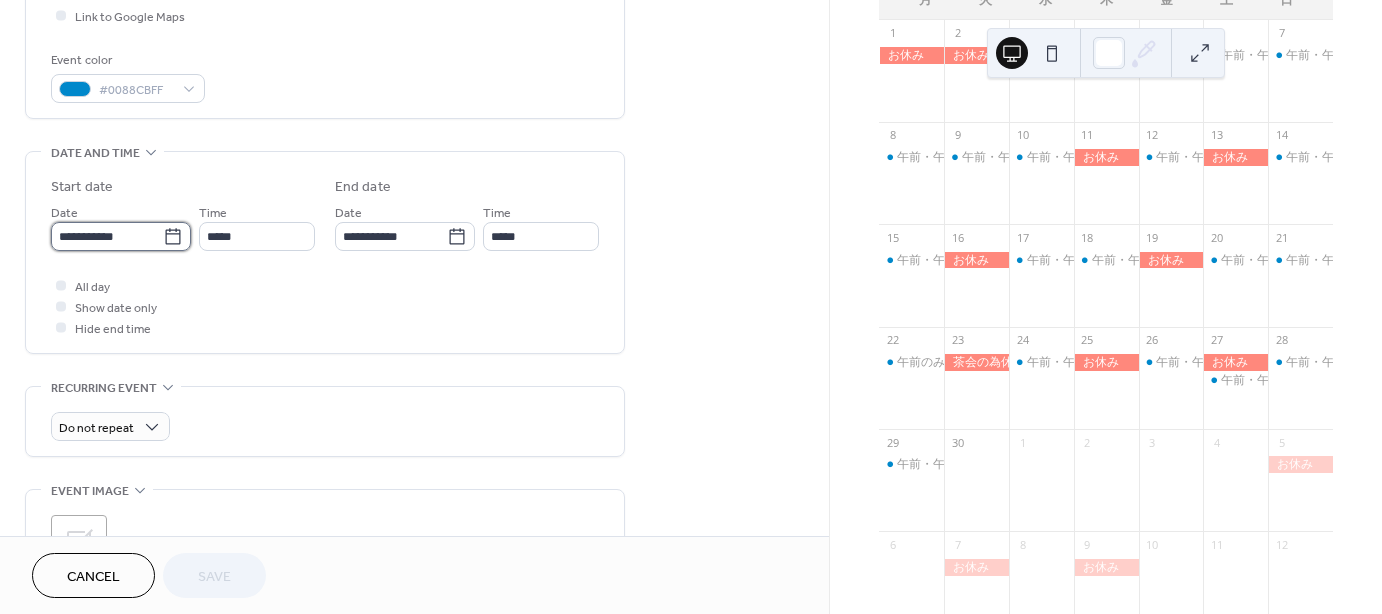 click on "**********" at bounding box center [107, 236] 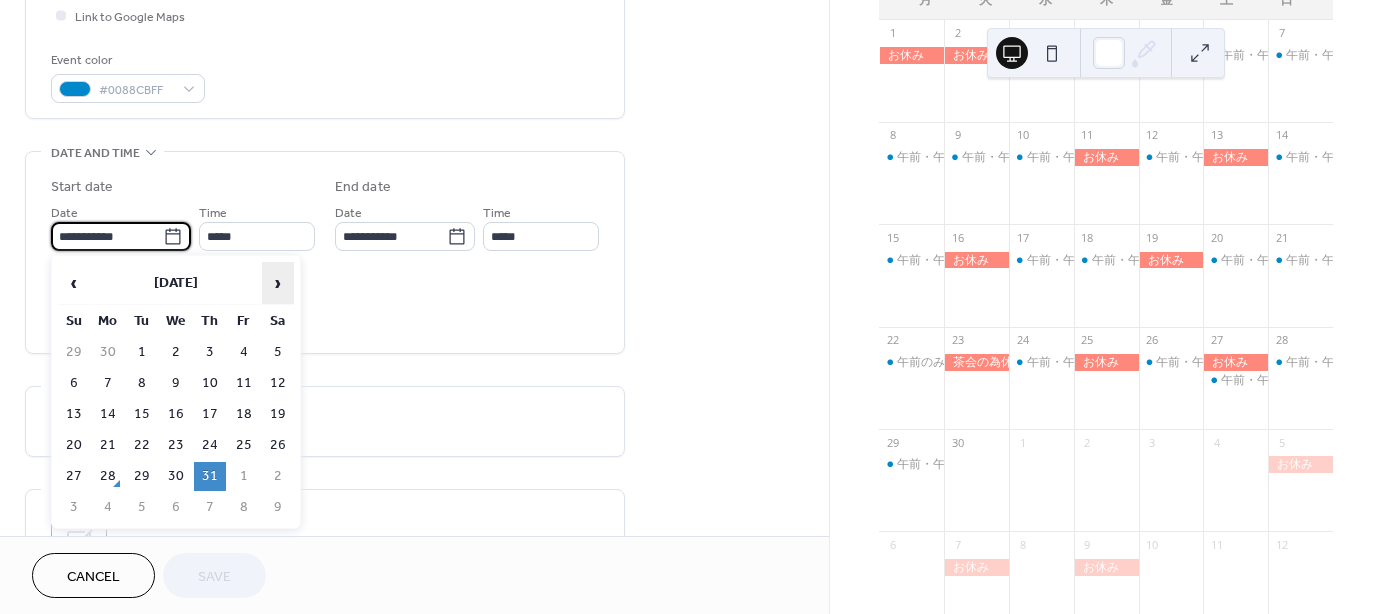 click on "›" at bounding box center [278, 283] 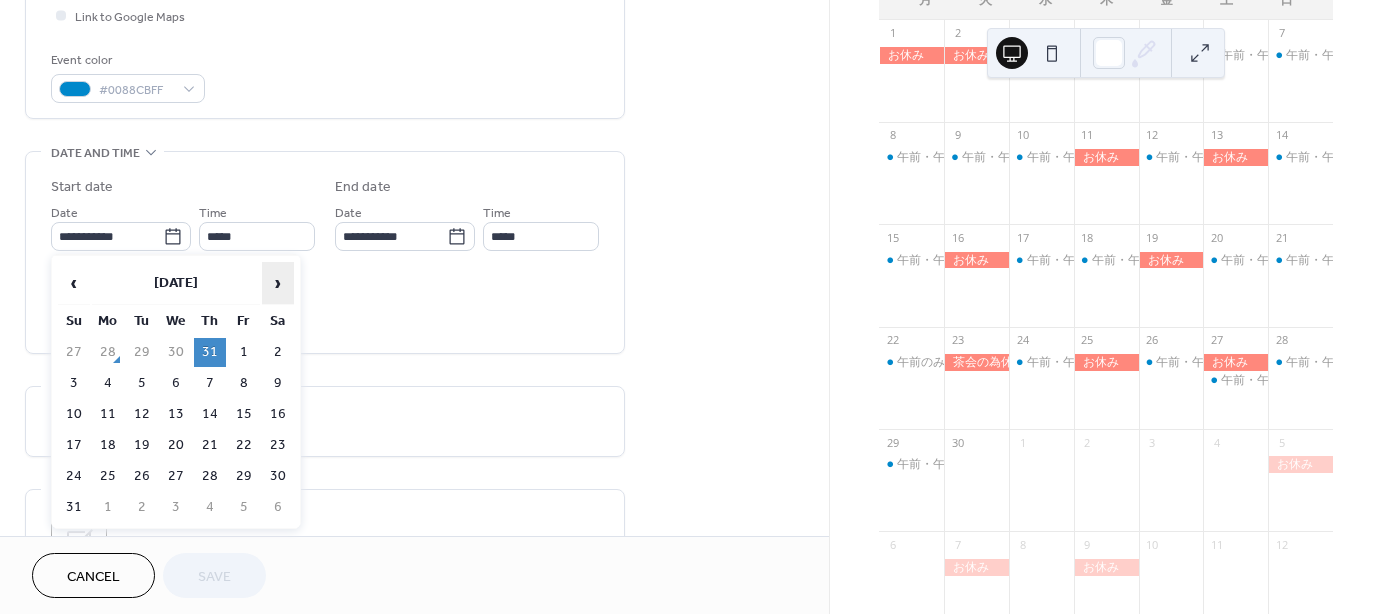 click on "›" at bounding box center [278, 283] 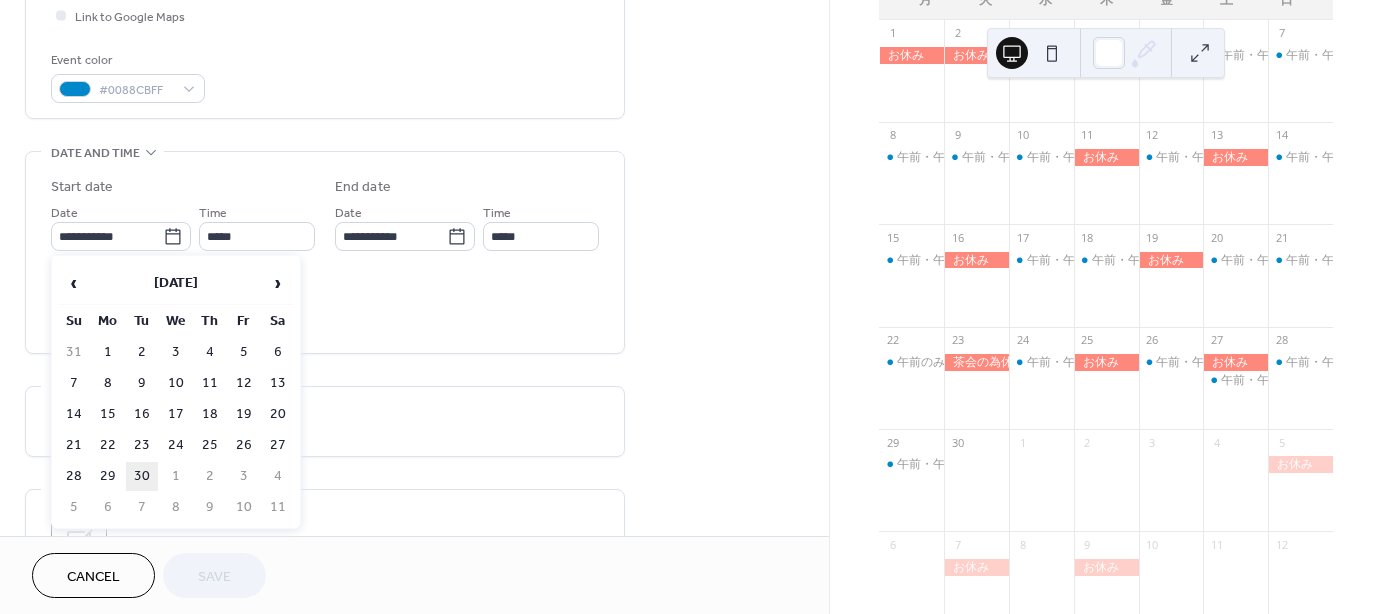 click on "30" at bounding box center [142, 476] 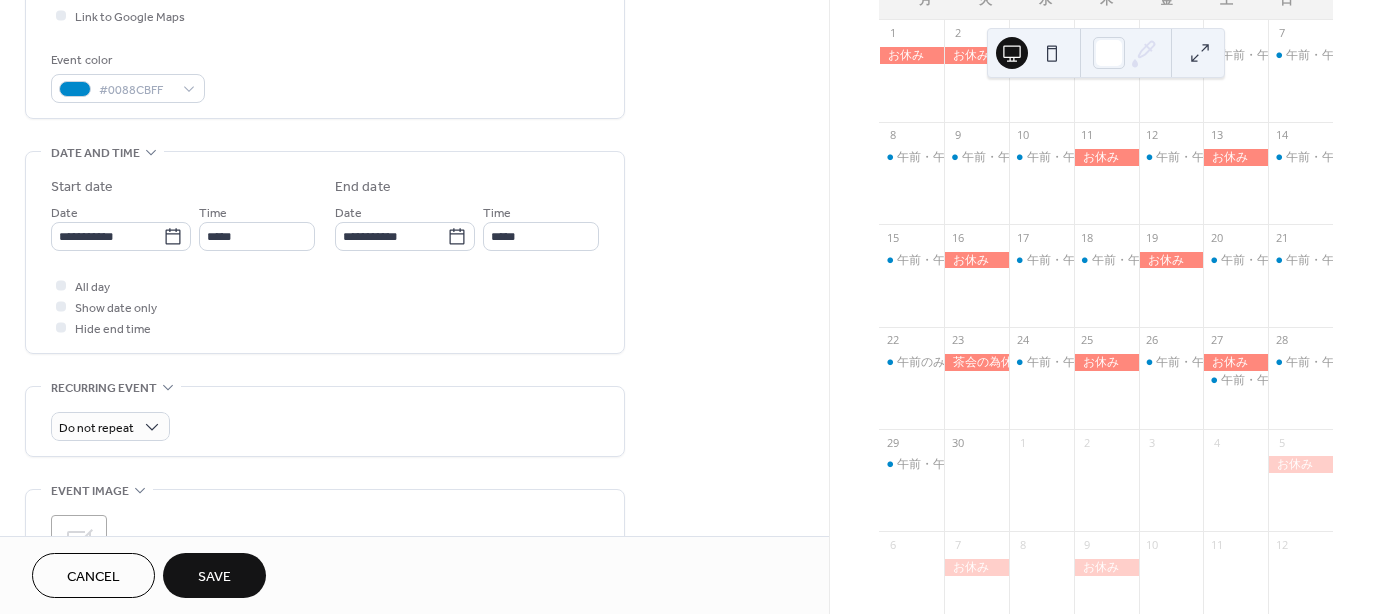 click on "Save" at bounding box center (214, 577) 